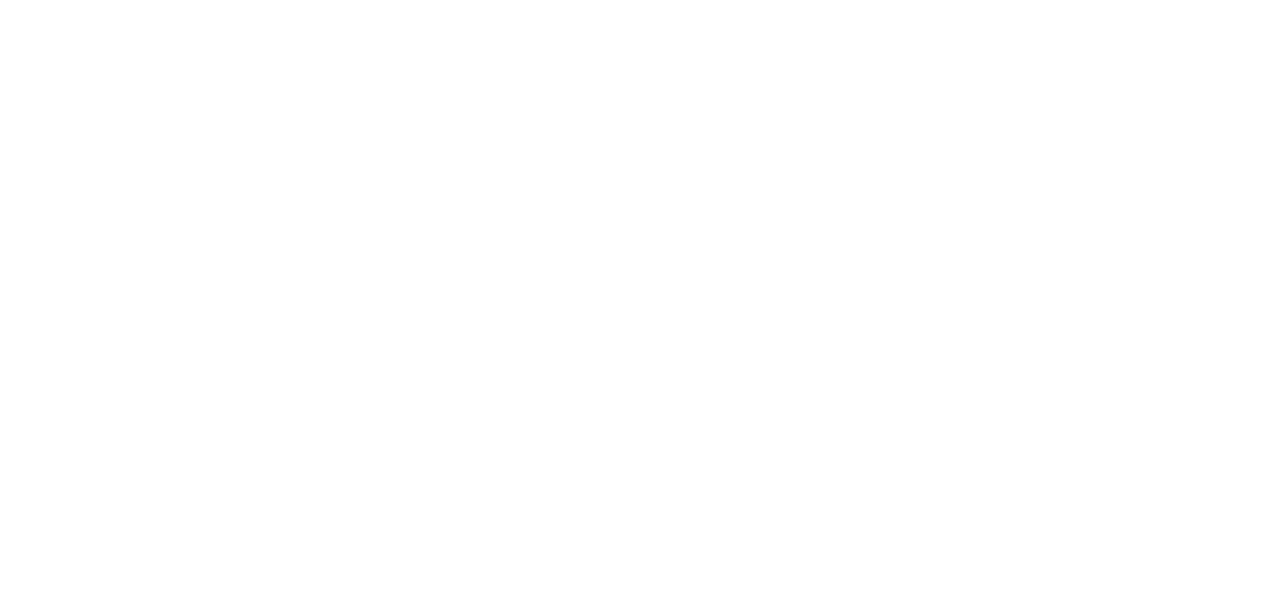 scroll, scrollTop: 0, scrollLeft: 0, axis: both 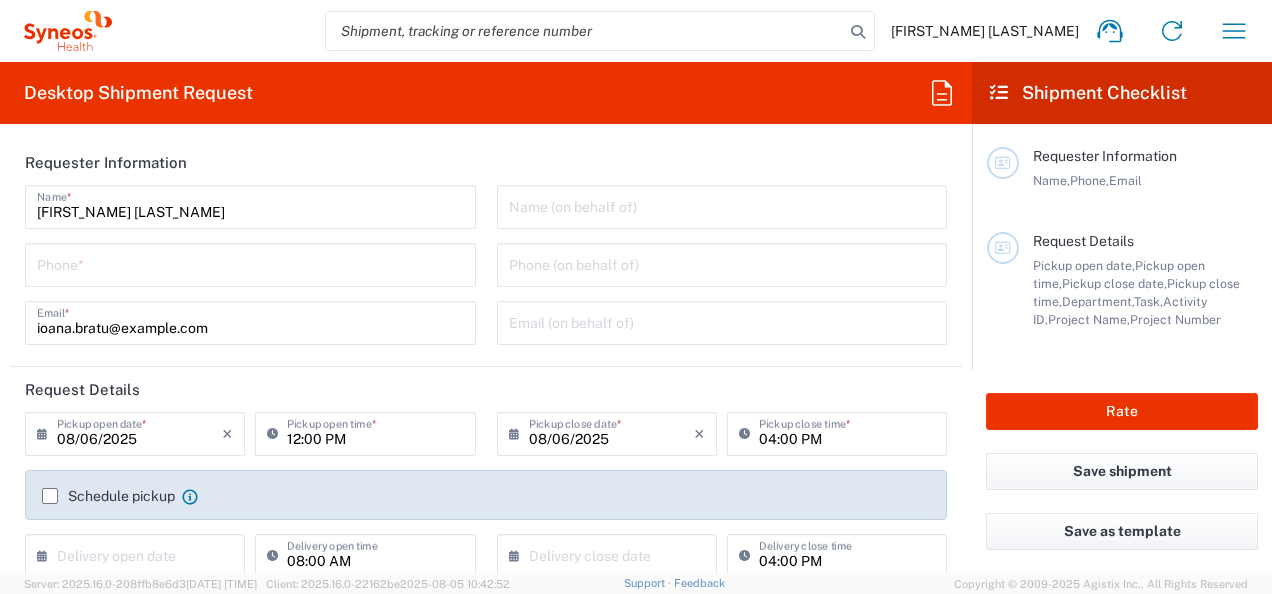 type on "8480" 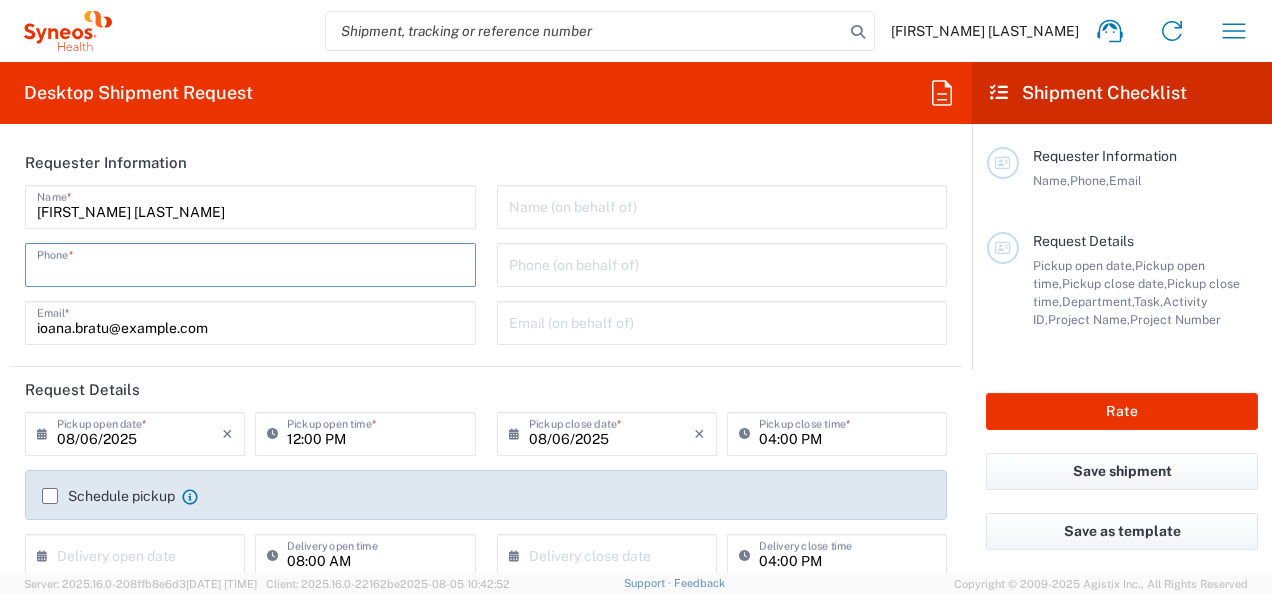 type on "Syneos Health Romania S.R.L" 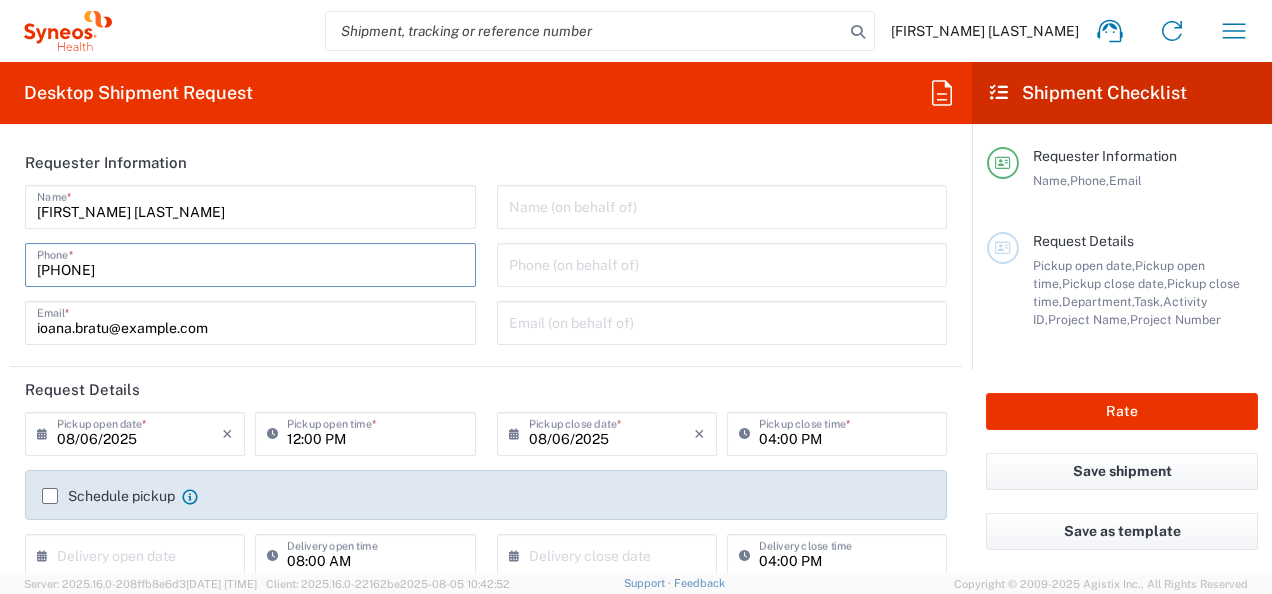 type on "0766479269" 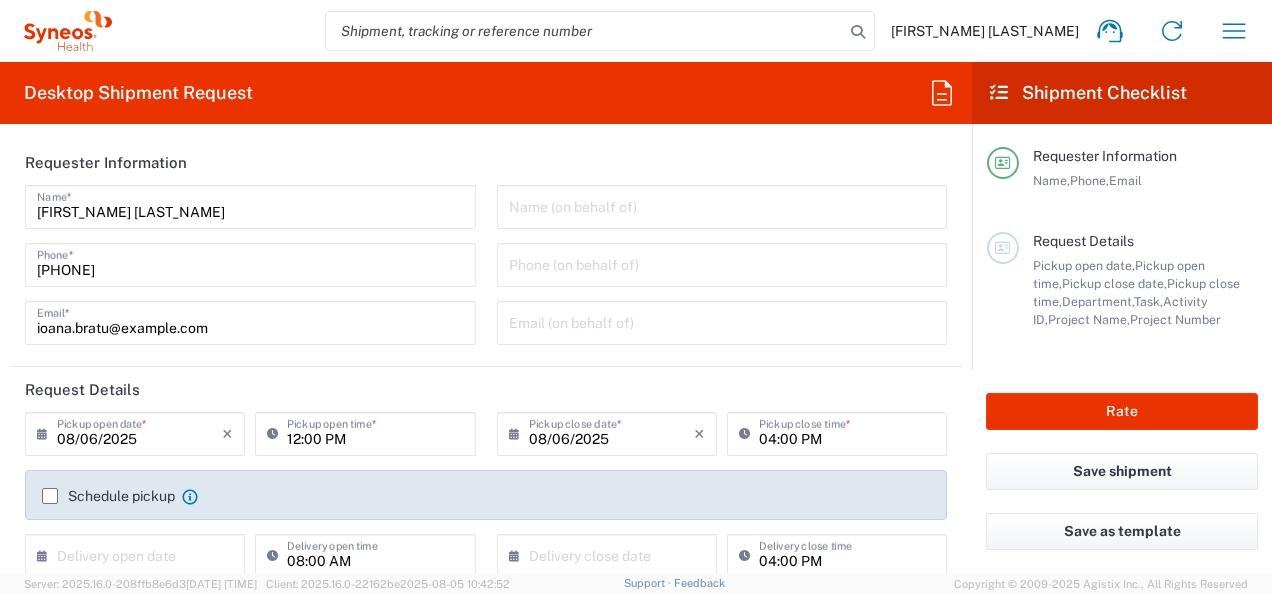 click on "[TIME]" at bounding box center (375, 432) 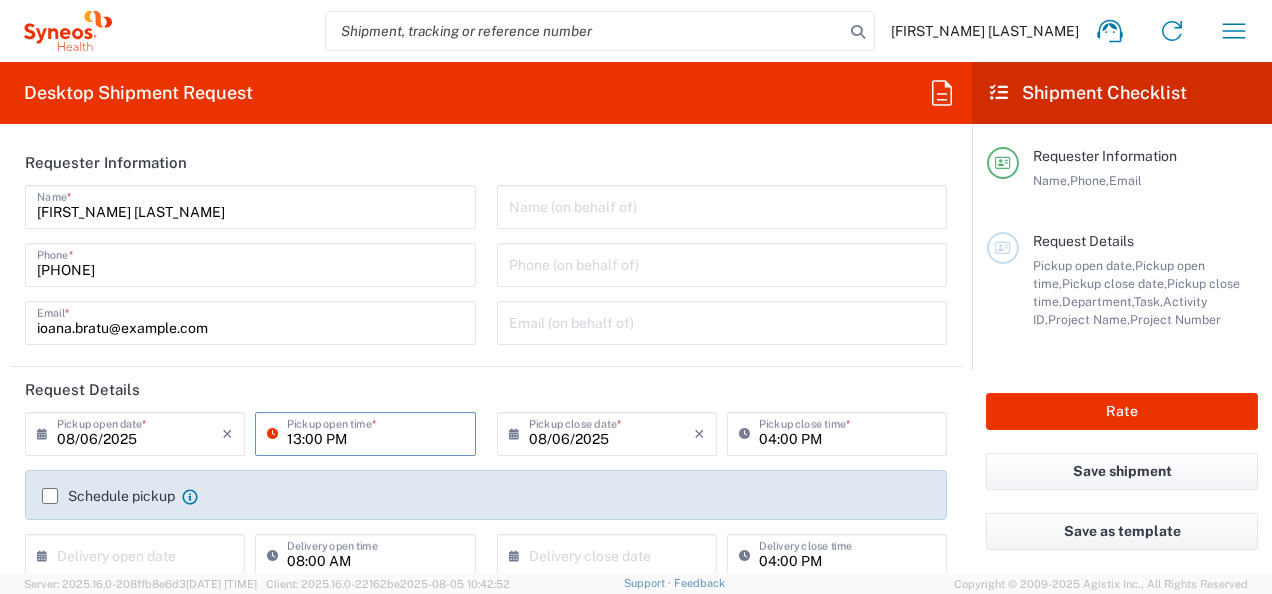 click on "13:00 PM" at bounding box center (375, 432) 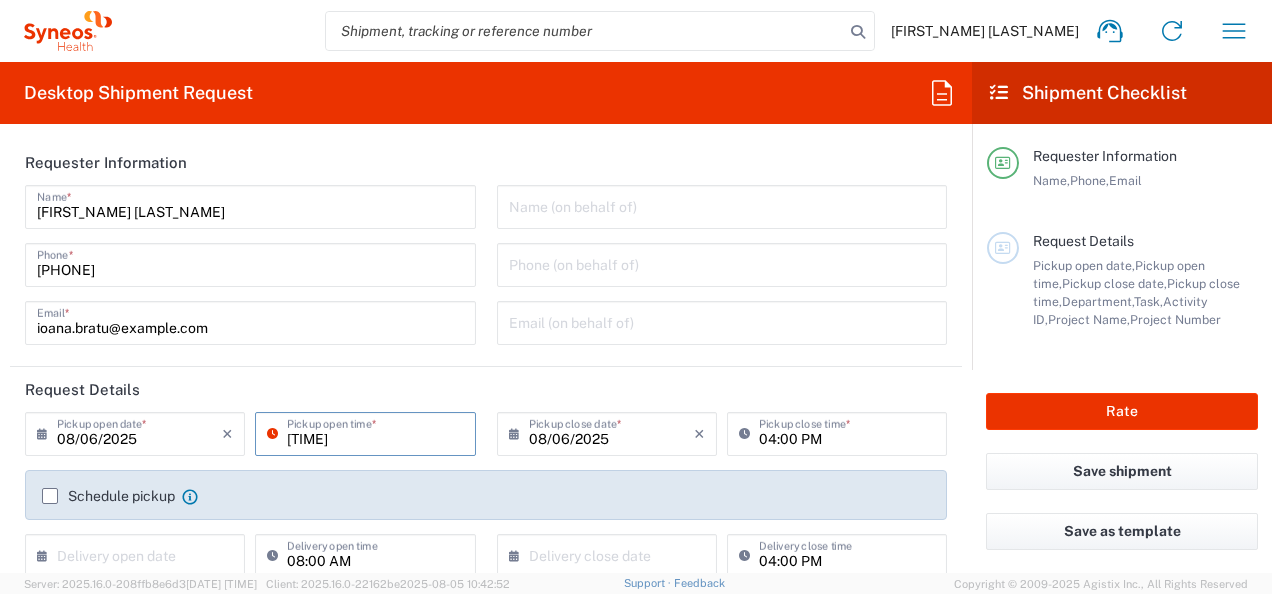 click on "13:30 PM" at bounding box center [375, 432] 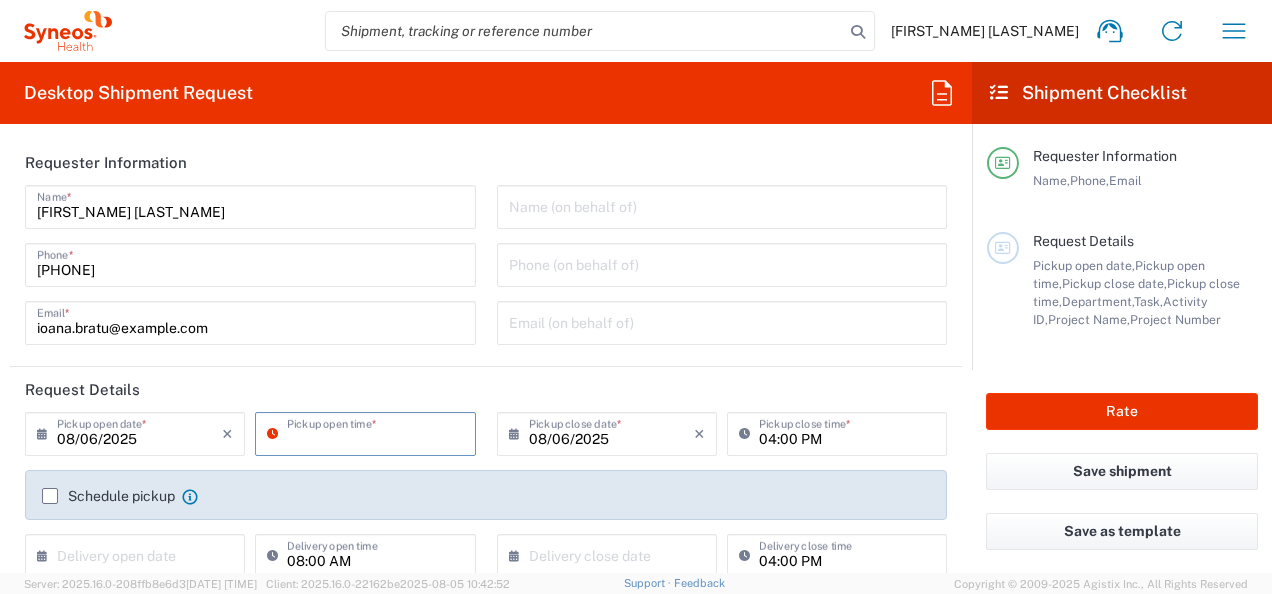 click on "08/06/2025 ×  Pickup open date  * Cancel Apply  Pickup open time  * 08/06/2025 ×  Pickup close date  * Cancel Apply 04:00 PM  Pickup close time  *  Schedule pickup  When scheduling a pickup please be sure to meet the following criteria:
1. Pickup window should start at least 2 hours after current time.
2.Pickup window needs to be at least 2 hours.
3.Pickup close time should not exceed business hours.
×  Delivery open date  Cancel Apply 08:00 AM  Delivery open time  ×  Delivery close date  Cancel Apply 04:00 PM  Delivery close time" 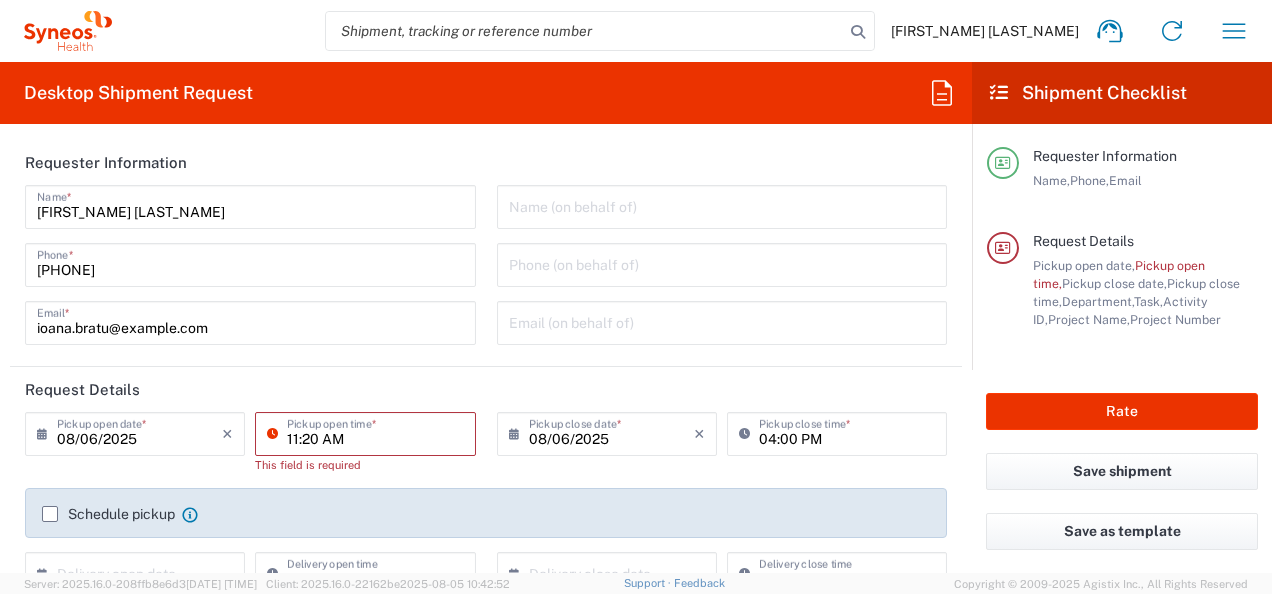 click on "11:20 AM" at bounding box center [375, 432] 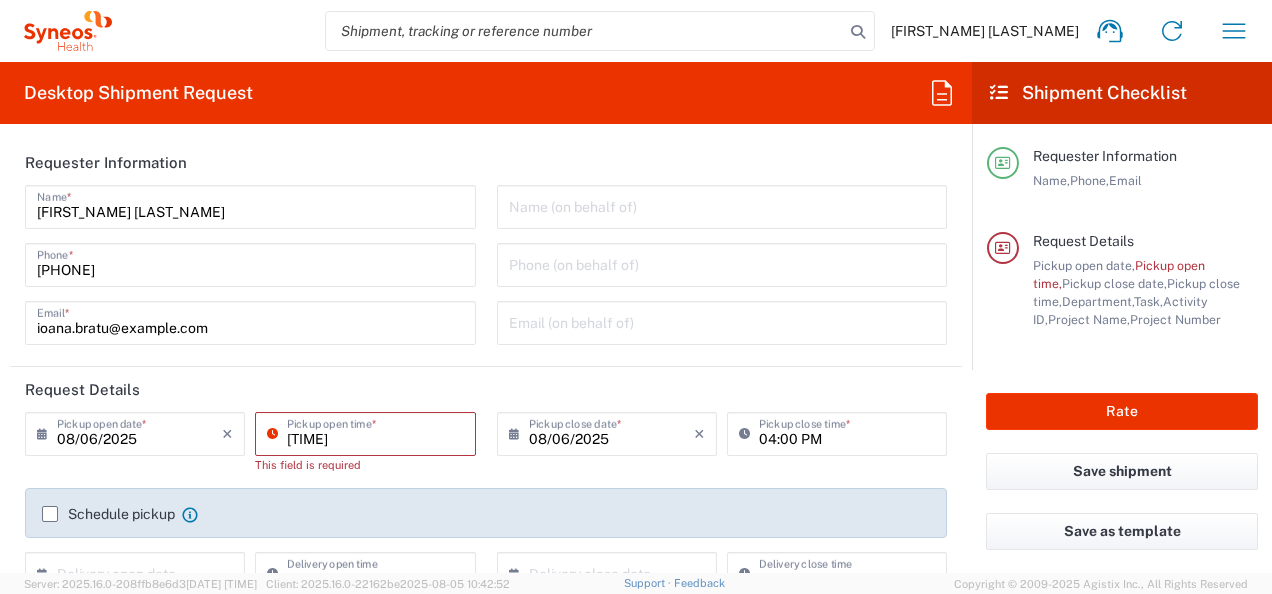 click on "1:20 AM" at bounding box center (375, 432) 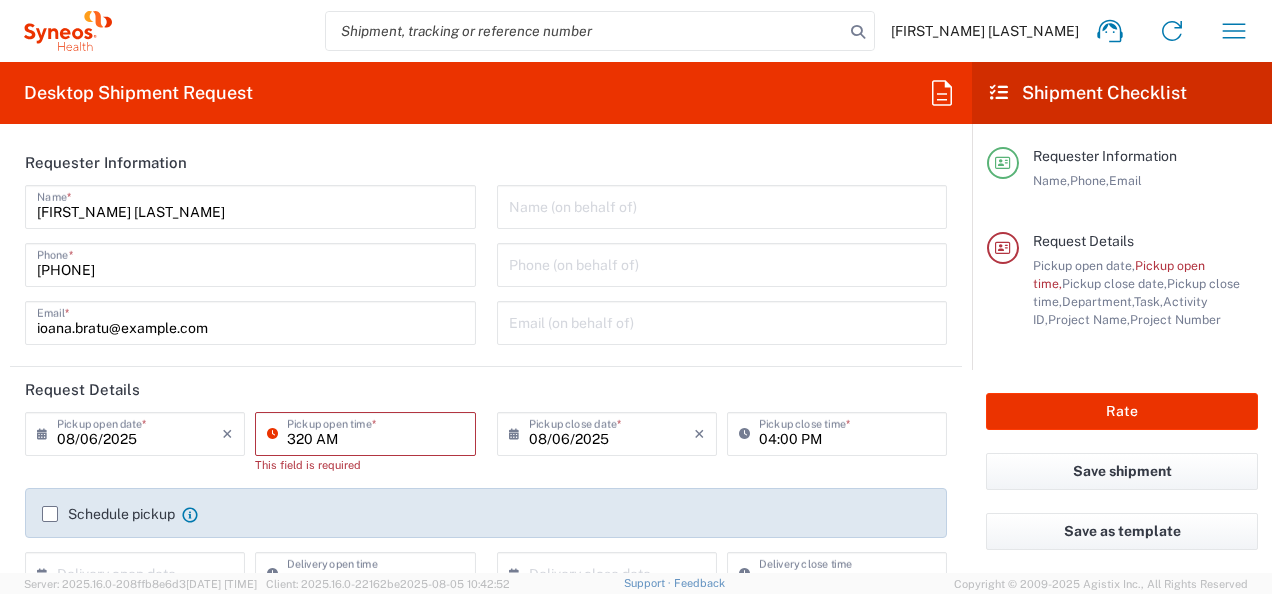 drag, startPoint x: 285, startPoint y: 439, endPoint x: 309, endPoint y: 437, distance: 24.083189 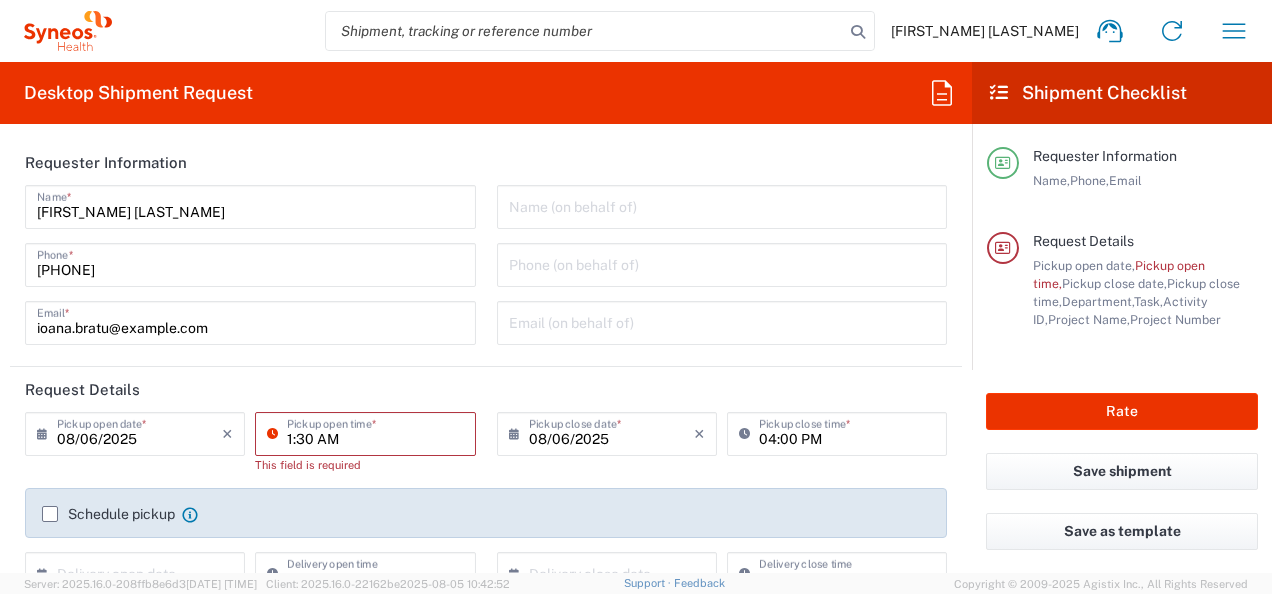 click on "1:30 AM" at bounding box center (375, 432) 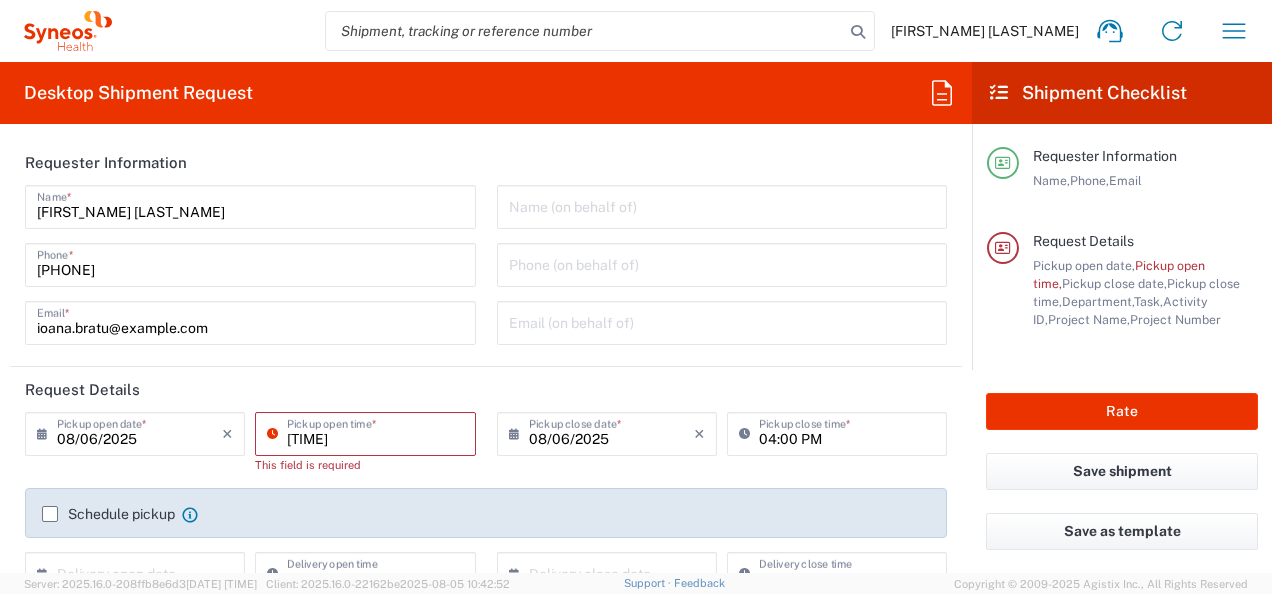 click on "1:30 PM" at bounding box center [375, 432] 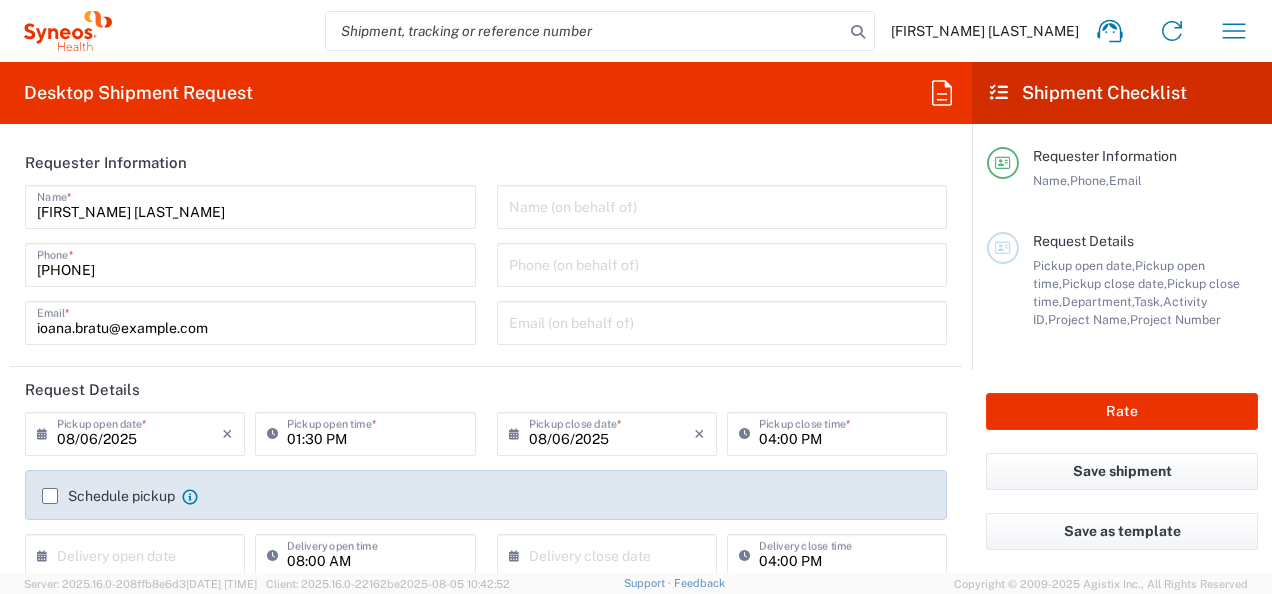 click on "08/06/2025 ×  Pickup open date  * Cancel Apply 01:30 PM  Pickup open time  * 08/06/2025 ×  Pickup close date  * Cancel Apply 04:00 PM  Pickup close time  *  Schedule pickup  When scheduling a pickup please be sure to meet the following criteria:
1. Pickup window should start at least 2 hours after current time.
2.Pickup window needs to be at least 2 hours.
3.Pickup close time should not exceed business hours.
×  Delivery open date  Cancel Apply 08:00 AM  Delivery open time  ×  Delivery close date  Cancel Apply 04:00 PM  Delivery close time" 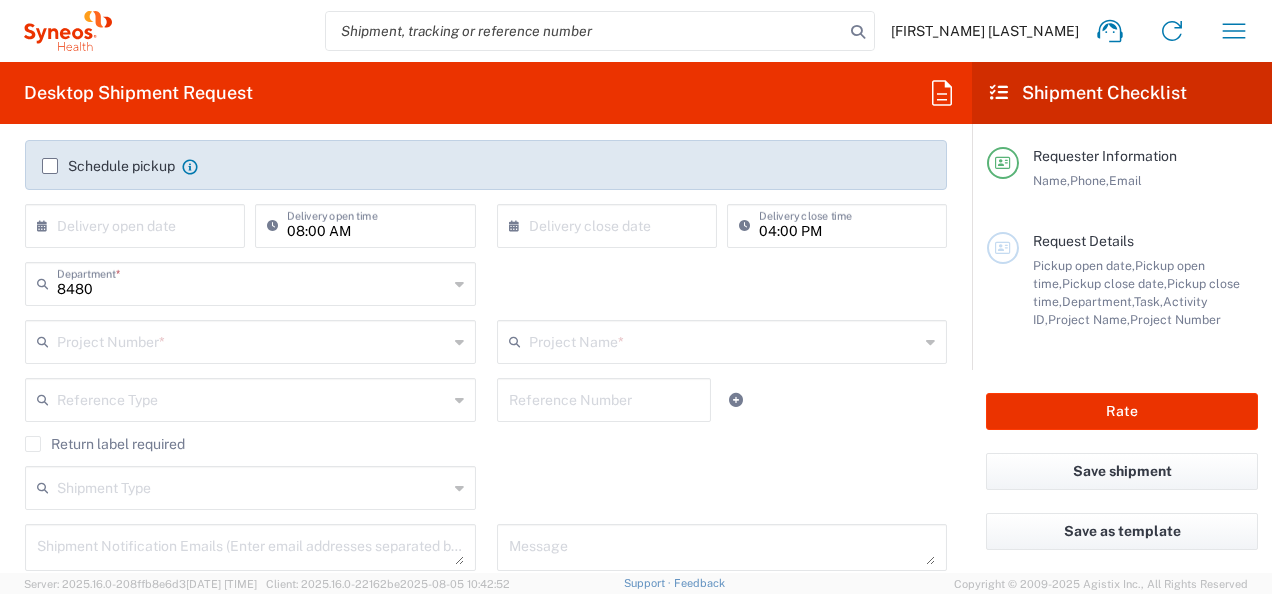 scroll, scrollTop: 300, scrollLeft: 0, axis: vertical 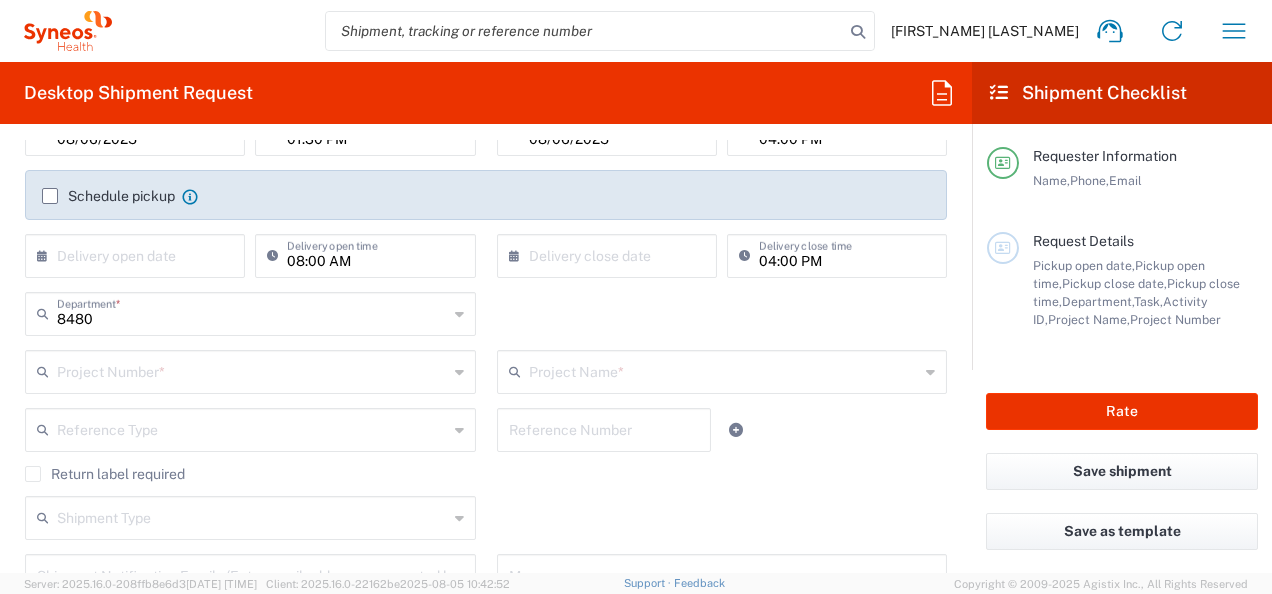 click at bounding box center (252, 370) 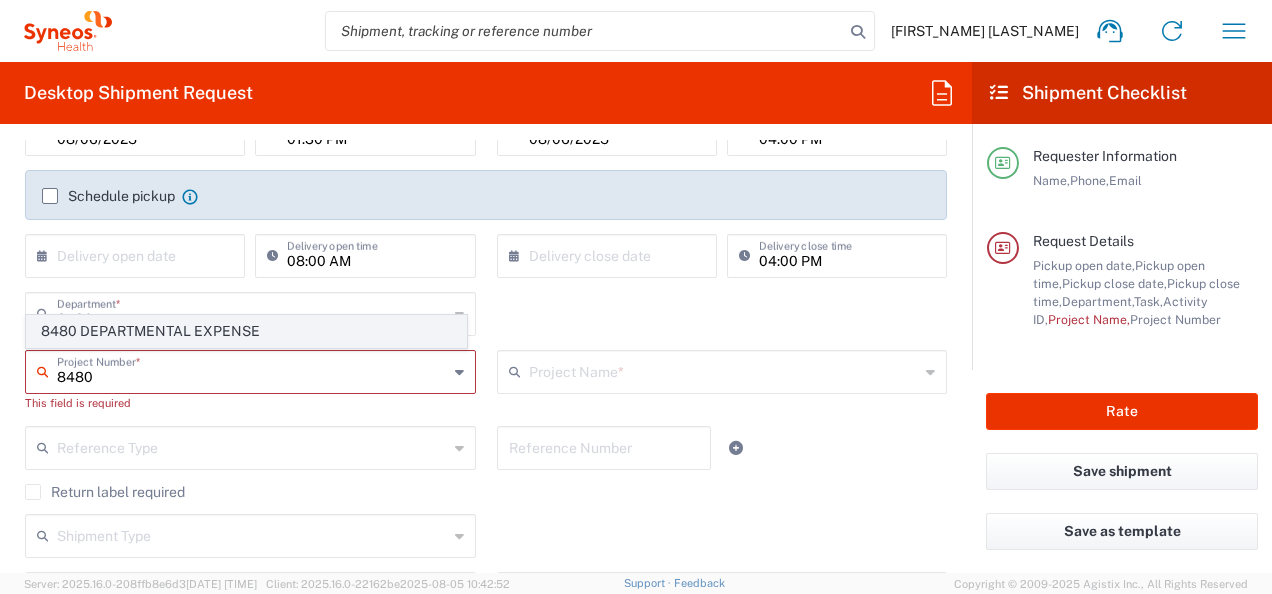 click on "8480 DEPARTMENTAL EXPENSE" 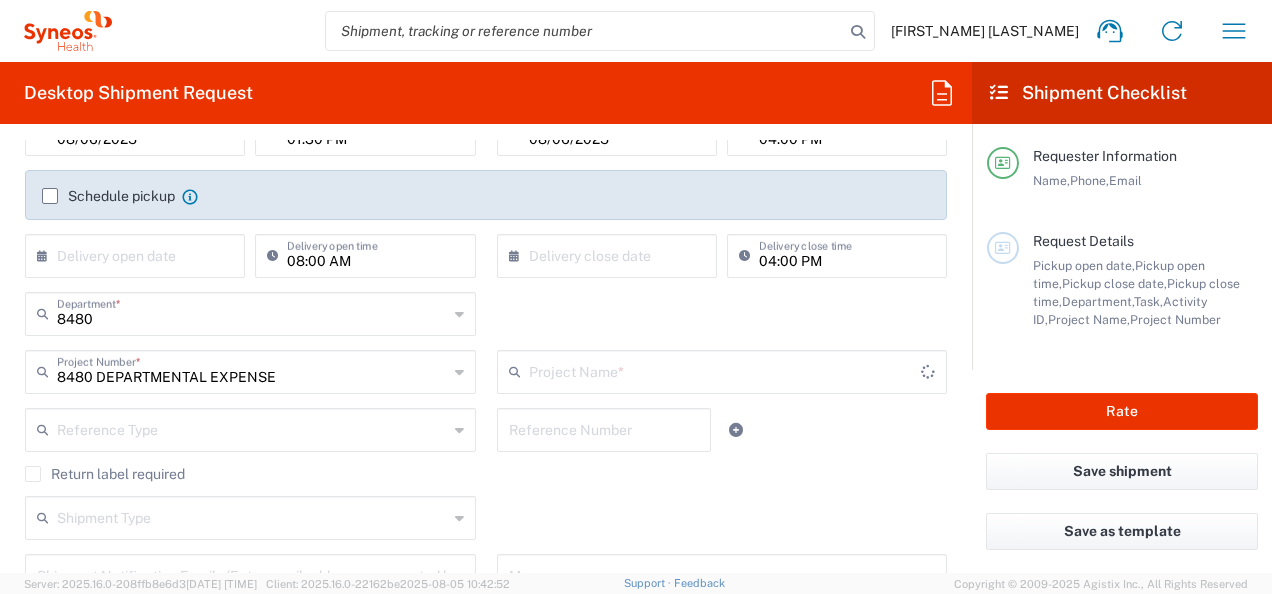type on "8480 DEPARTMENTAL EXPENSE" 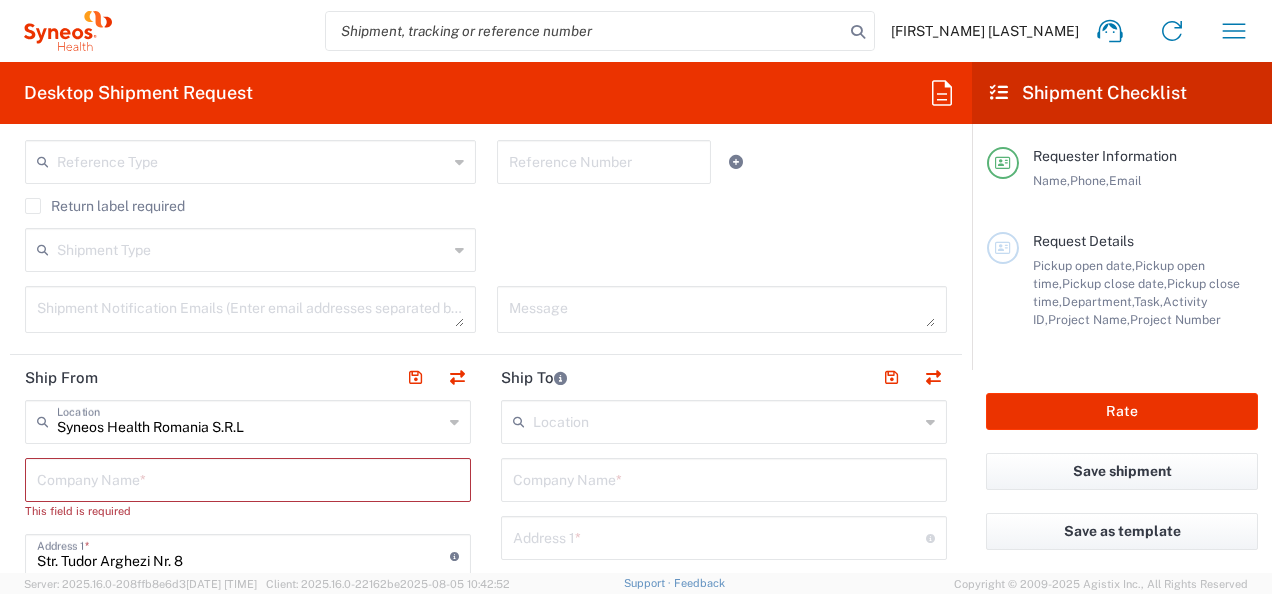 scroll, scrollTop: 600, scrollLeft: 0, axis: vertical 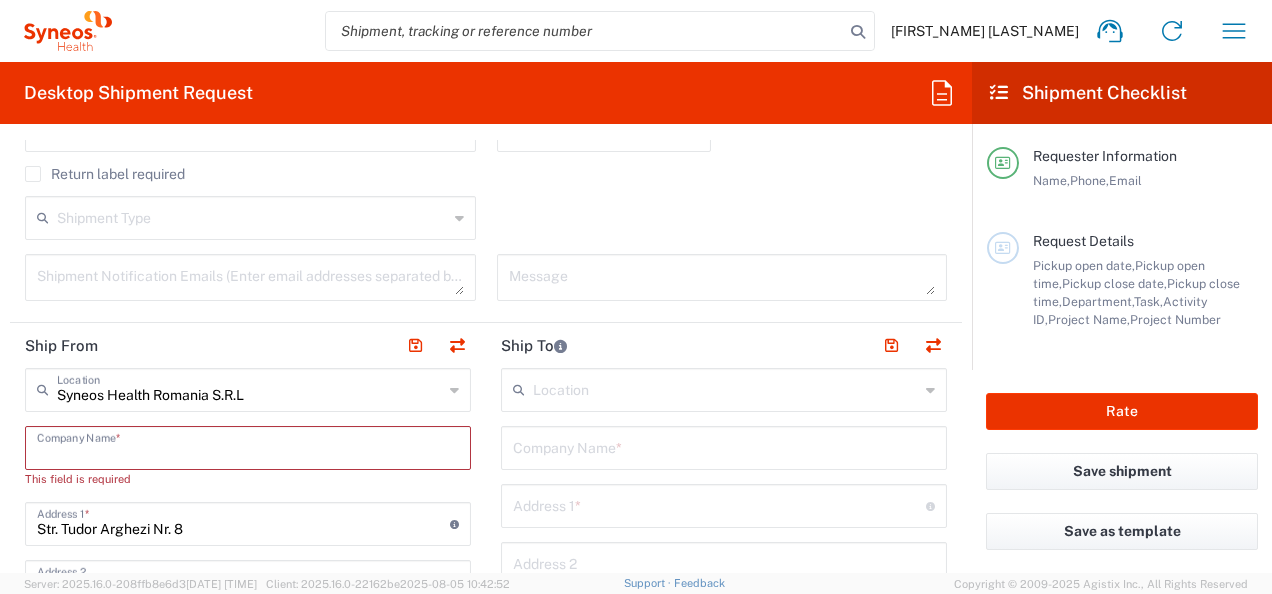 click at bounding box center (248, 446) 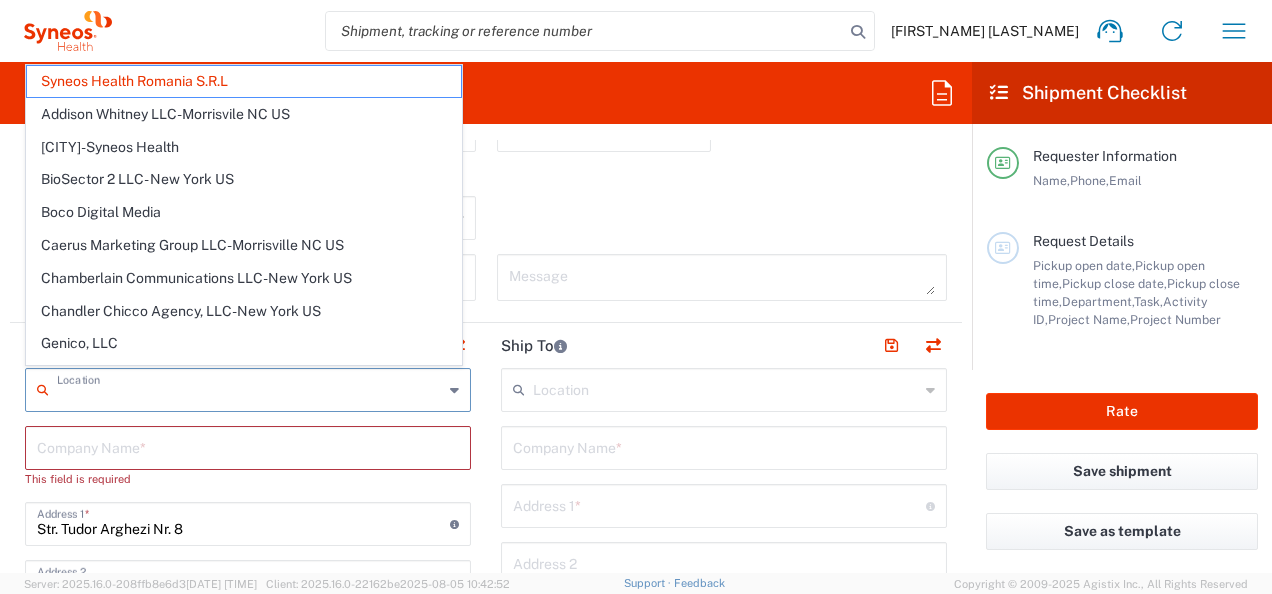drag, startPoint x: 292, startPoint y: 394, endPoint x: 33, endPoint y: 387, distance: 259.09457 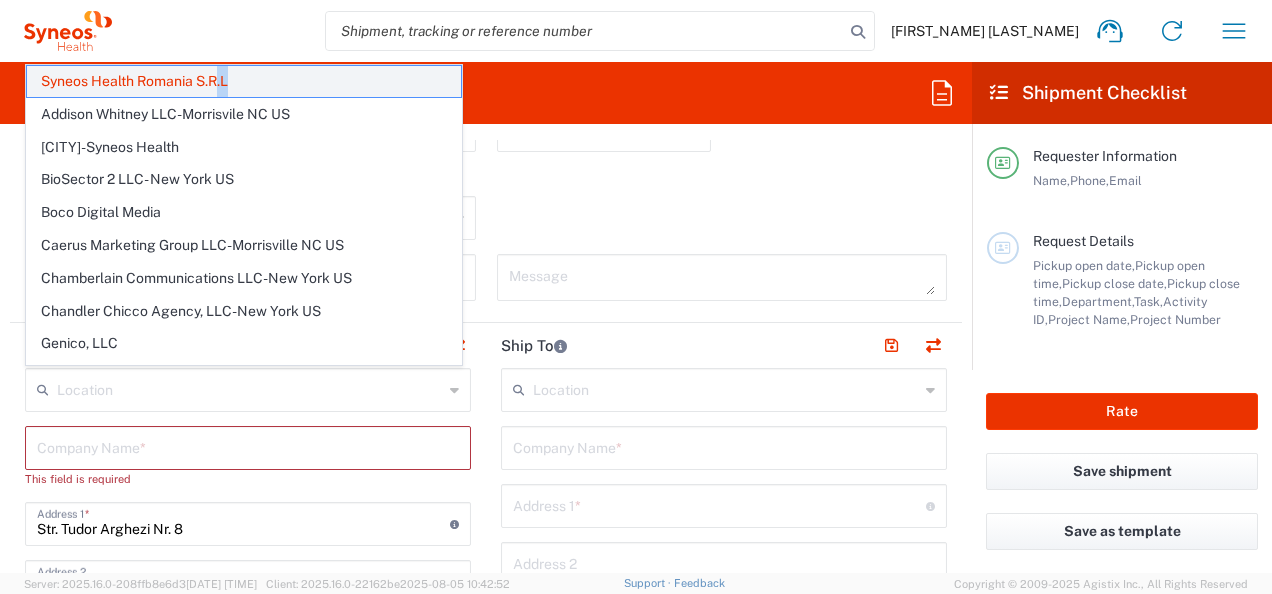 drag, startPoint x: 241, startPoint y: 76, endPoint x: 221, endPoint y: 80, distance: 20.396078 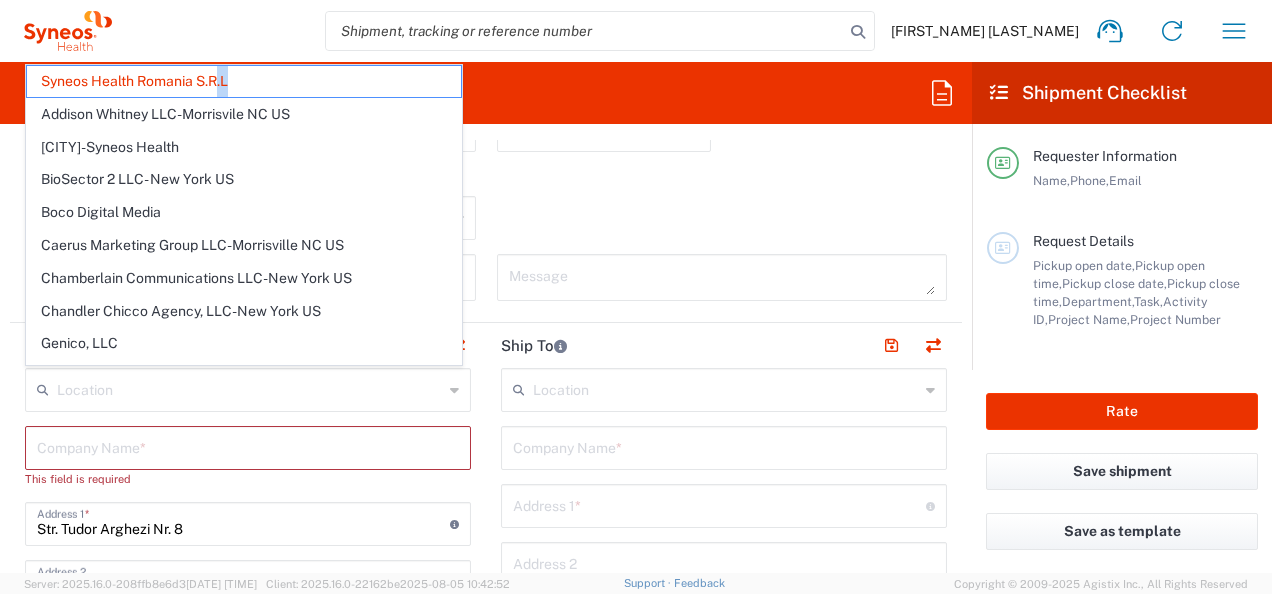 type 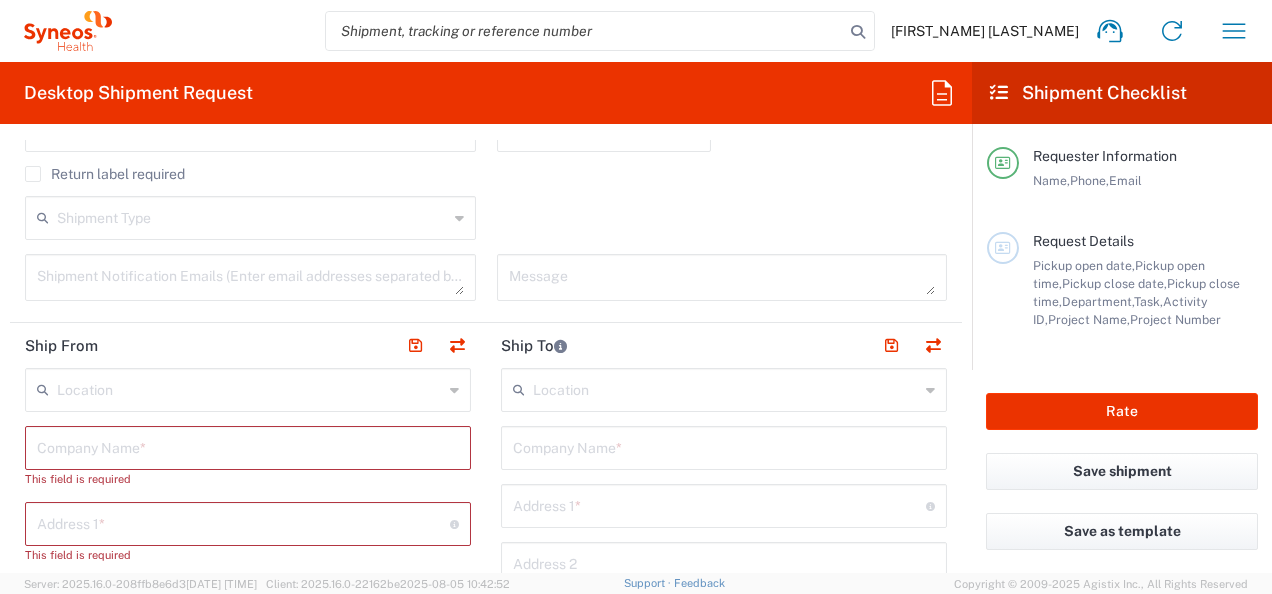 click at bounding box center (250, 388) 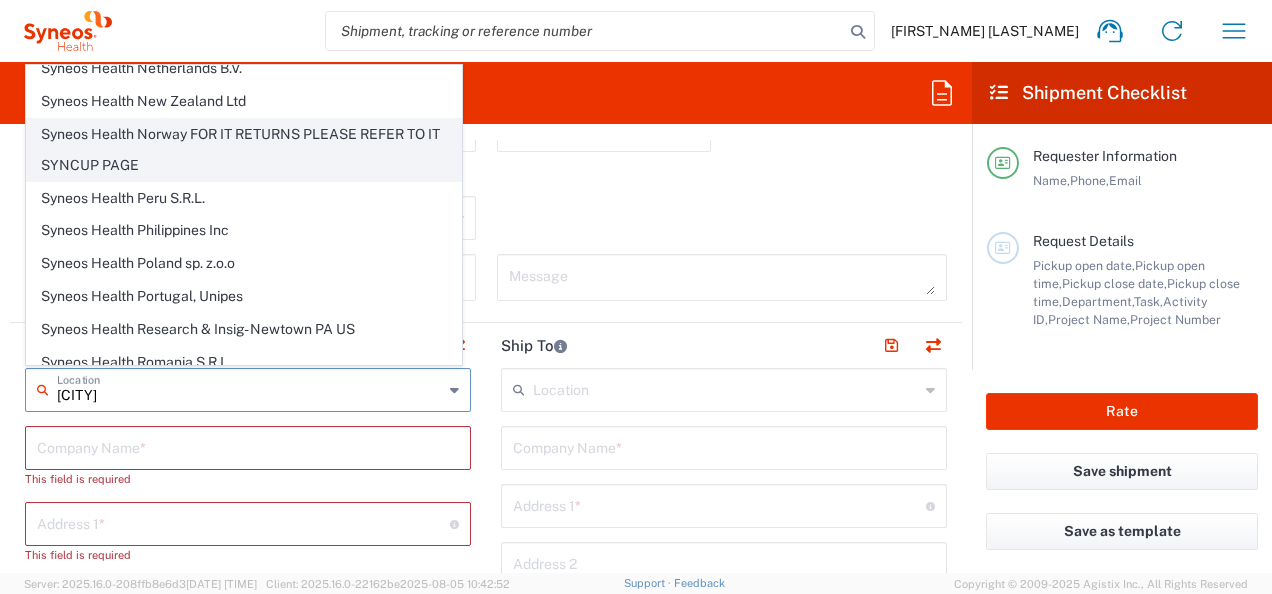 scroll, scrollTop: 2300, scrollLeft: 0, axis: vertical 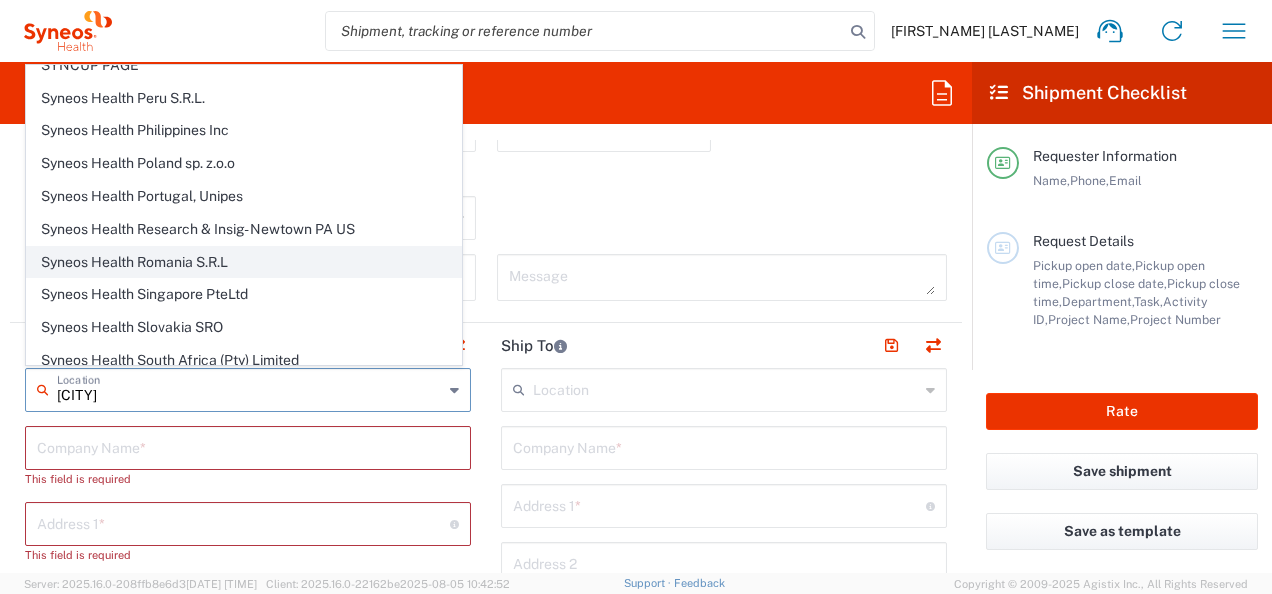 click on "Syneos Health Romania S.R.L" 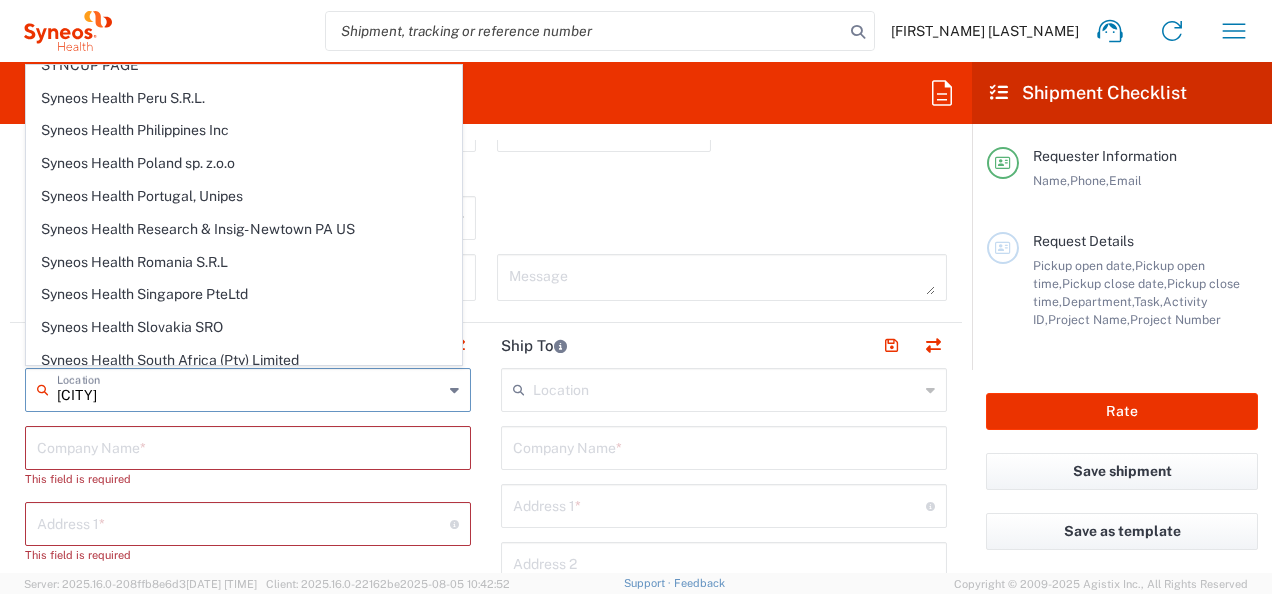 type on "Syneos Health Romania S.R.L" 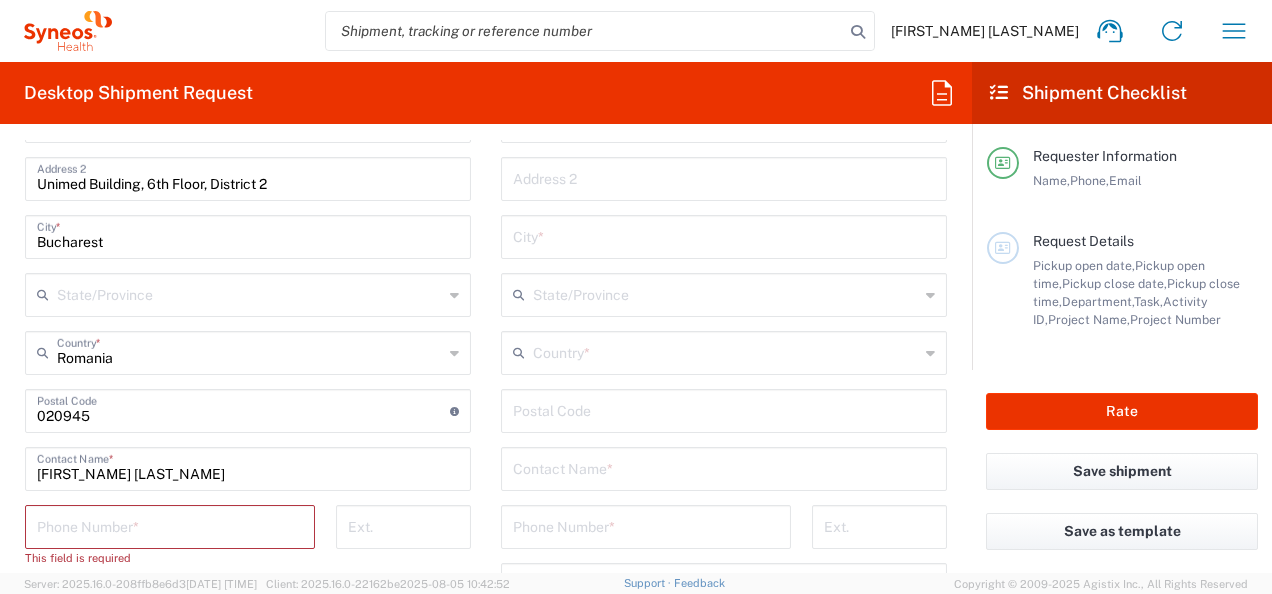 scroll, scrollTop: 1100, scrollLeft: 0, axis: vertical 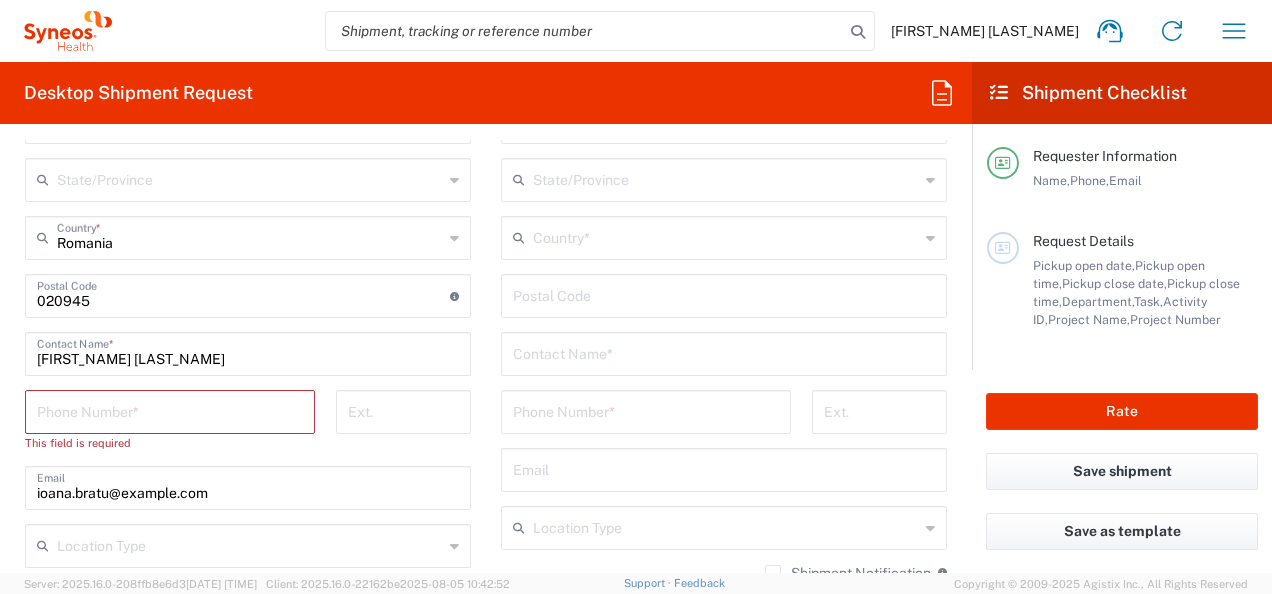 click at bounding box center (170, 410) 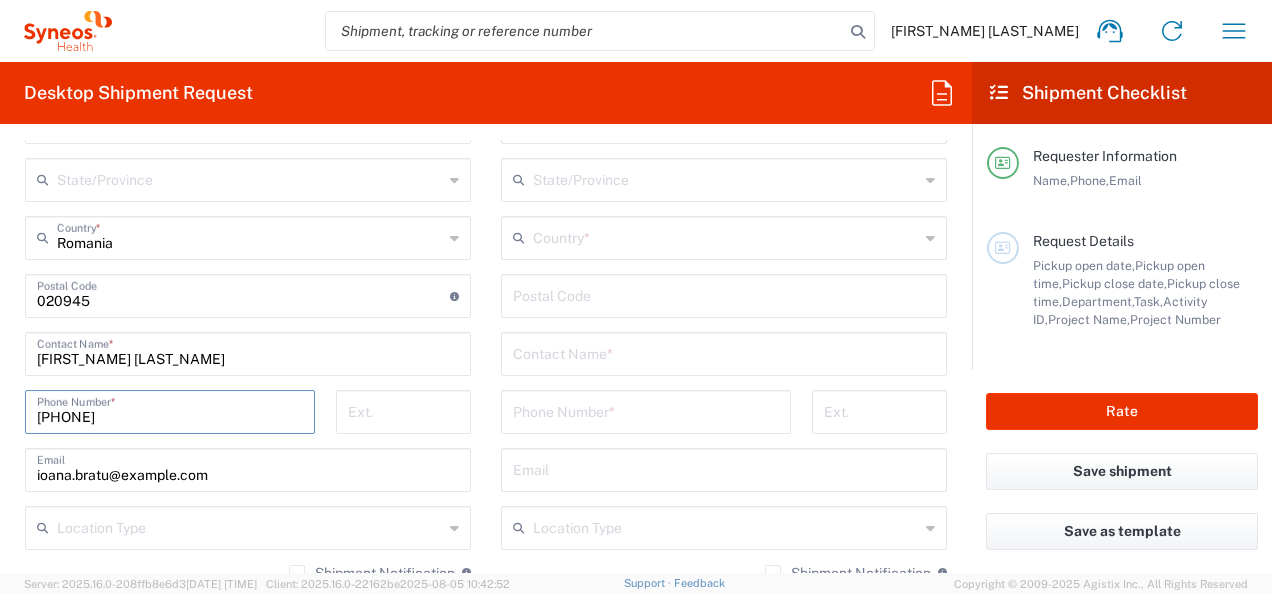 type on "0766479269" 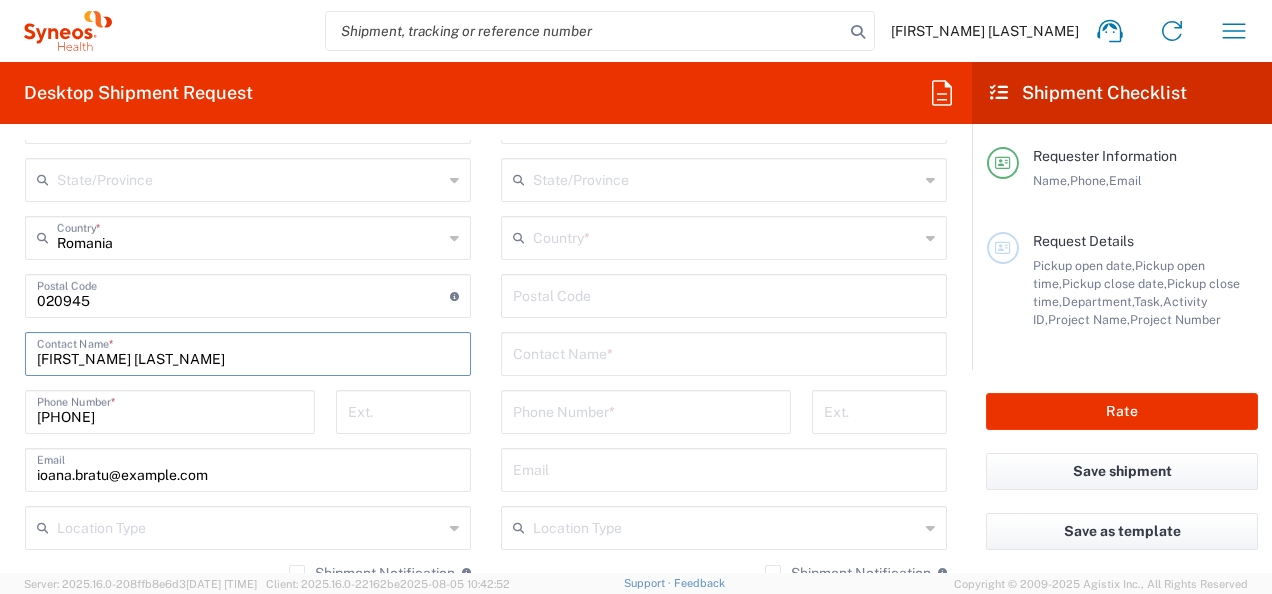 click on "[FIRST] [LAST]" at bounding box center (248, 352) 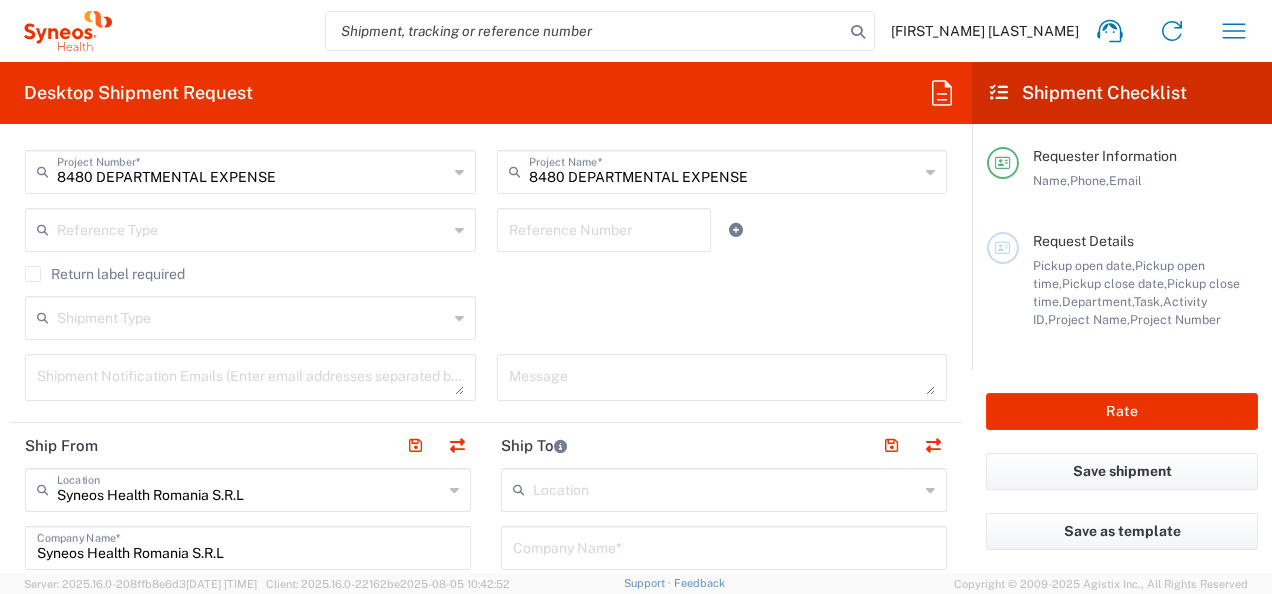 scroll, scrollTop: 600, scrollLeft: 0, axis: vertical 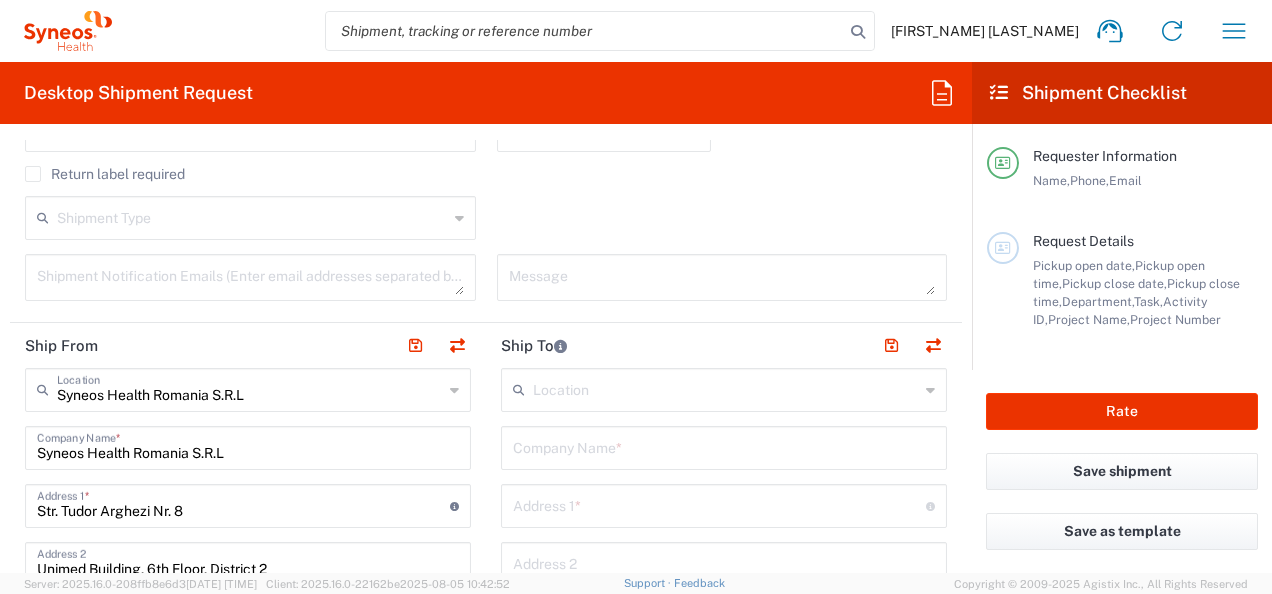 click at bounding box center (724, 446) 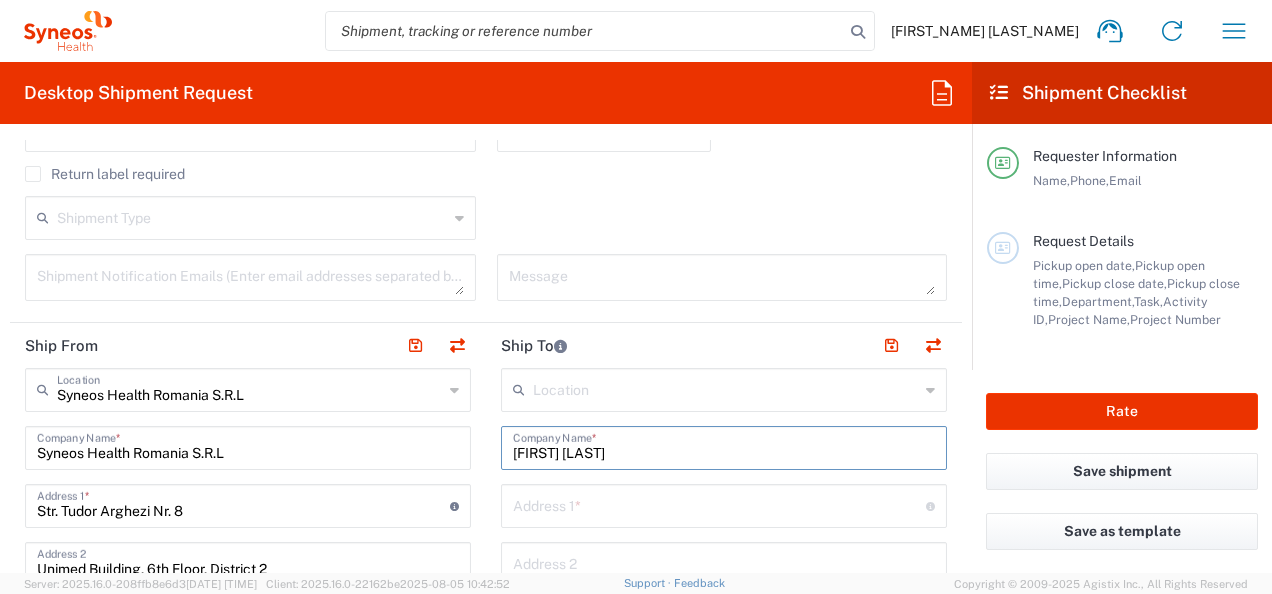 type on "[FIRST] [LAST]" 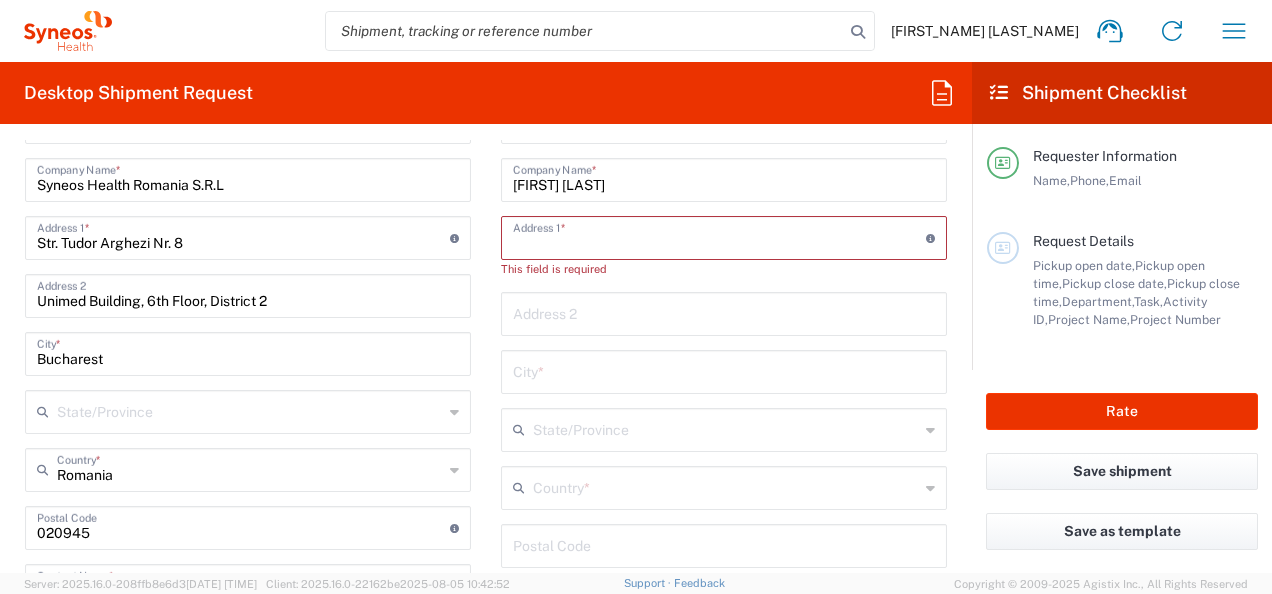 scroll, scrollTop: 900, scrollLeft: 0, axis: vertical 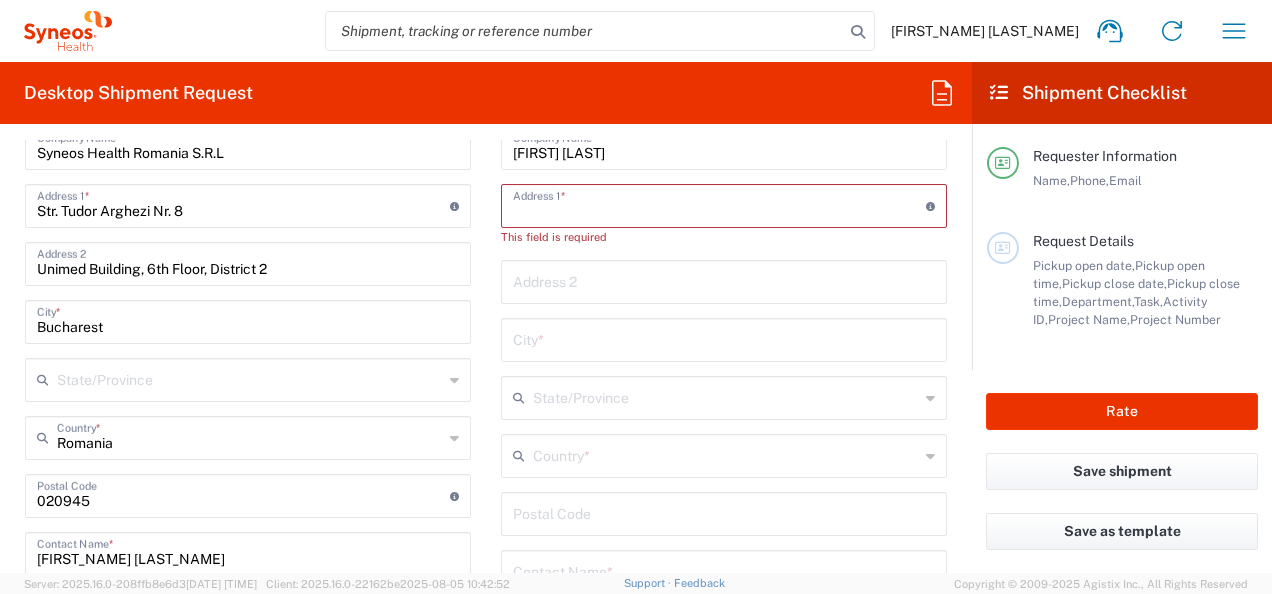 click at bounding box center [724, 512] 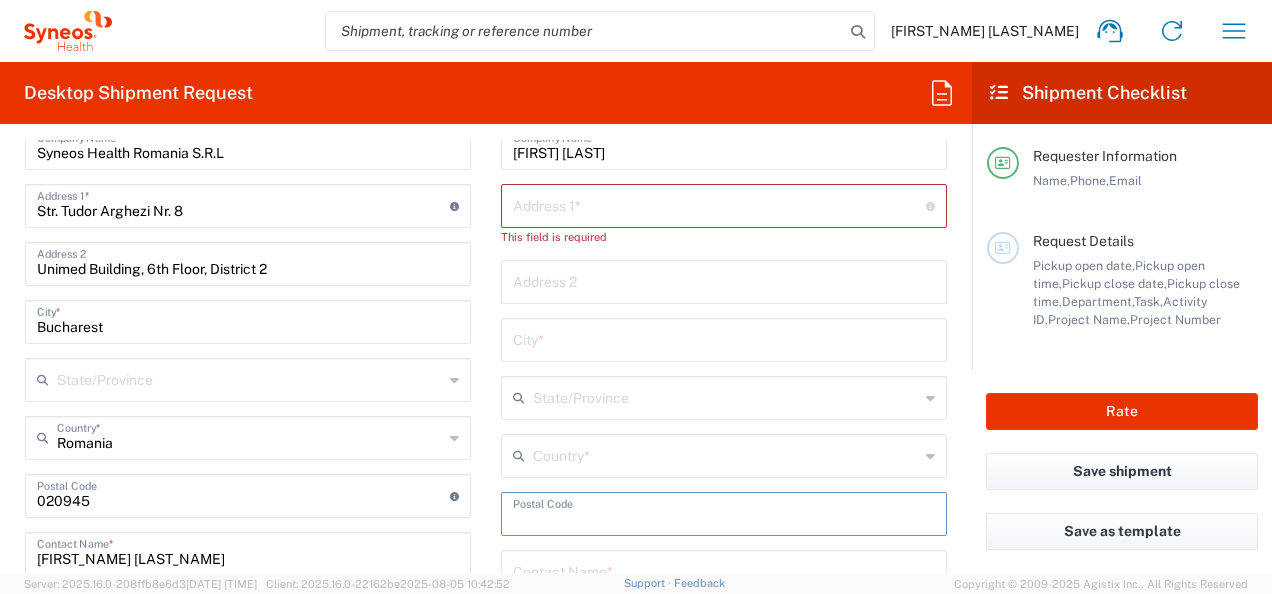 paste on "505400" 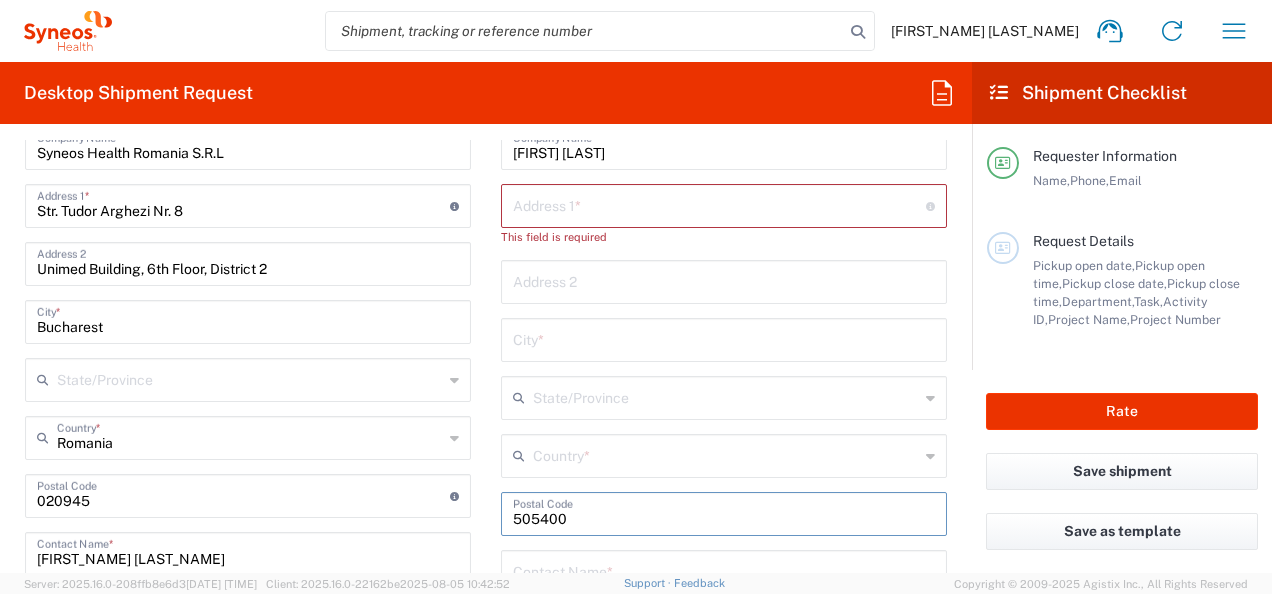 type on "505400" 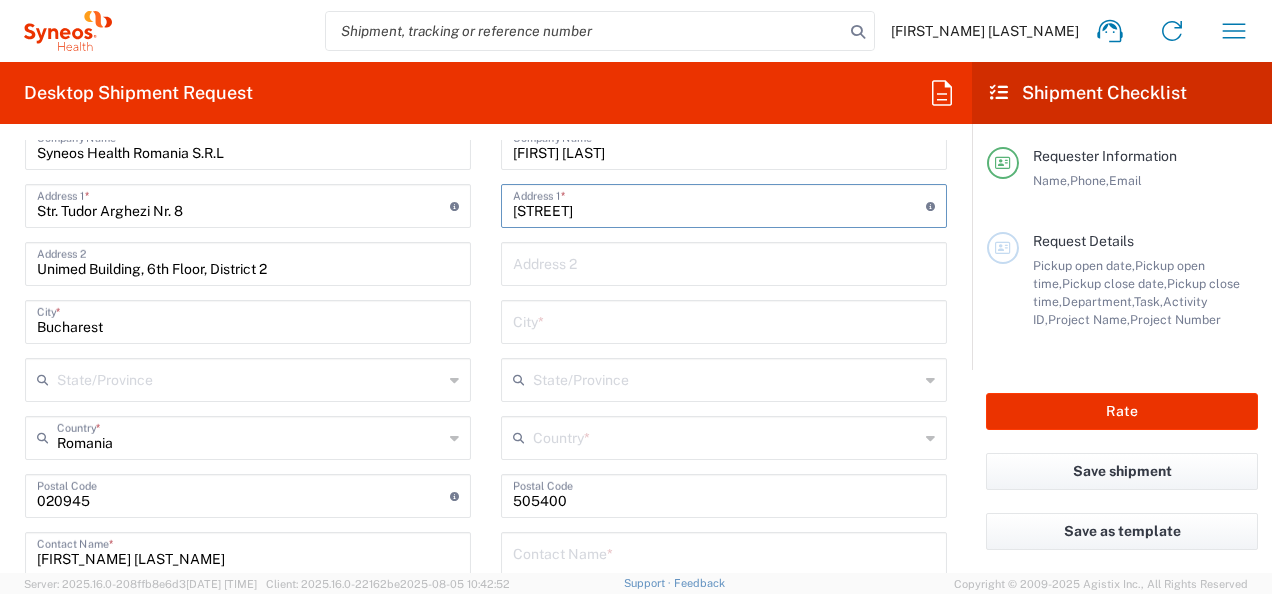 click on "Narciselor" at bounding box center [719, 204] 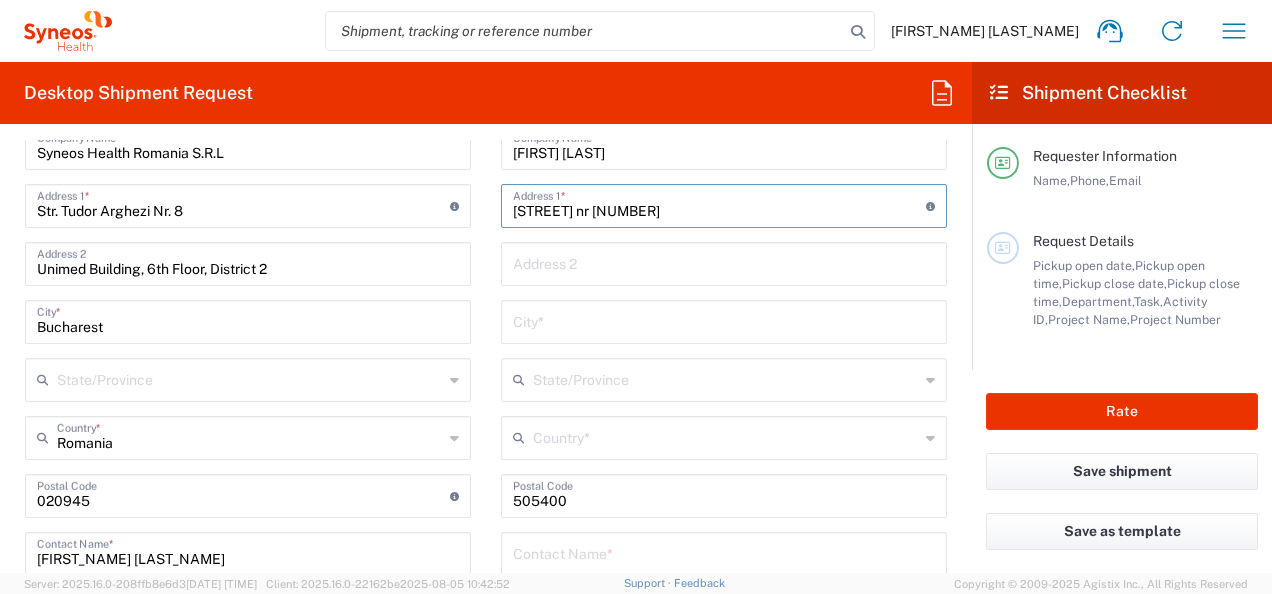 click on "Strada Narciselor nr.11" at bounding box center (719, 204) 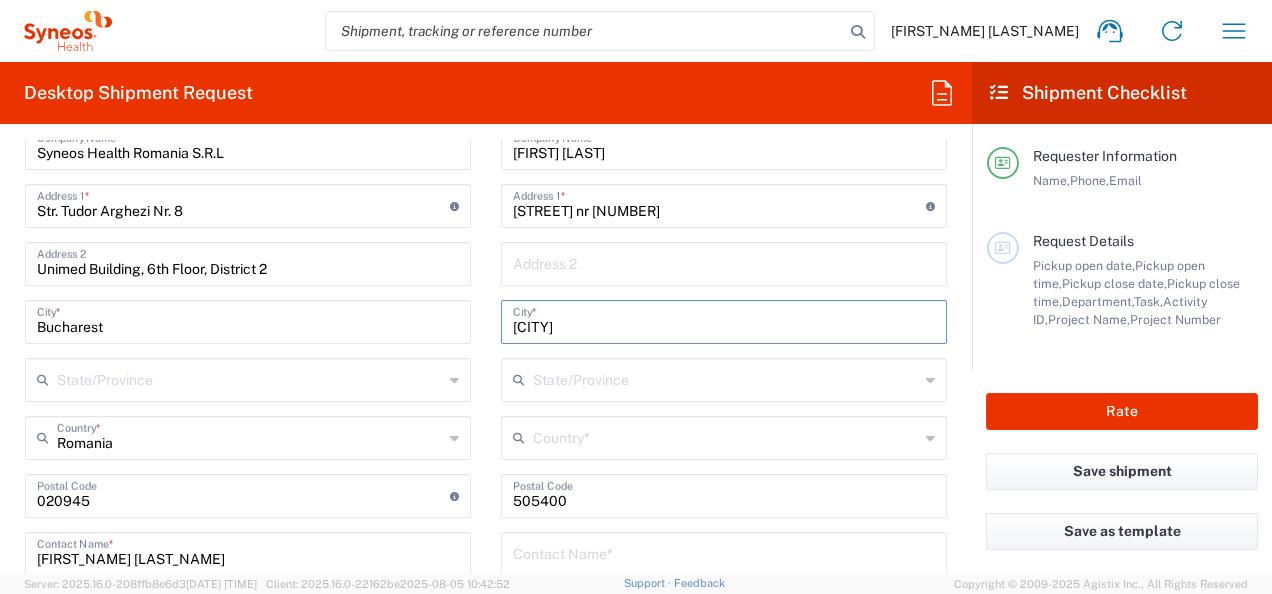 type on "Brasov" 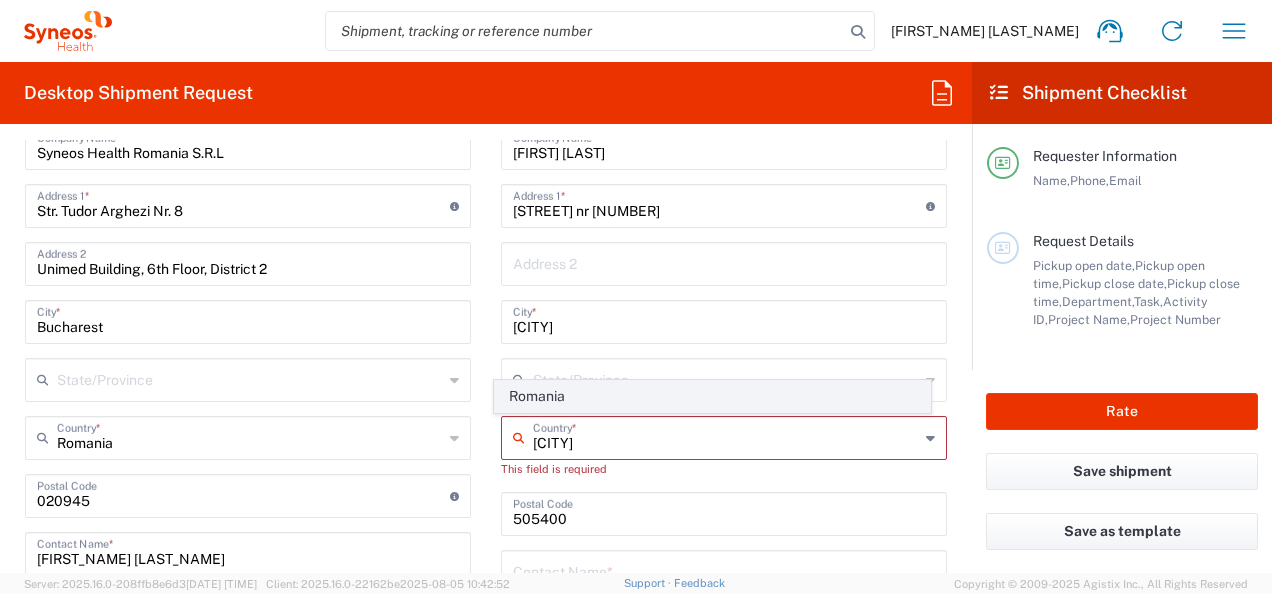 click on "Romania" 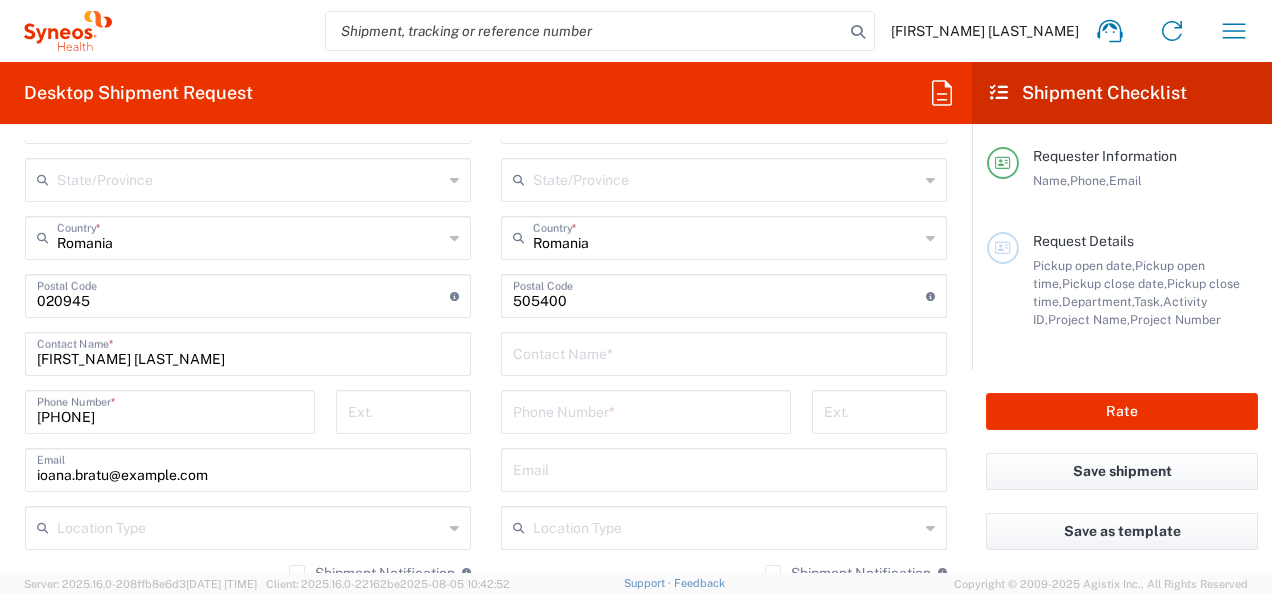 scroll, scrollTop: 900, scrollLeft: 0, axis: vertical 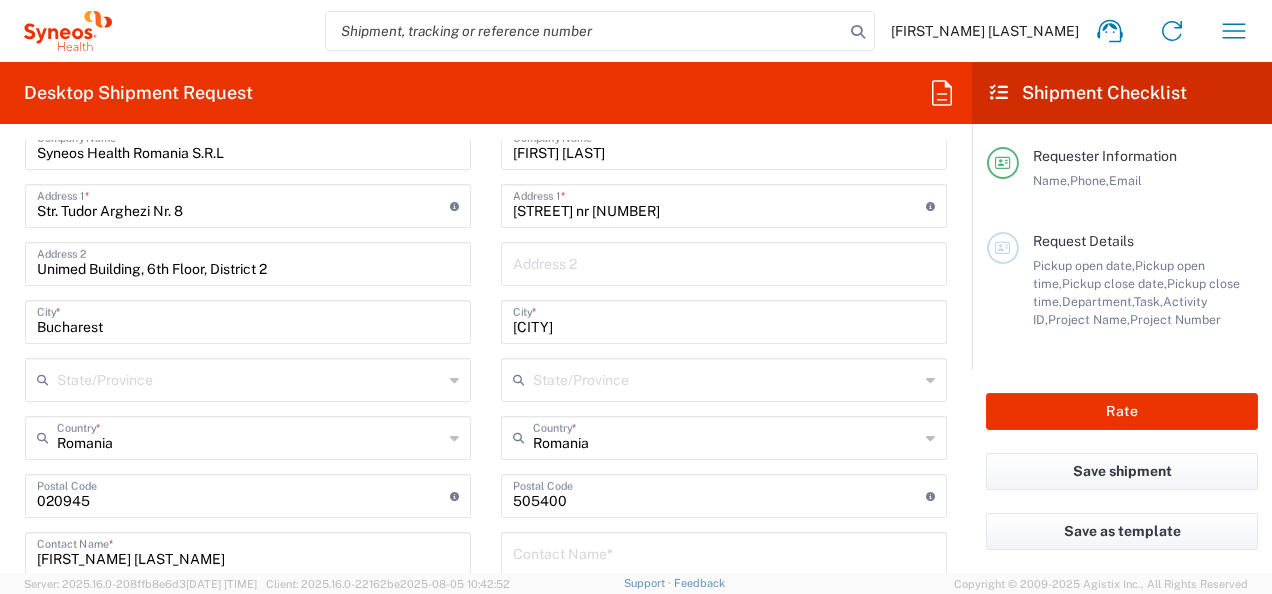 click at bounding box center (726, 378) 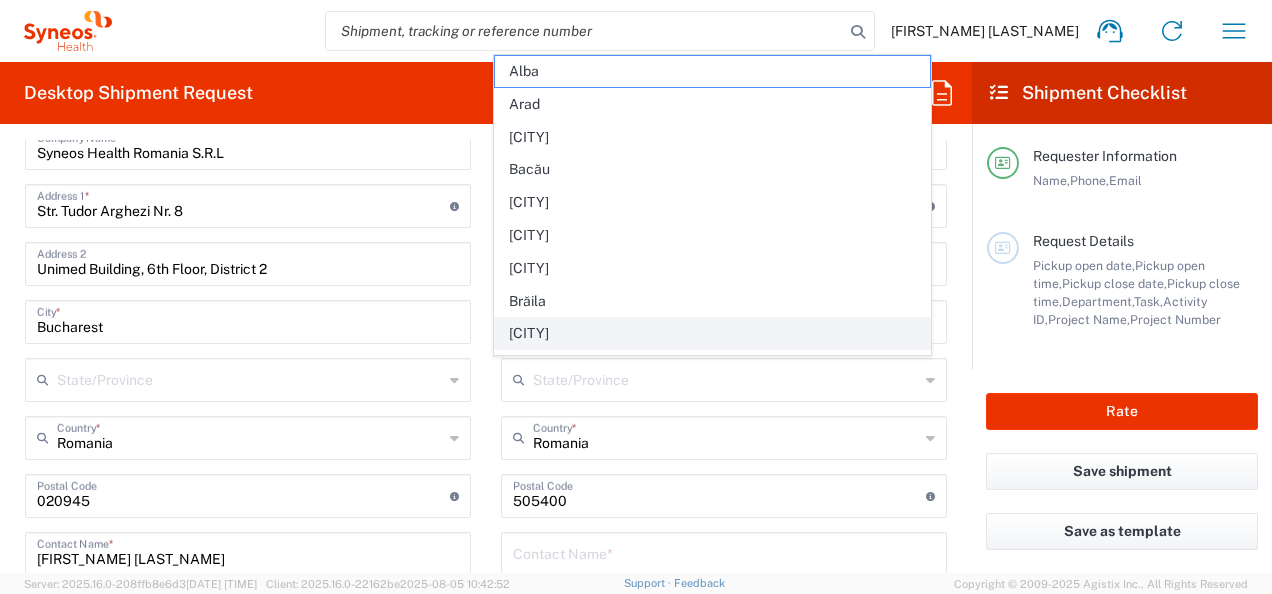click on "[CITY]" 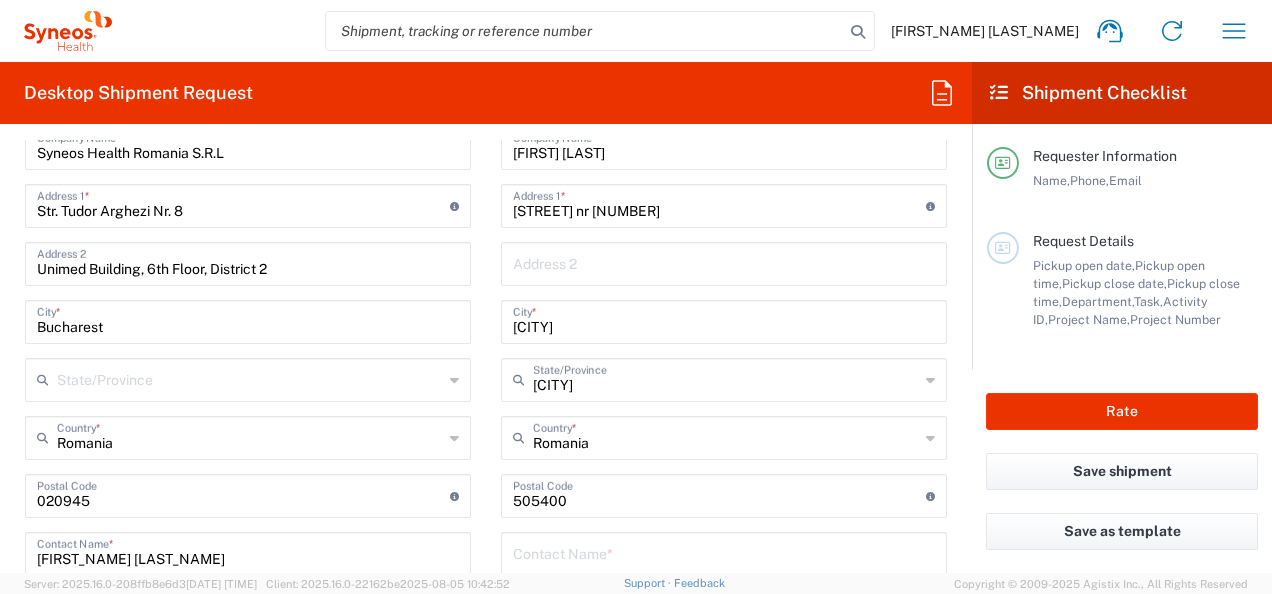 click on "Brasov" at bounding box center [724, 320] 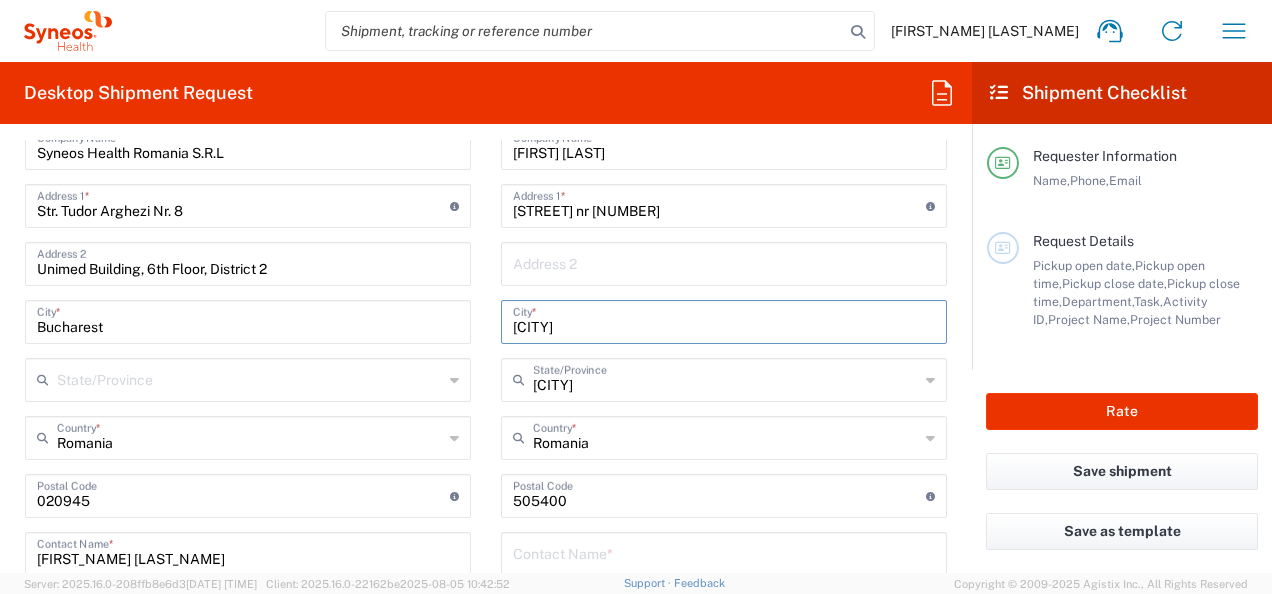 drag, startPoint x: 548, startPoint y: 328, endPoint x: 507, endPoint y: 328, distance: 41 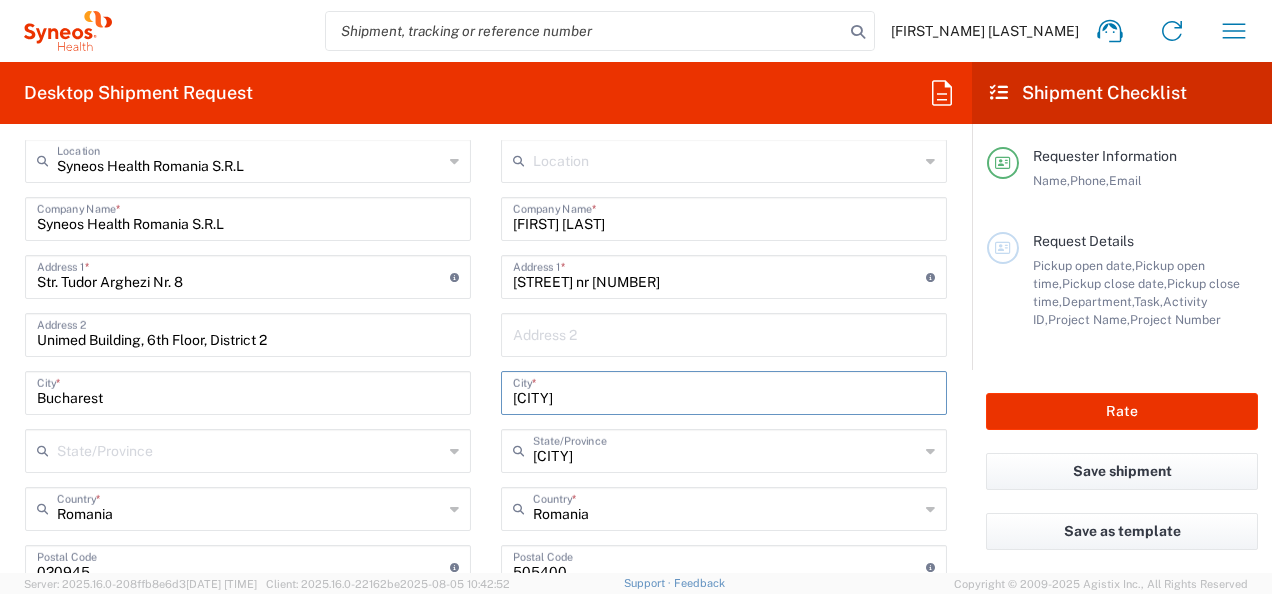 scroll, scrollTop: 600, scrollLeft: 0, axis: vertical 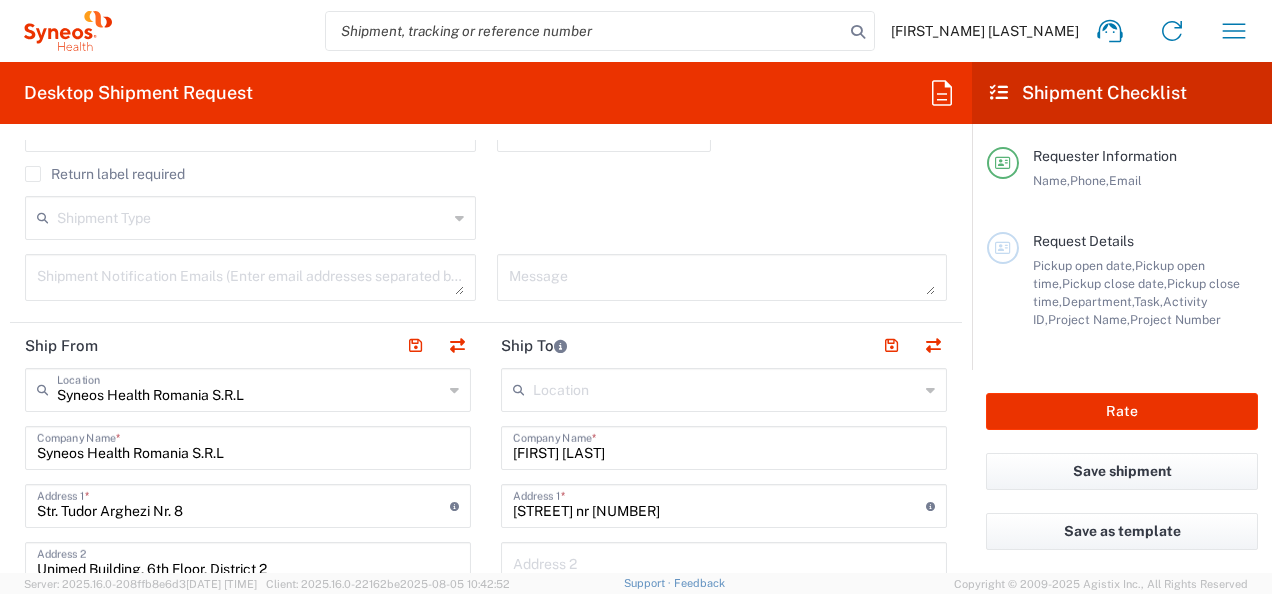 type on "[CITY]" 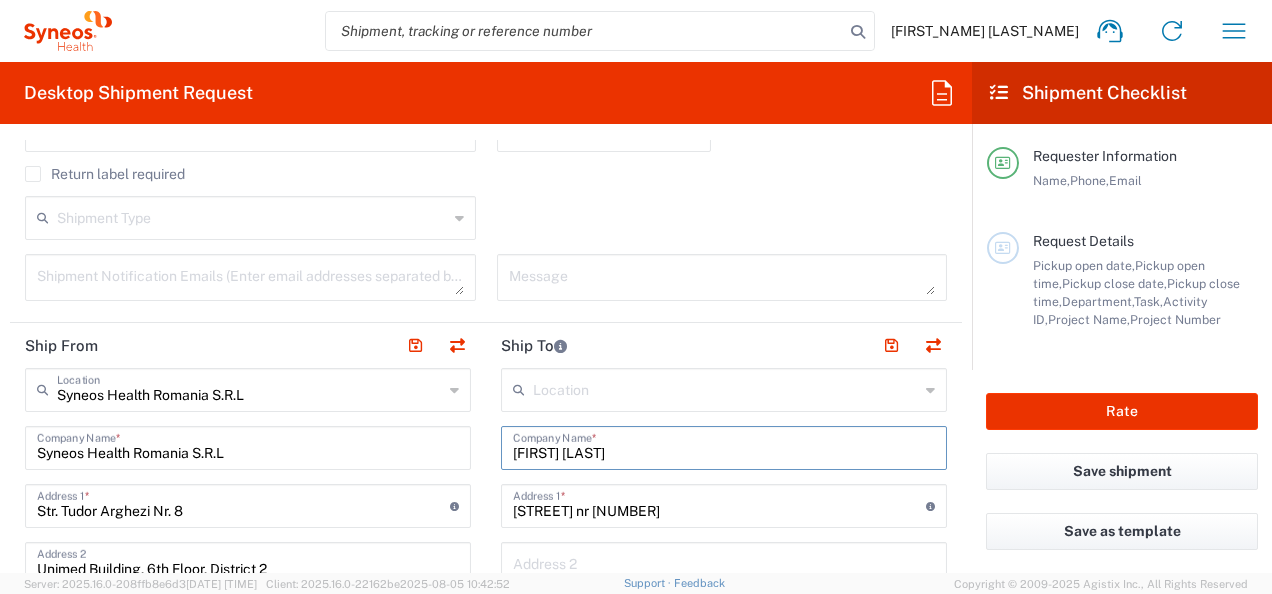 drag, startPoint x: 620, startPoint y: 447, endPoint x: 458, endPoint y: 451, distance: 162.04938 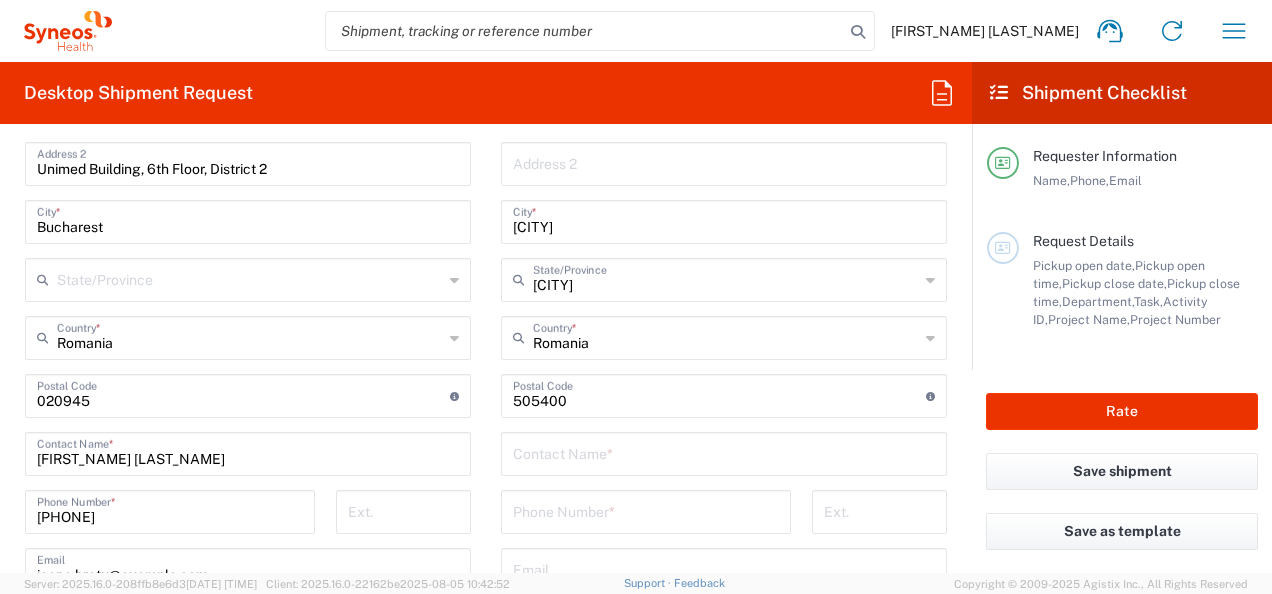 click at bounding box center (724, 452) 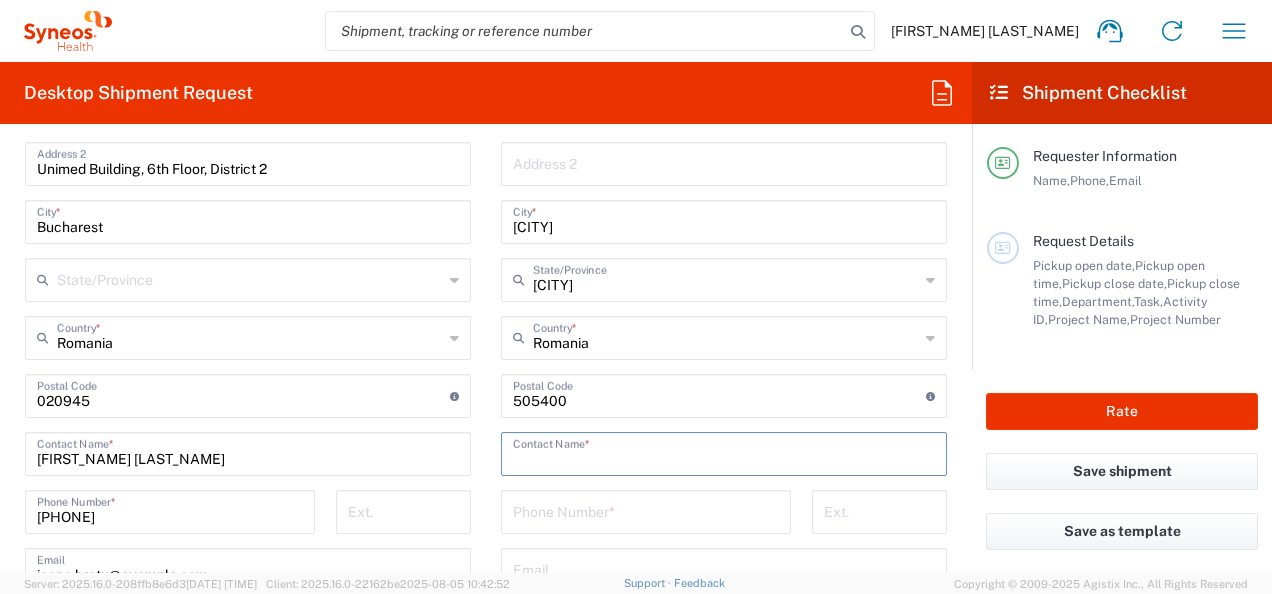 paste on "[FIRST] [LAST]" 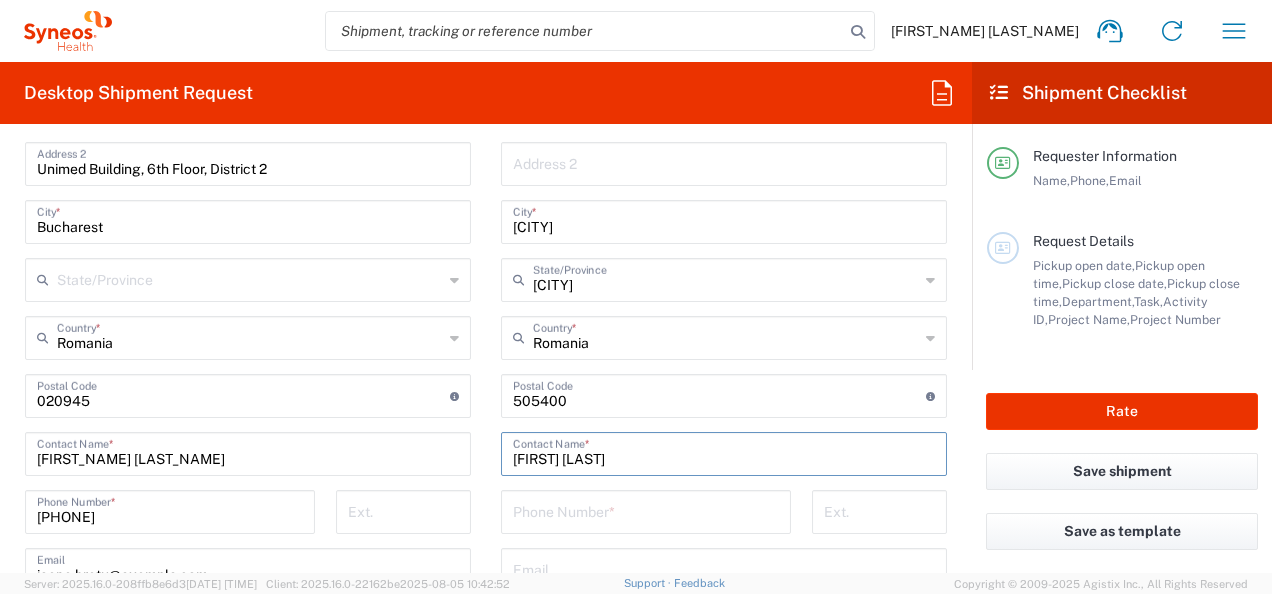 type on "[FIRST] [LAST]" 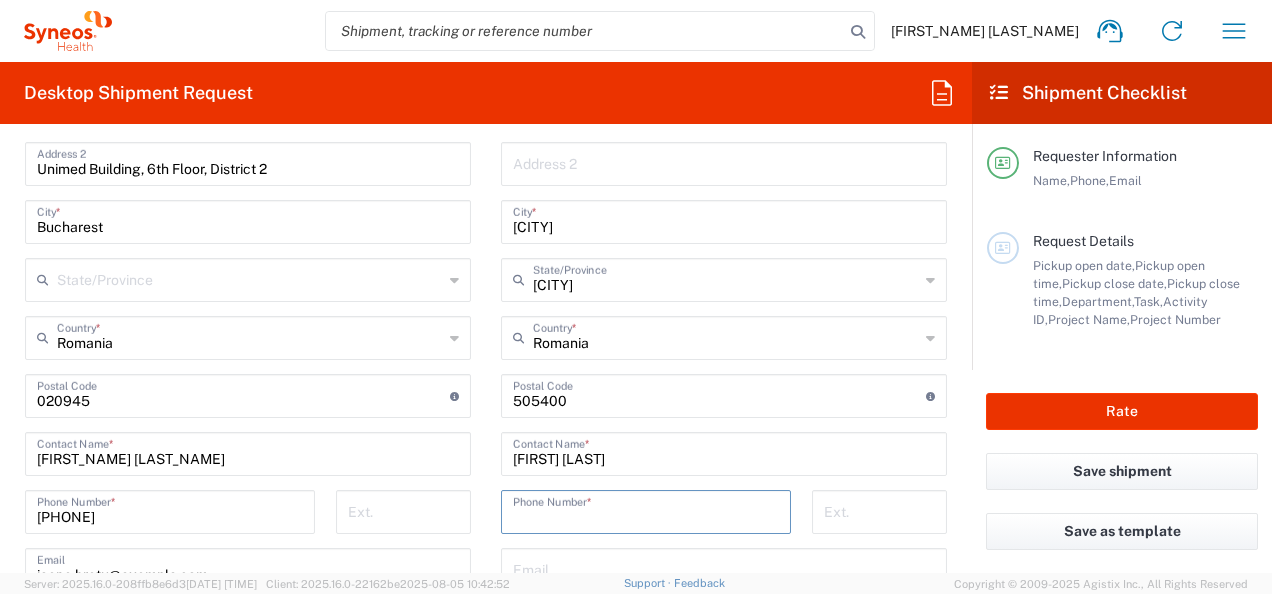click at bounding box center (646, 510) 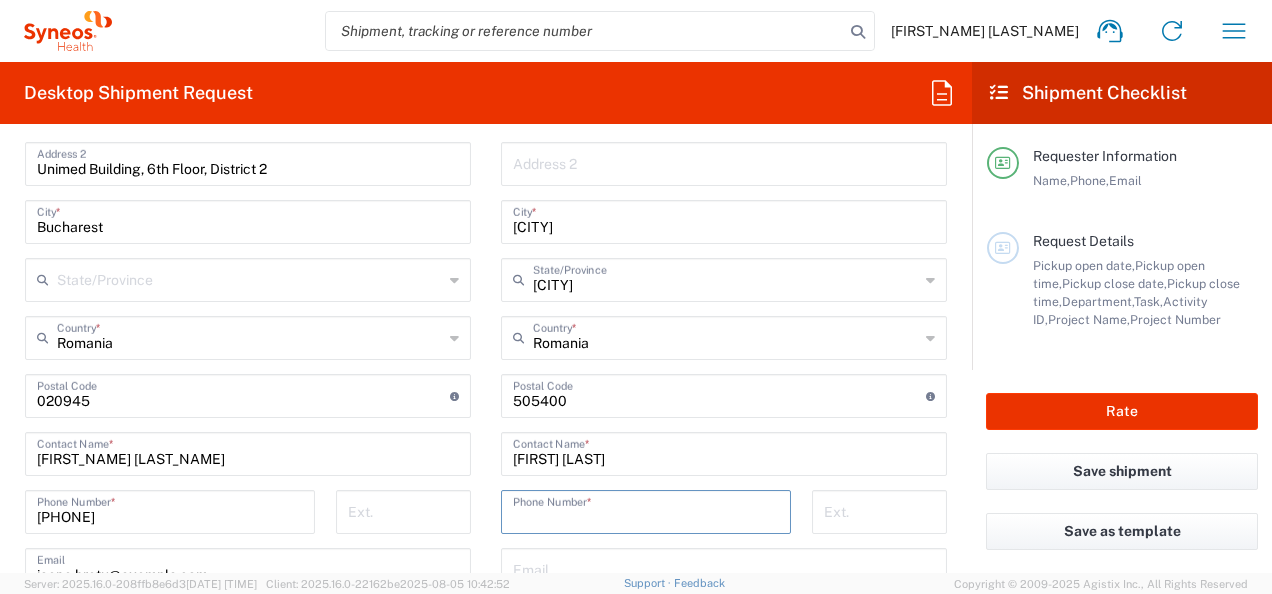 paste on "+4 0736 707  635" 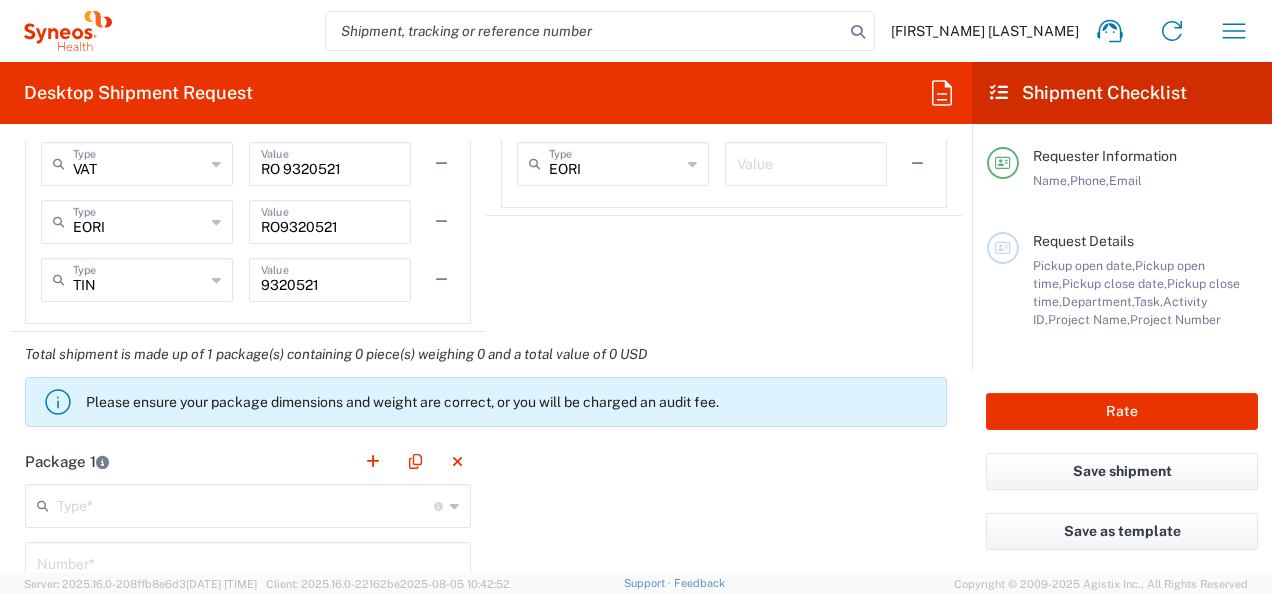 scroll, scrollTop: 1700, scrollLeft: 0, axis: vertical 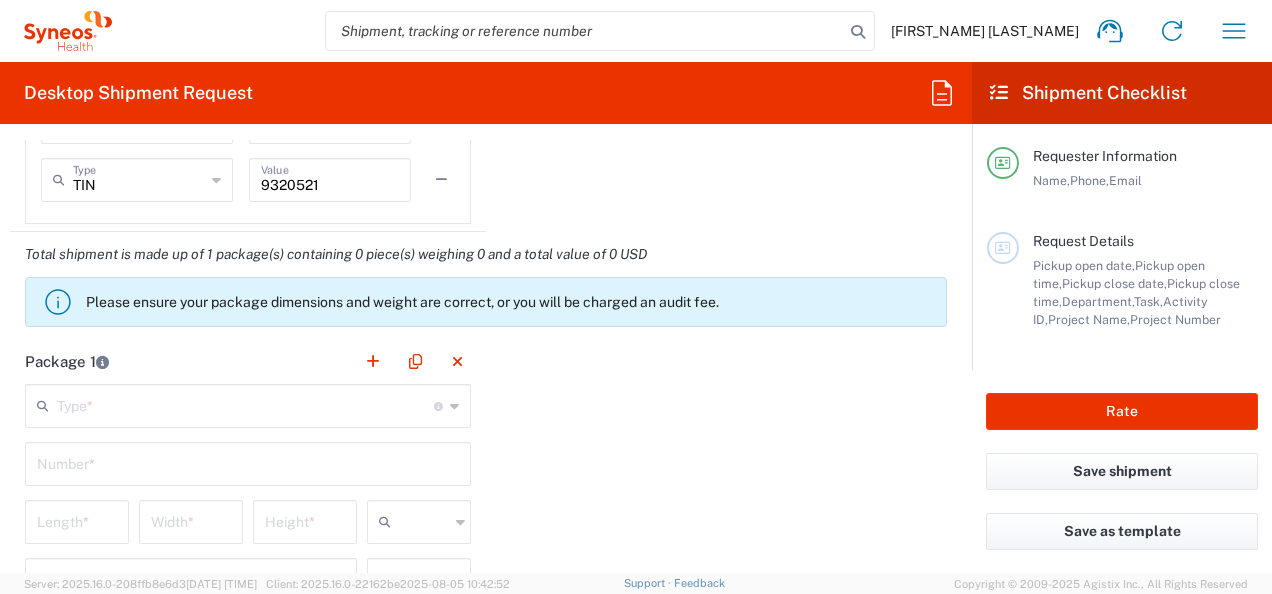 type on "+4 0736 707  635" 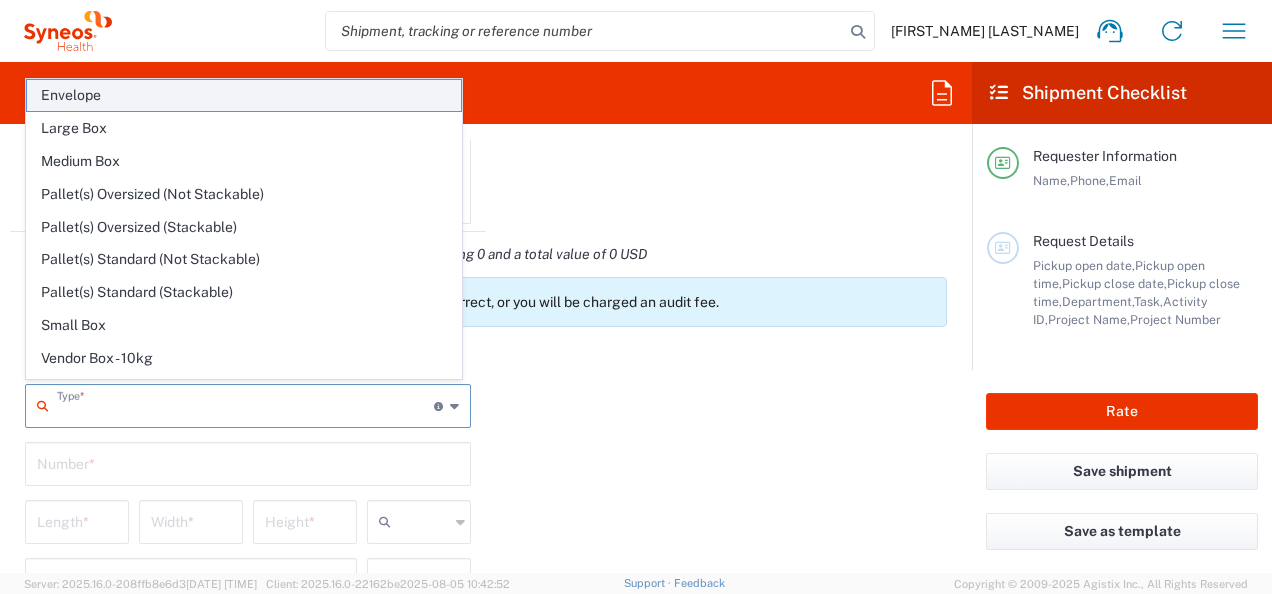 click on "Envelope" 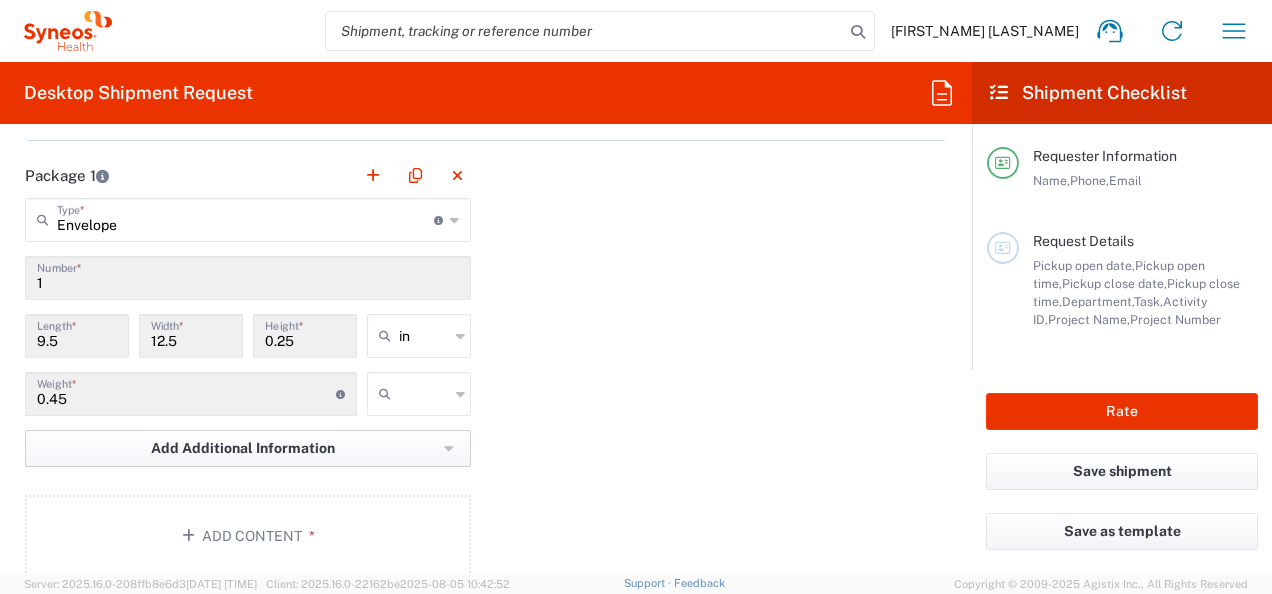 scroll, scrollTop: 1900, scrollLeft: 0, axis: vertical 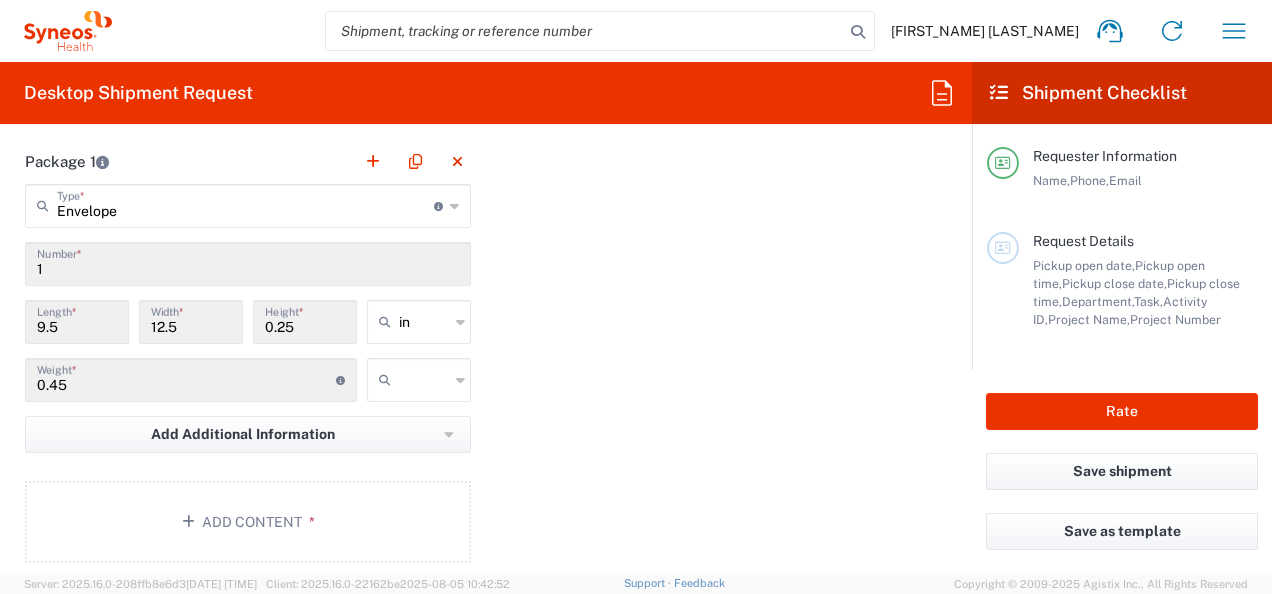 click 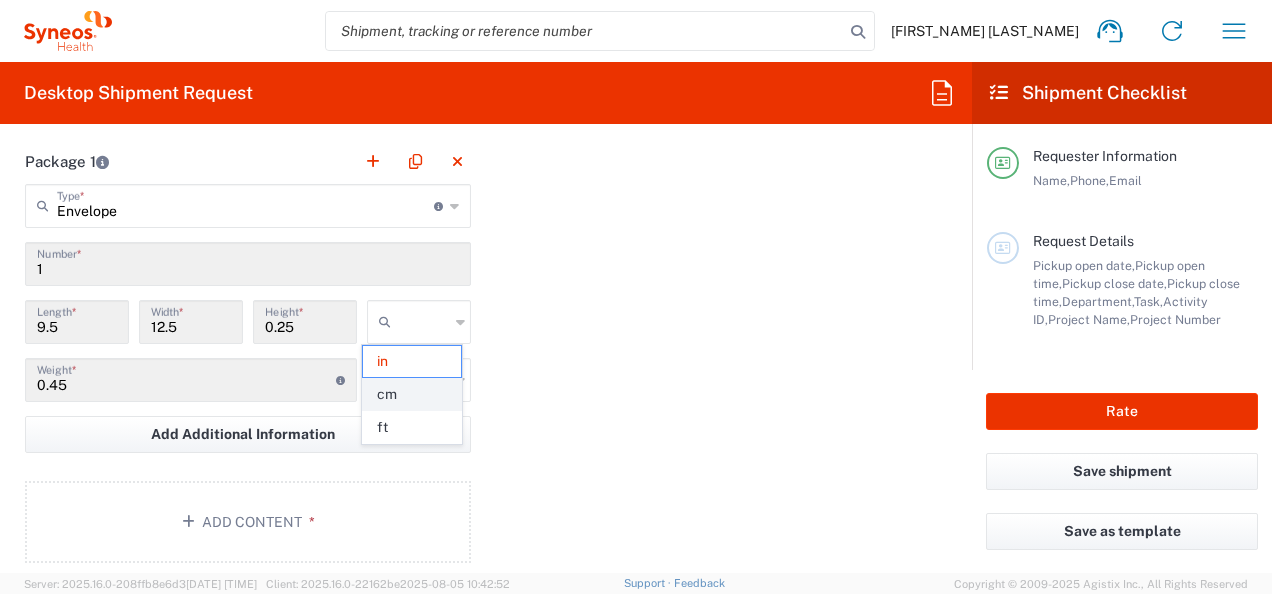 click on "cm" 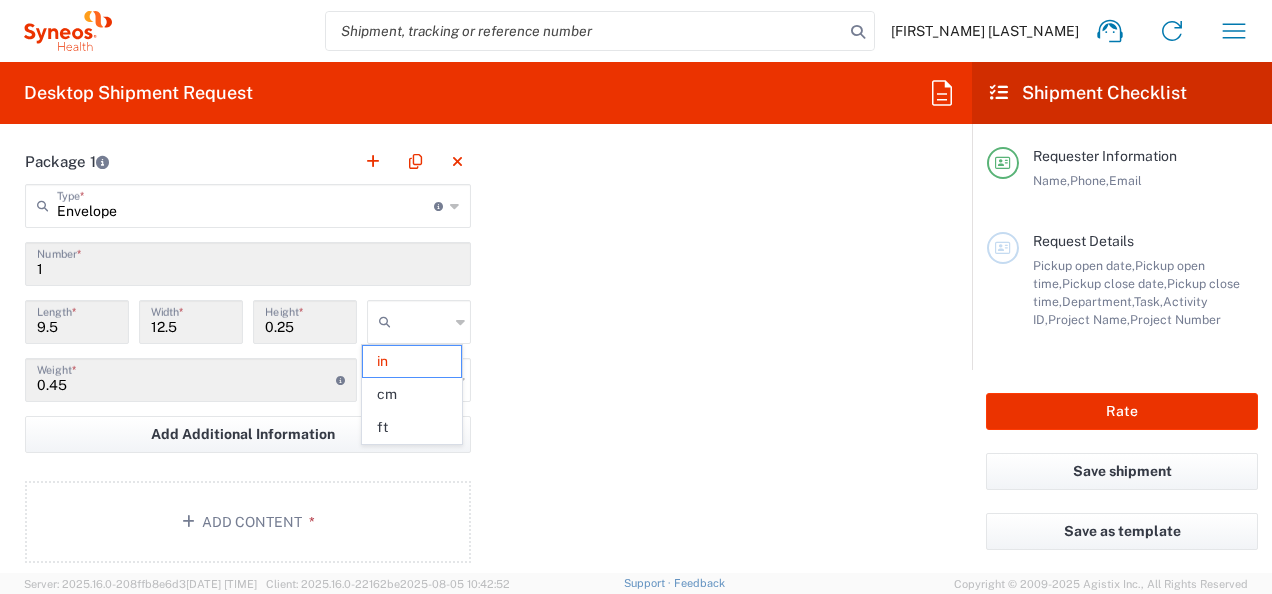 type on "24.13" 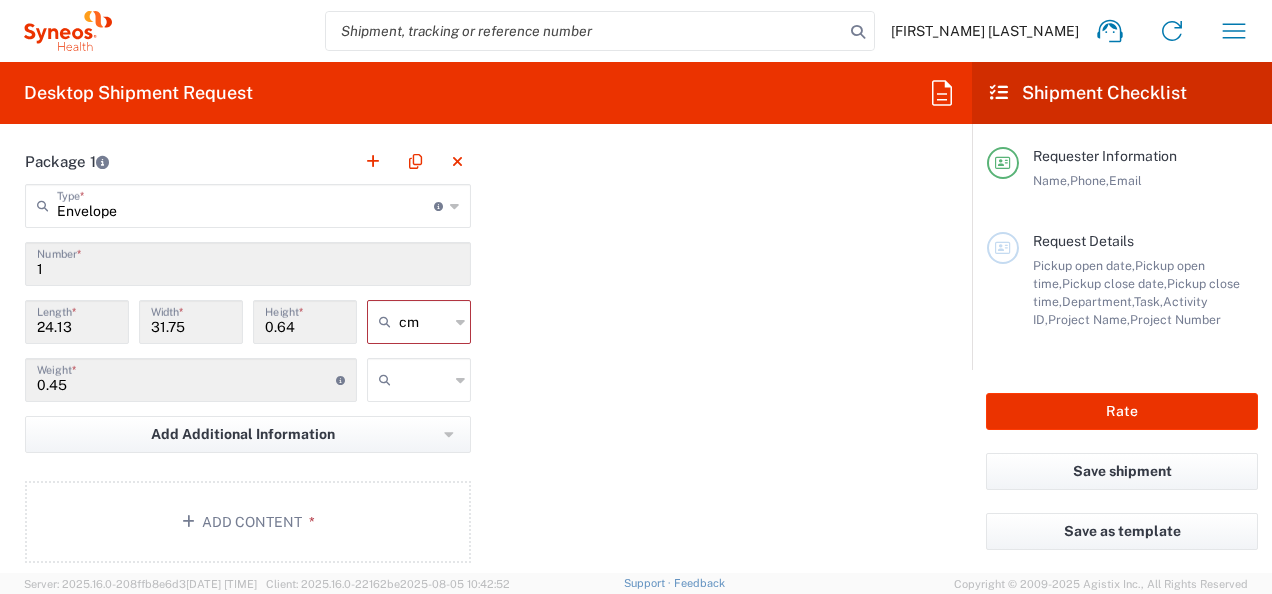 click 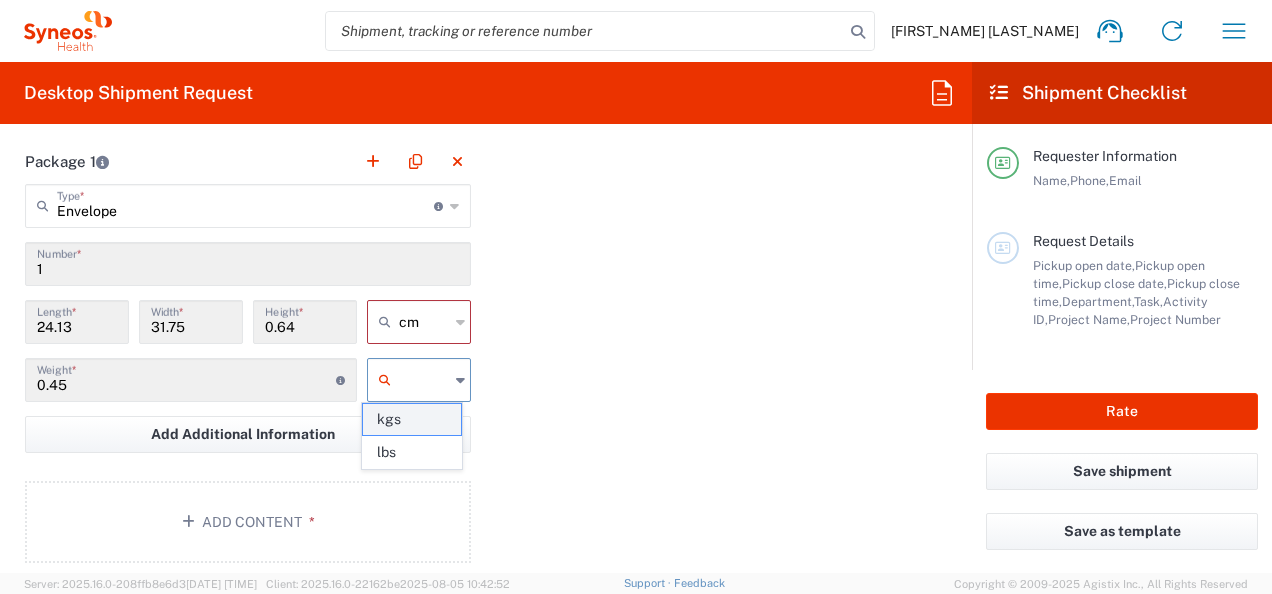 click on "kgs" 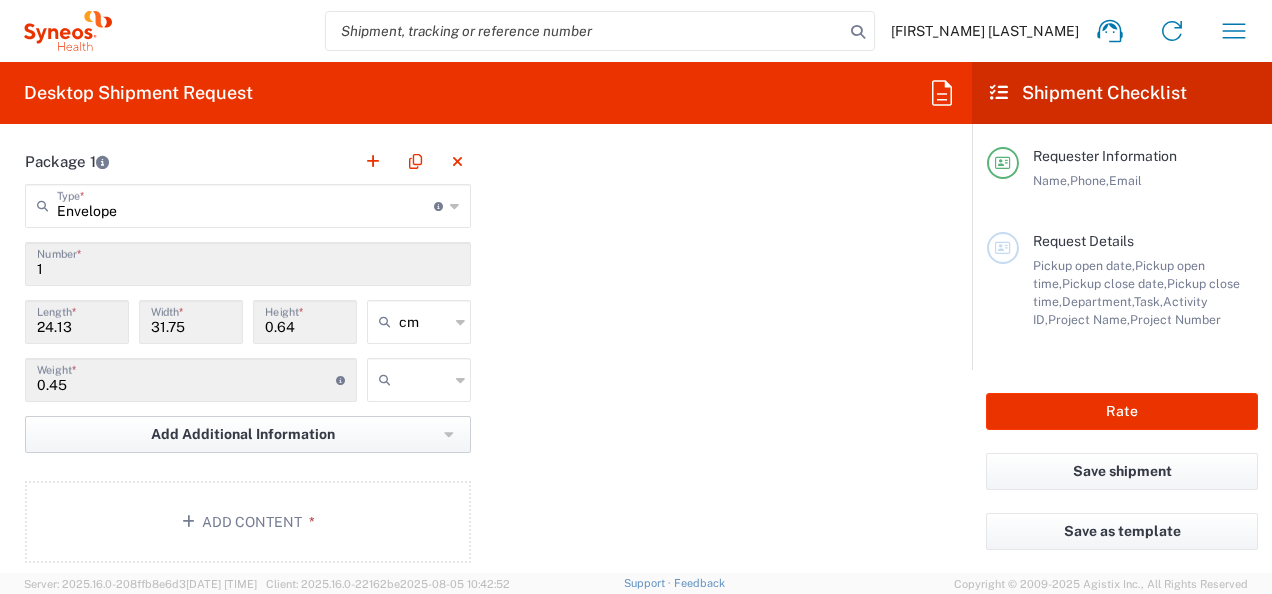 type on "kgs" 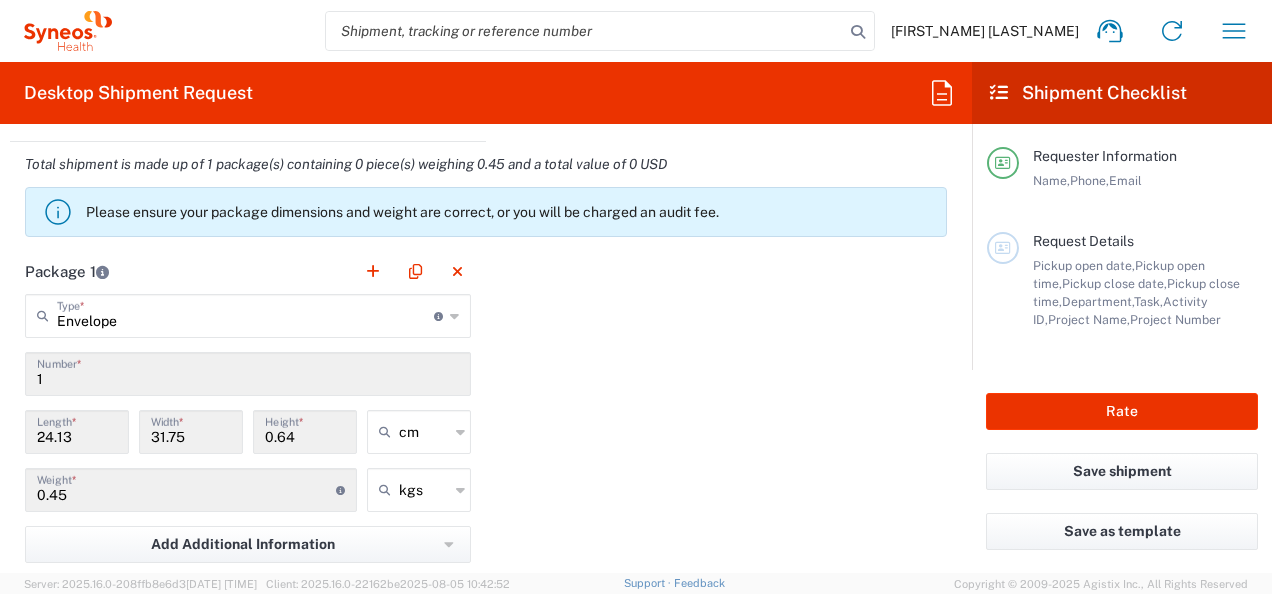 scroll, scrollTop: 1900, scrollLeft: 0, axis: vertical 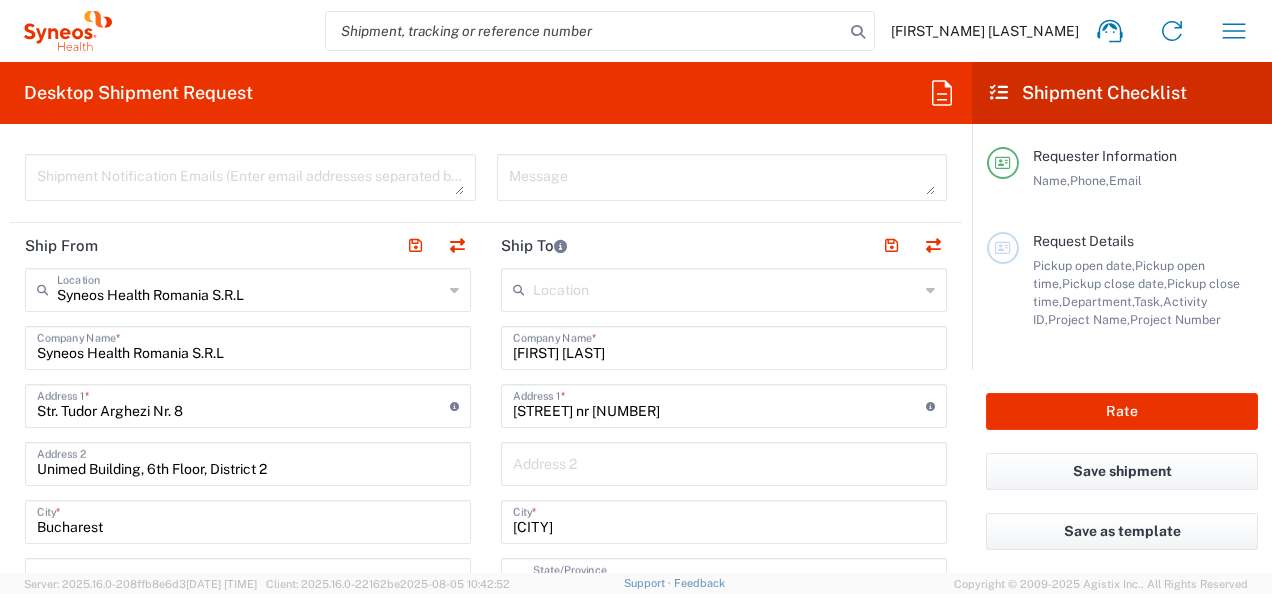 click 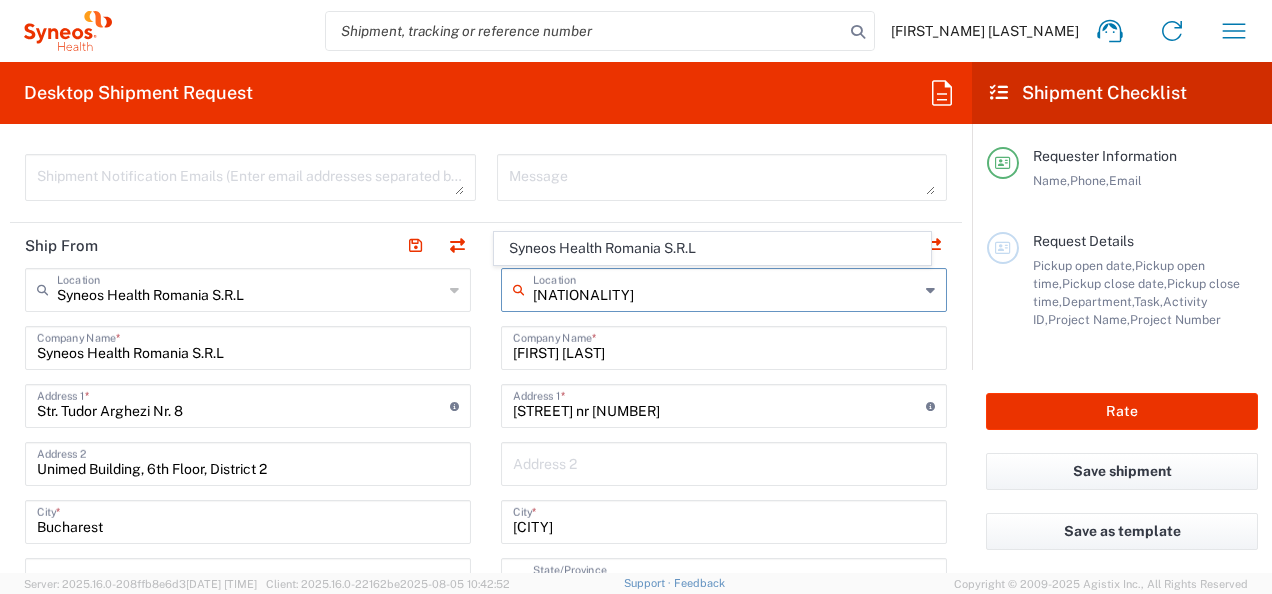 type on "romania" 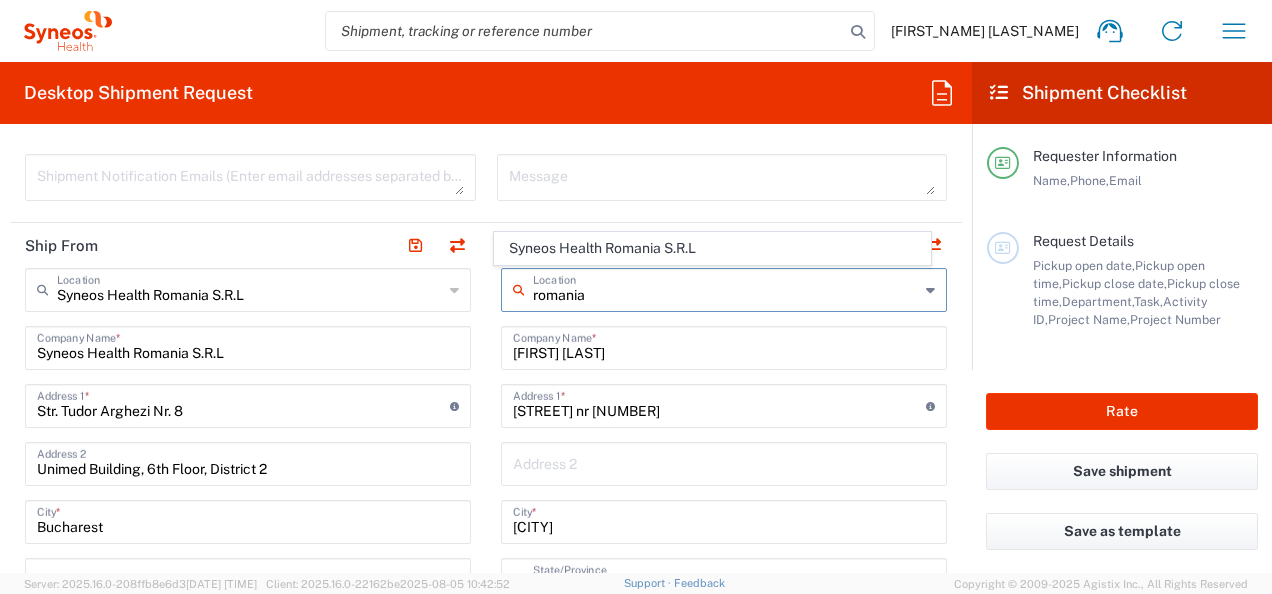 drag, startPoint x: 582, startPoint y: 291, endPoint x: 514, endPoint y: 295, distance: 68.117546 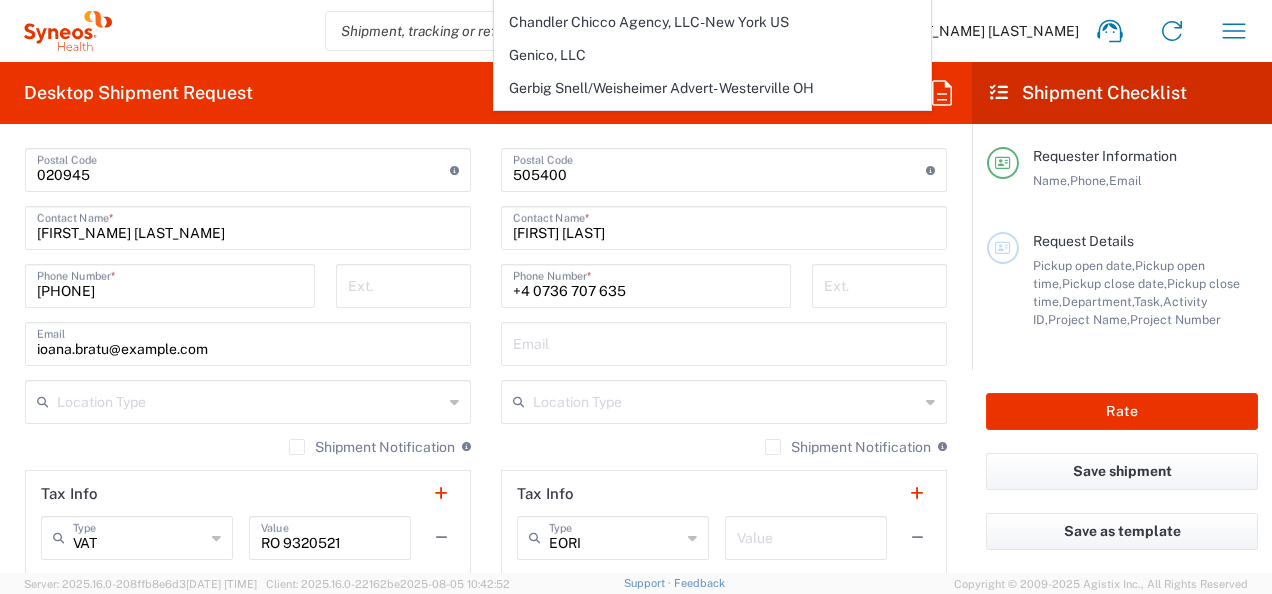 scroll, scrollTop: 1200, scrollLeft: 0, axis: vertical 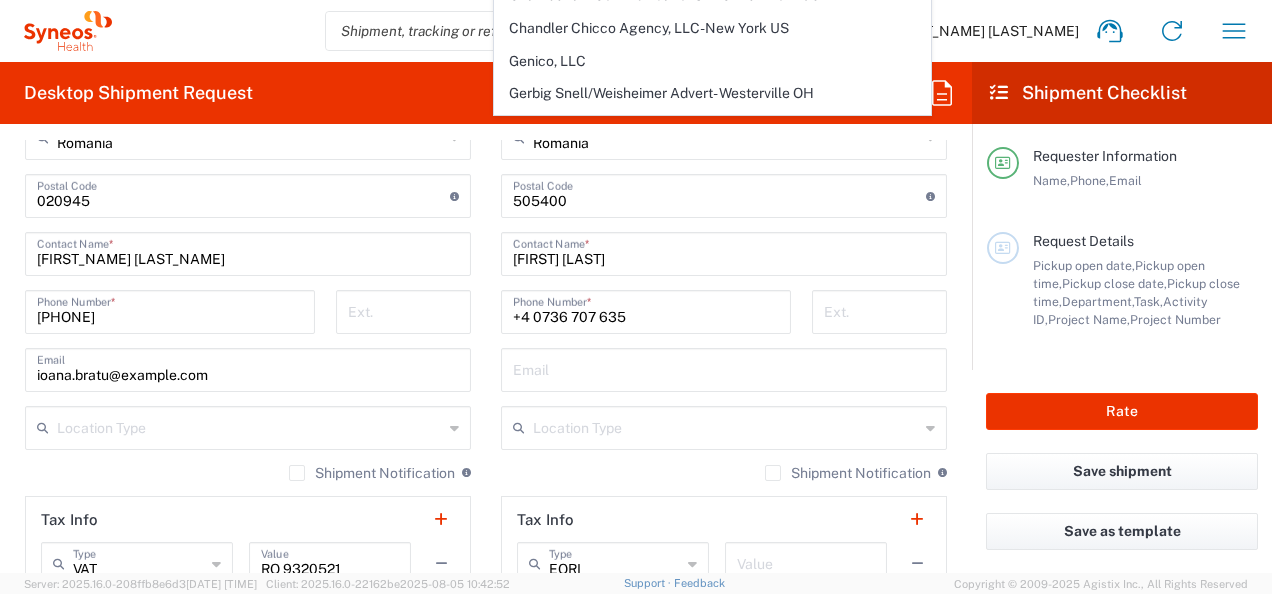 click 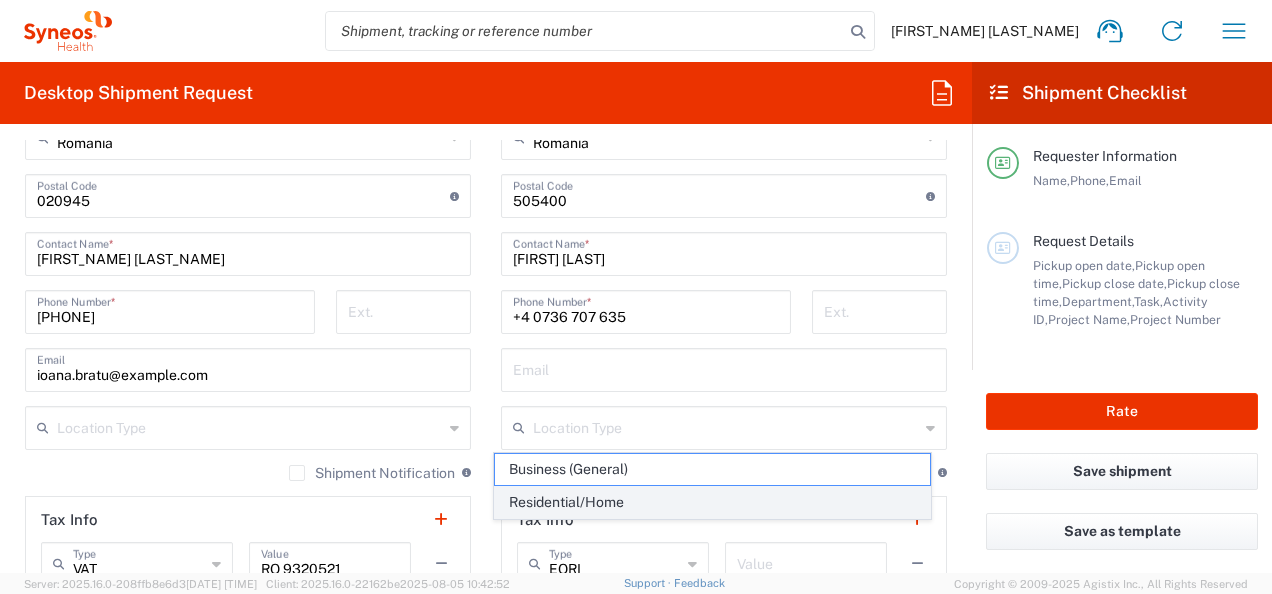 click on "Residential/Home" 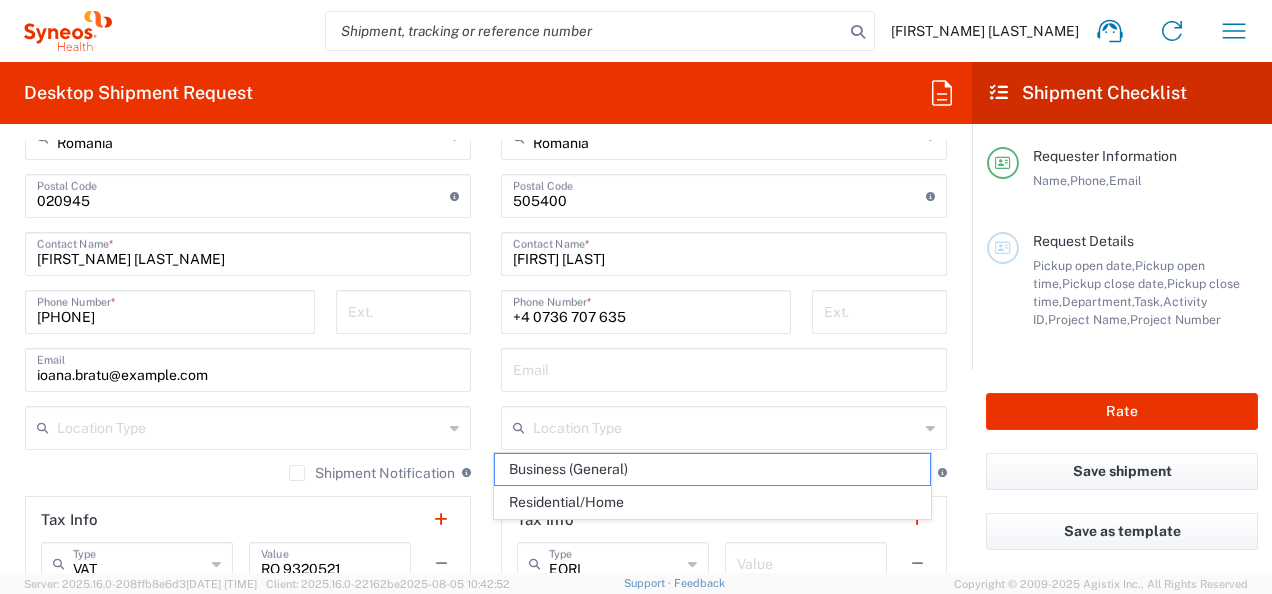 type on "Residential/Home" 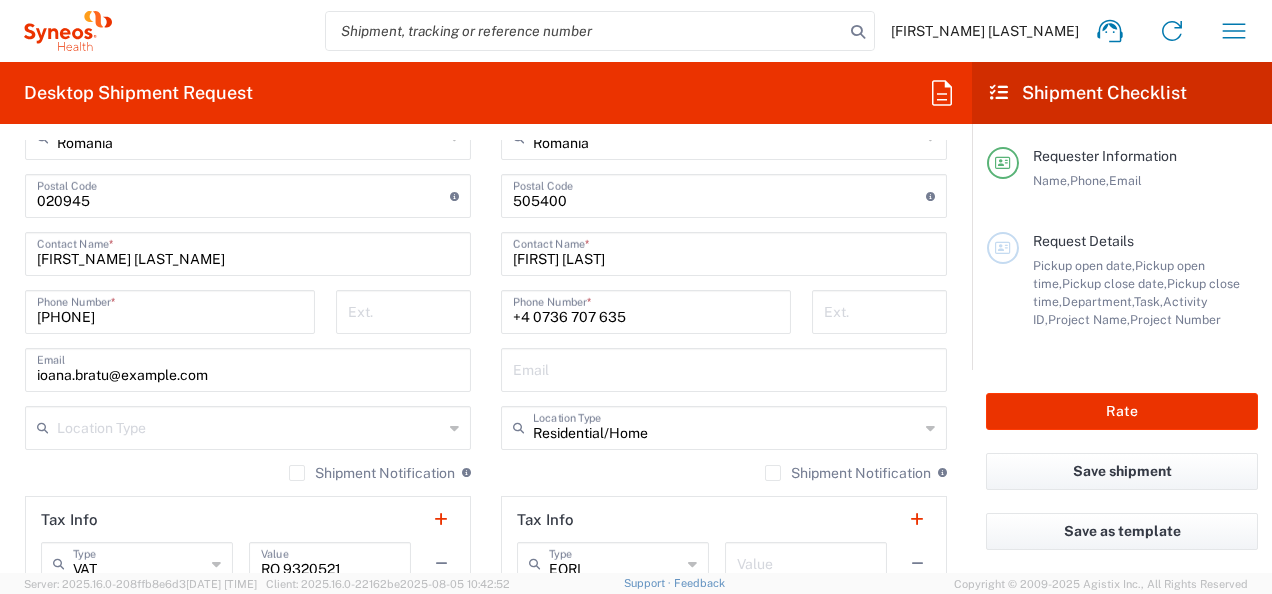 click 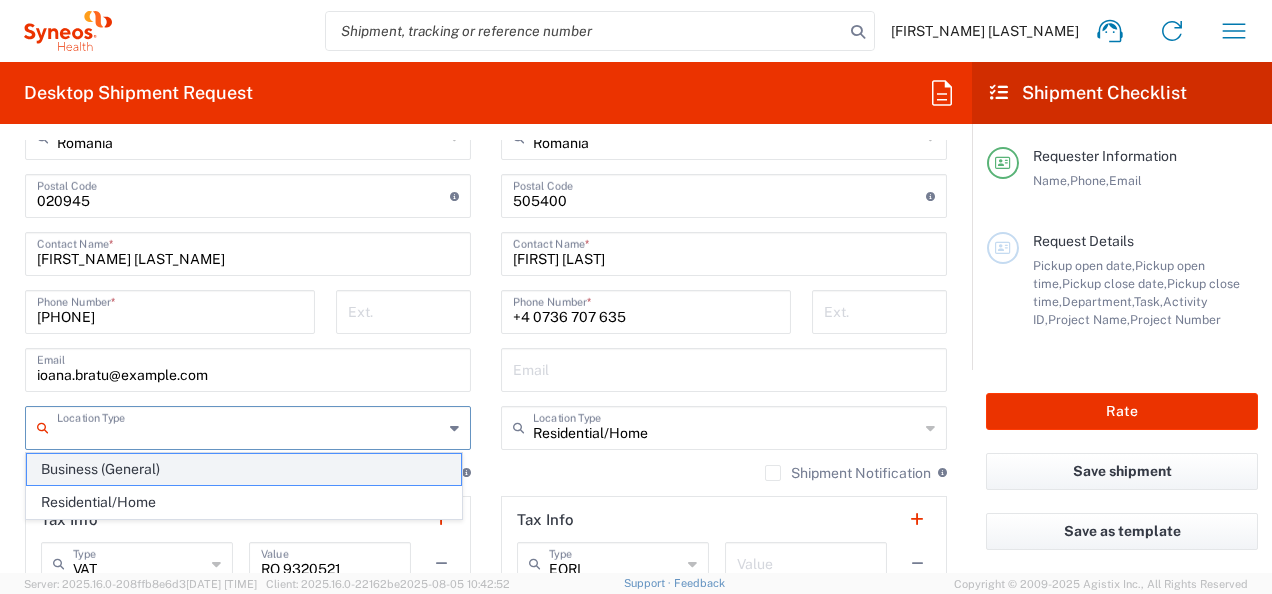 click on "Business (General)" 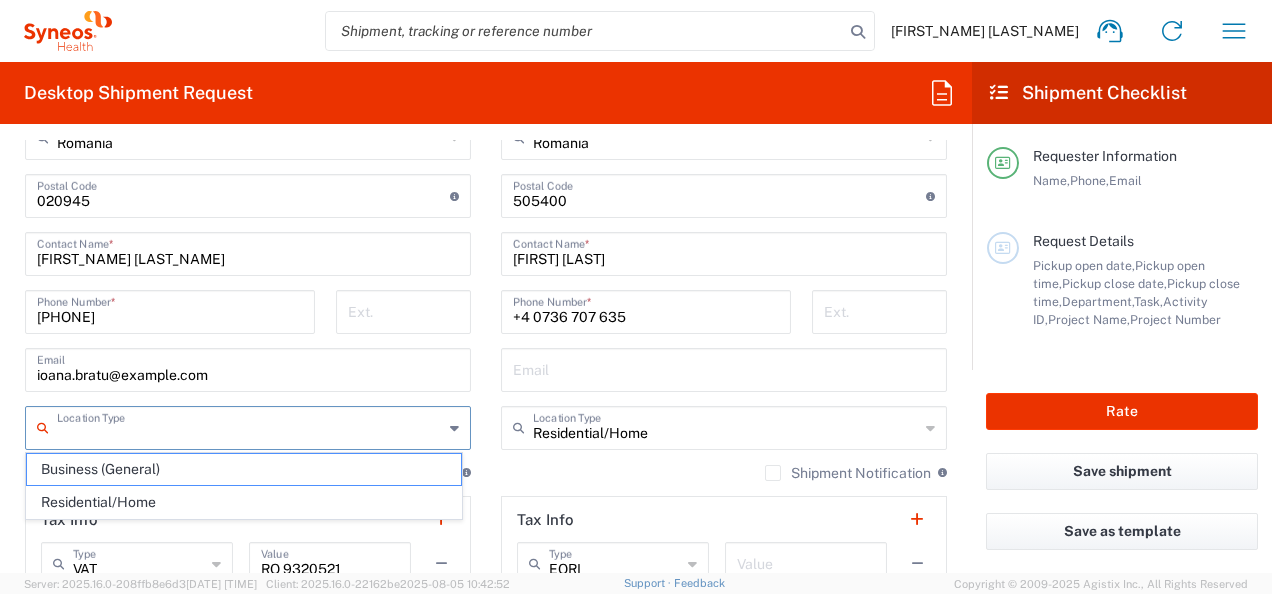 type on "Business (General)" 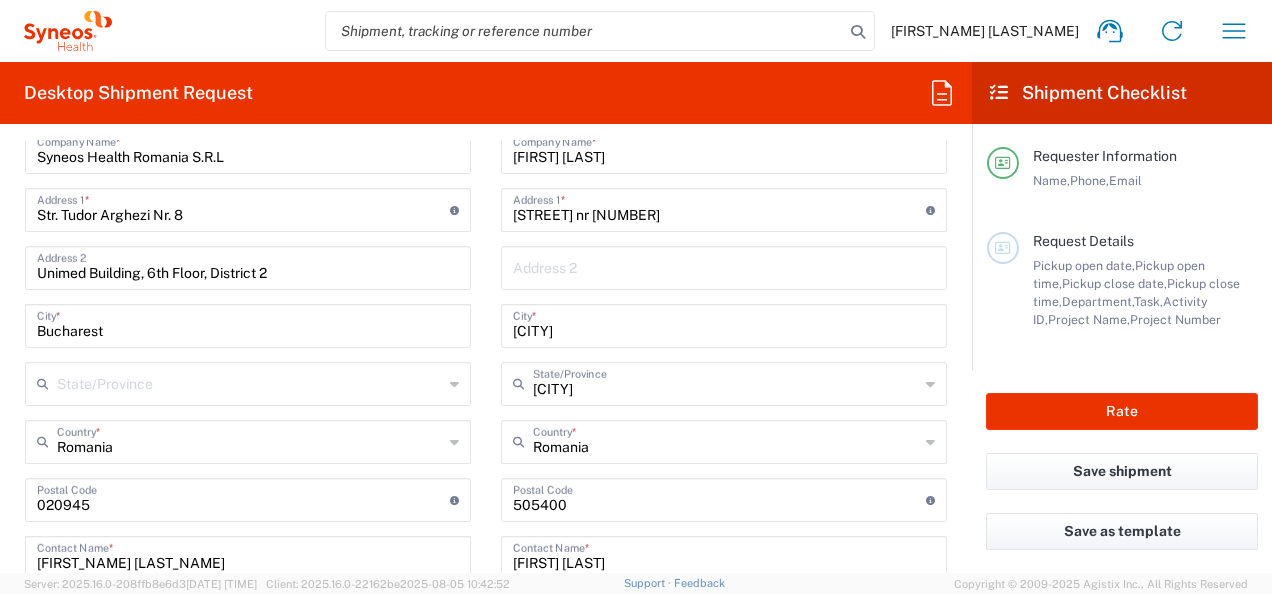 scroll, scrollTop: 1000, scrollLeft: 0, axis: vertical 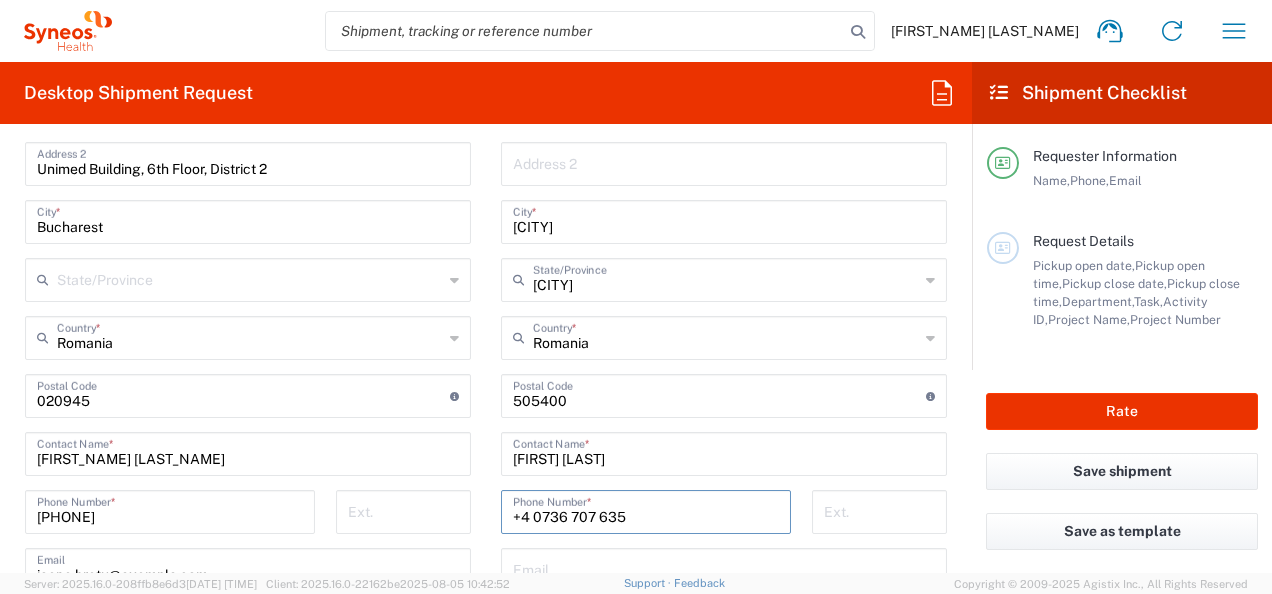 click on "+4 0736 707  635" at bounding box center (646, 510) 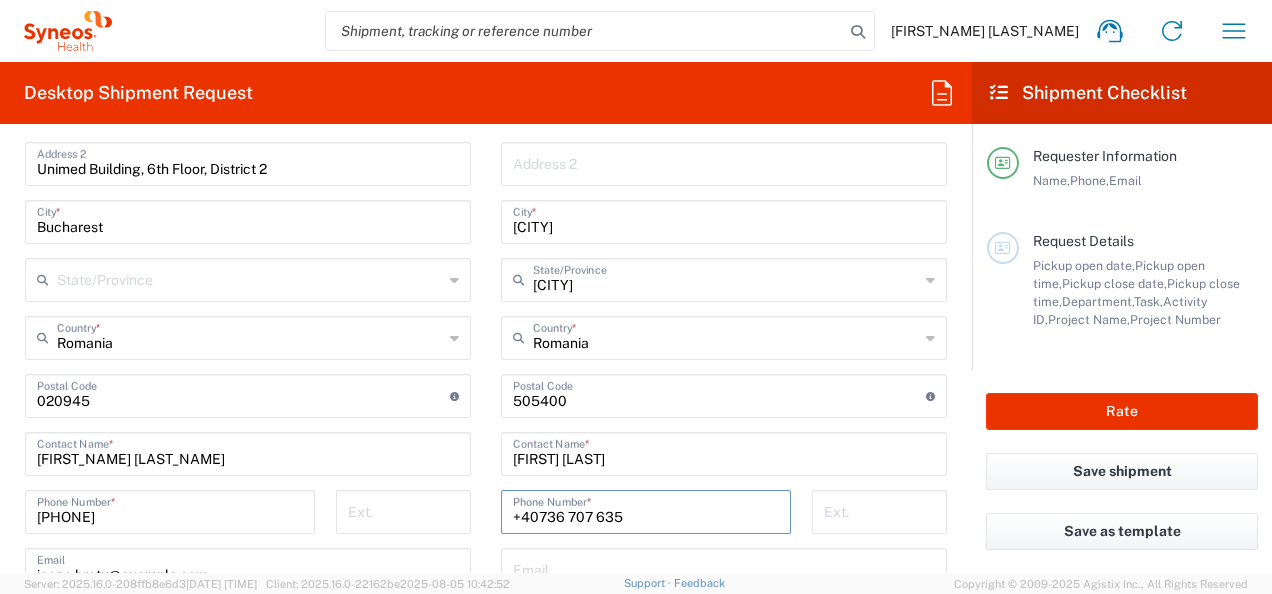 click on "+40736 707  635" at bounding box center (646, 510) 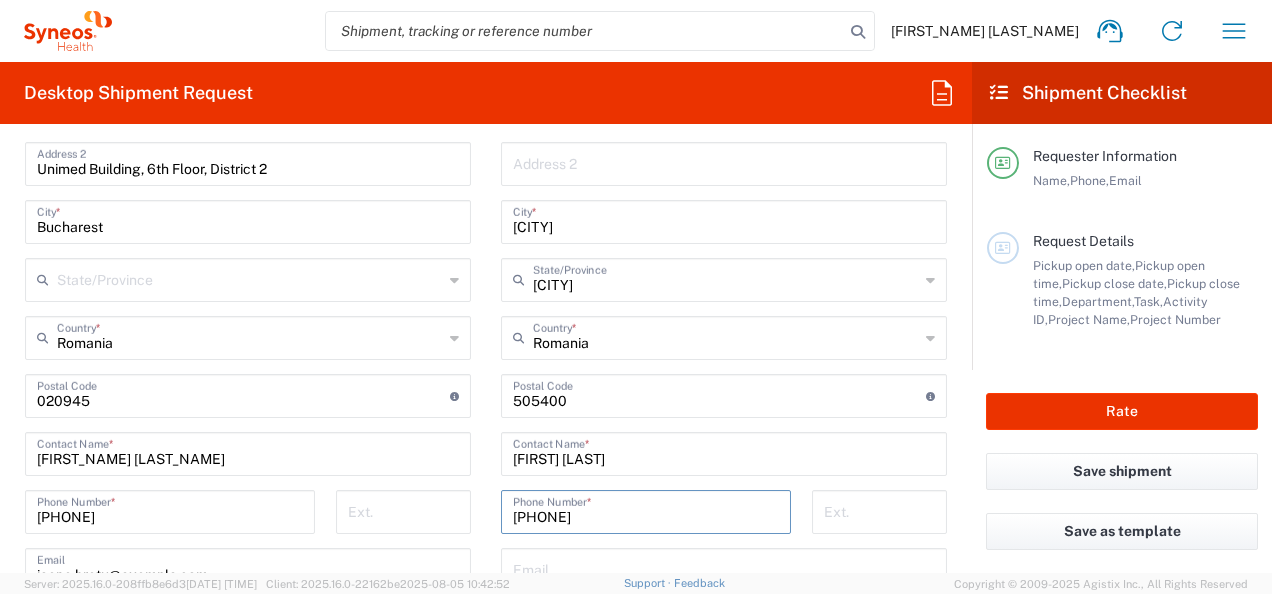 click on "+40736707  635" at bounding box center (646, 510) 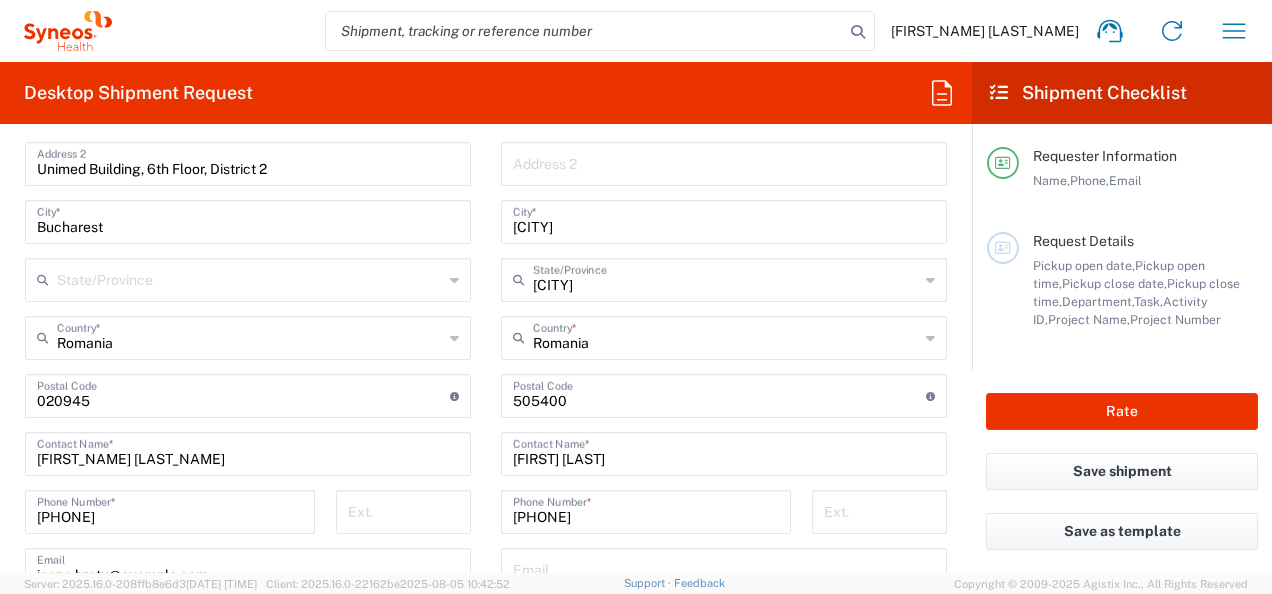 click on "Farcas Camelia  Contact Name  *" 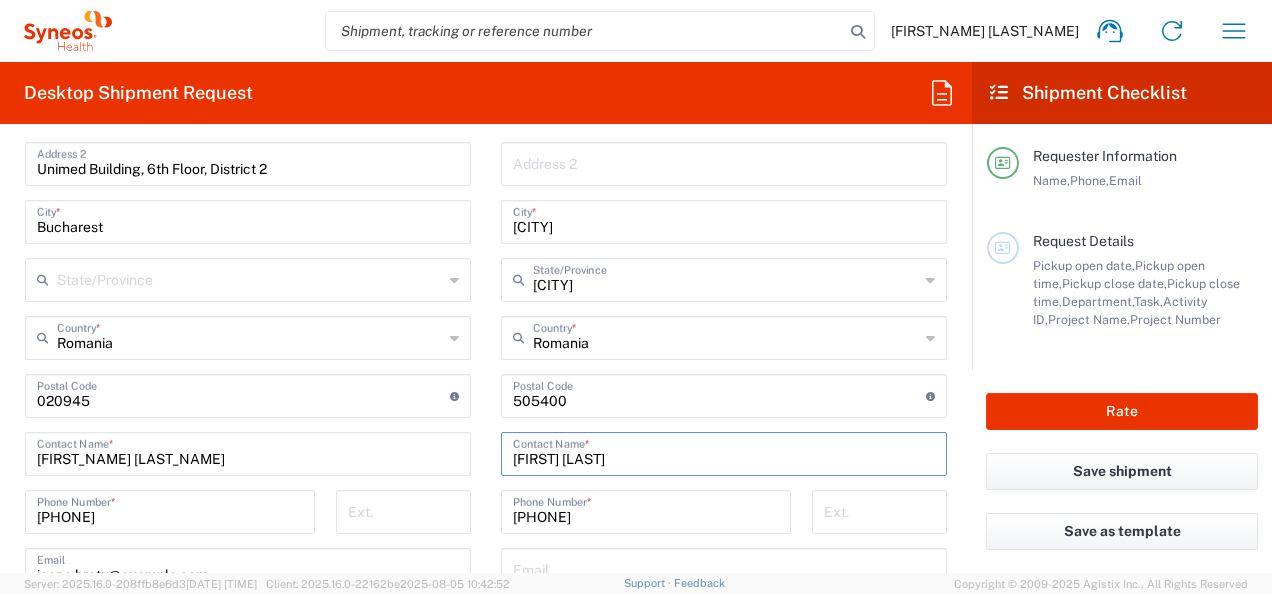 click on "Request Details  Pickup open date,   Pickup open time,   Pickup close date,   Pickup close time,   Department,   Task,   Activity ID,   Project Name,   Project Number" 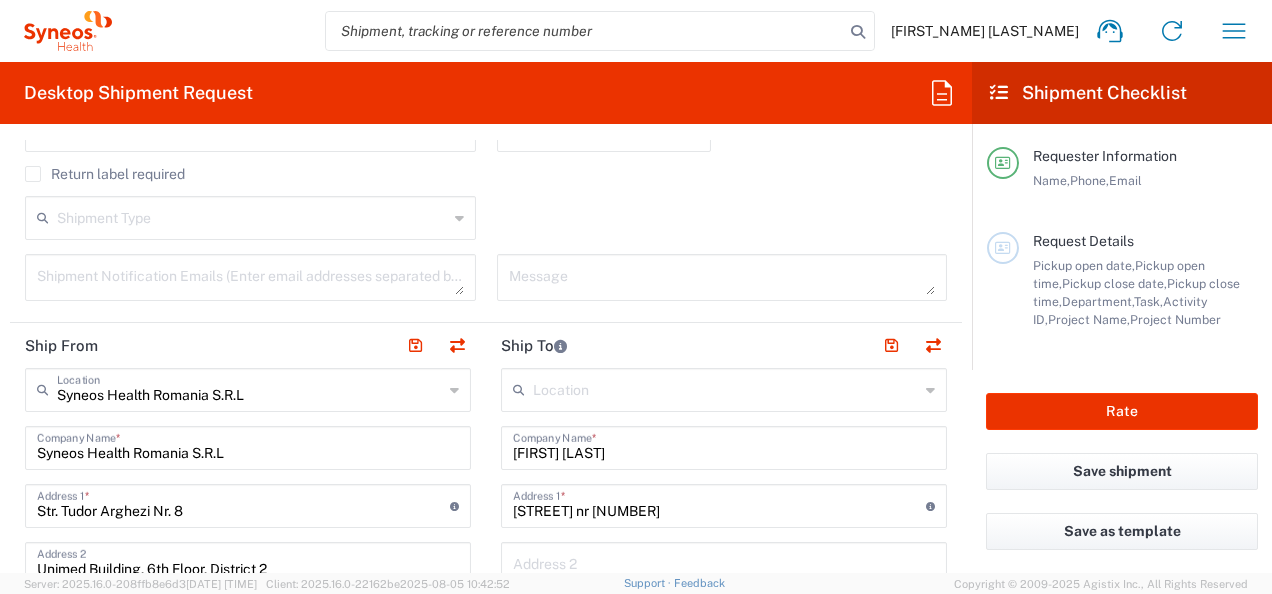 scroll, scrollTop: 100, scrollLeft: 0, axis: vertical 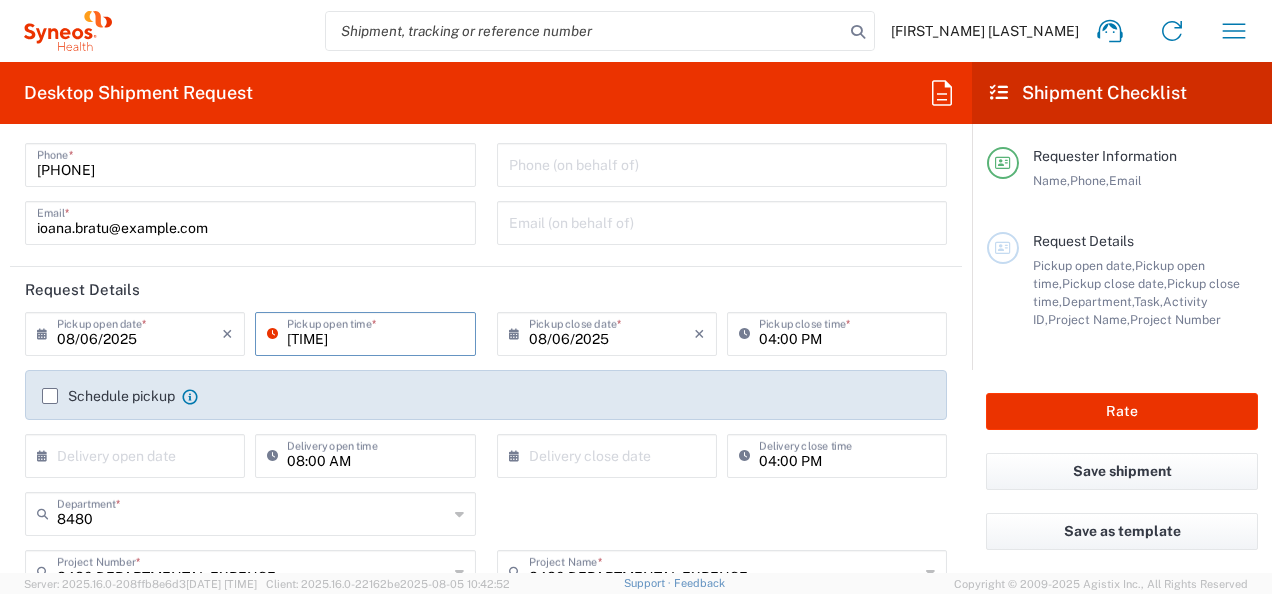 type on "[TIME]" 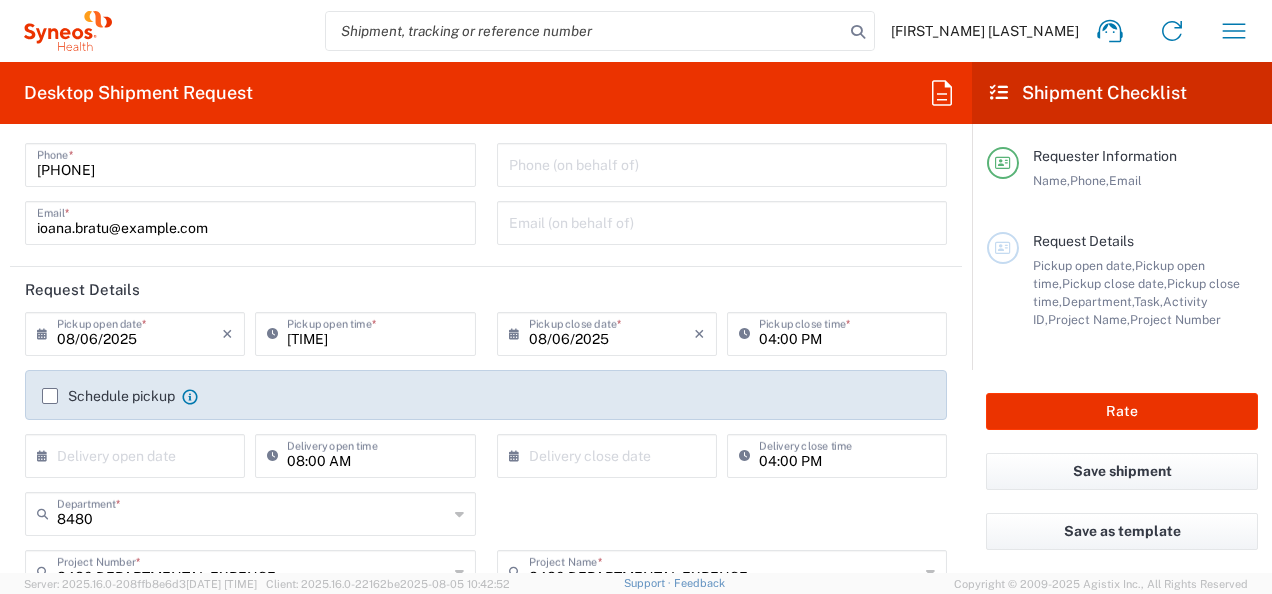 click on "08/06/2025 ×  Pickup close date  * Cancel Apply" 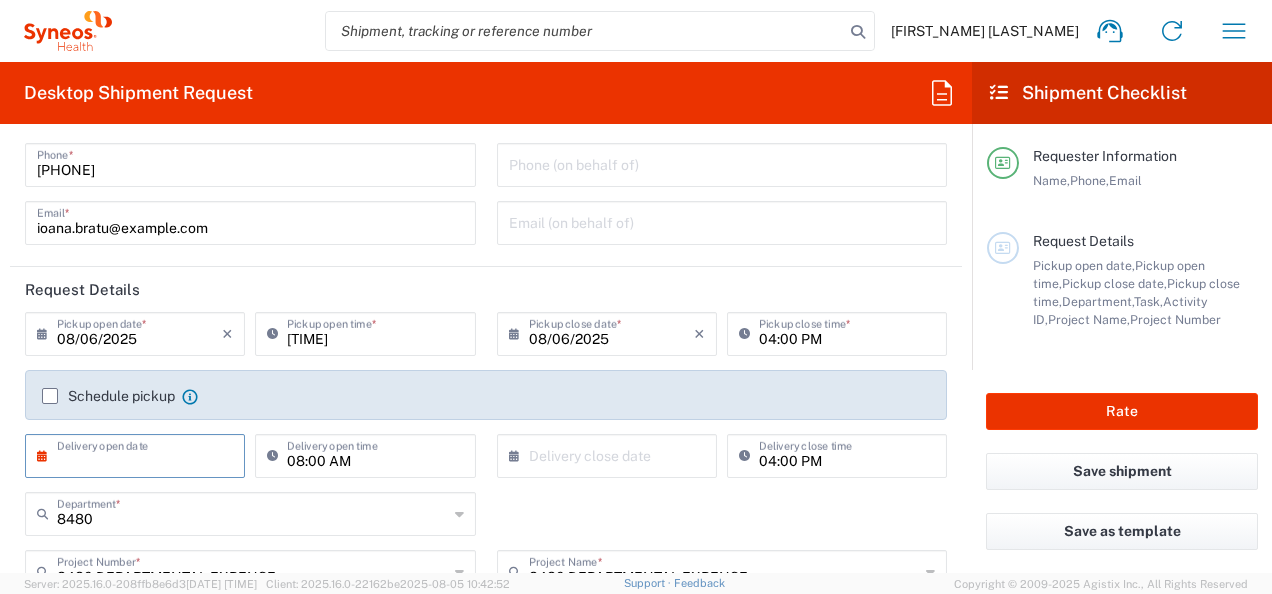 click at bounding box center (139, 454) 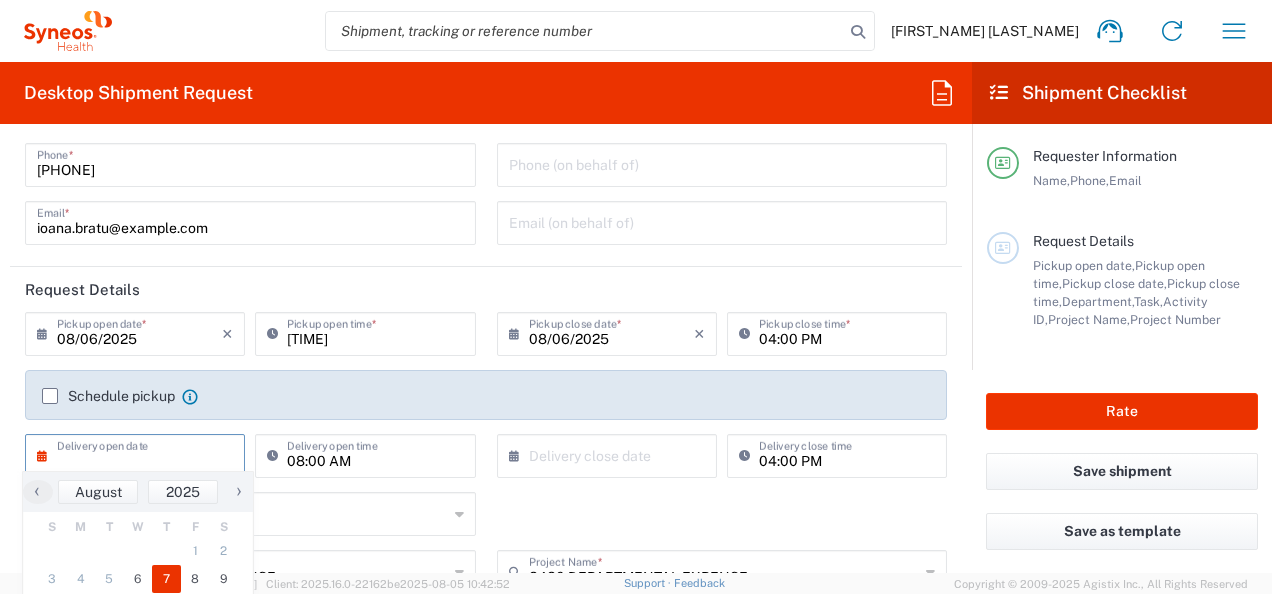 click on "7" 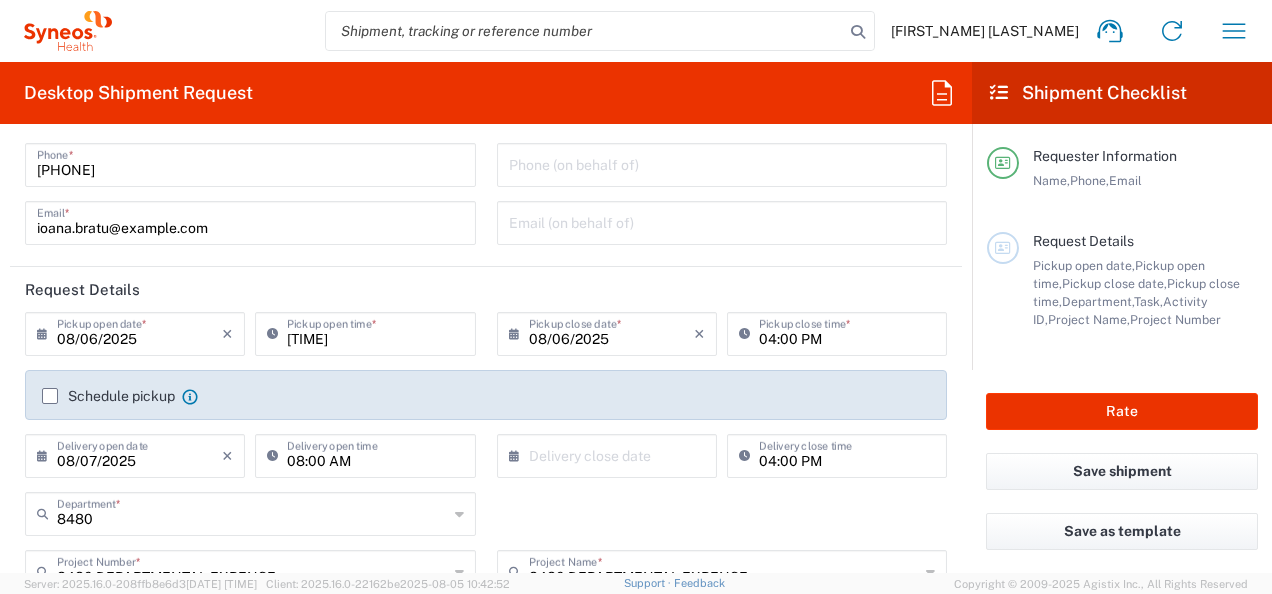 click at bounding box center (611, 454) 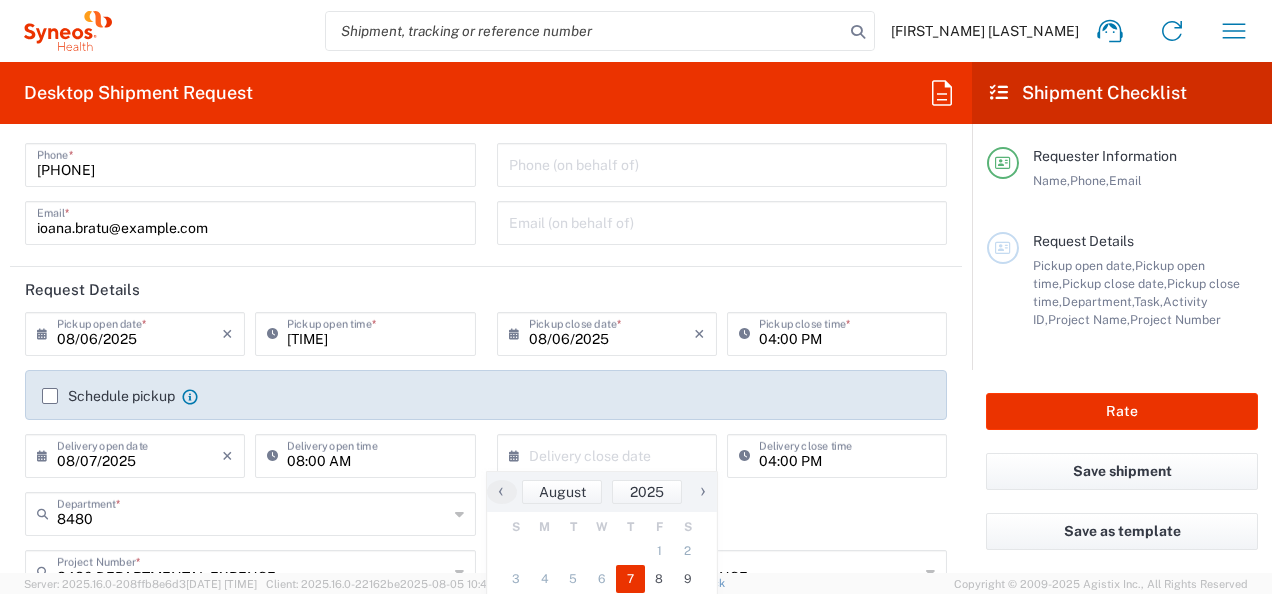 click on "7" 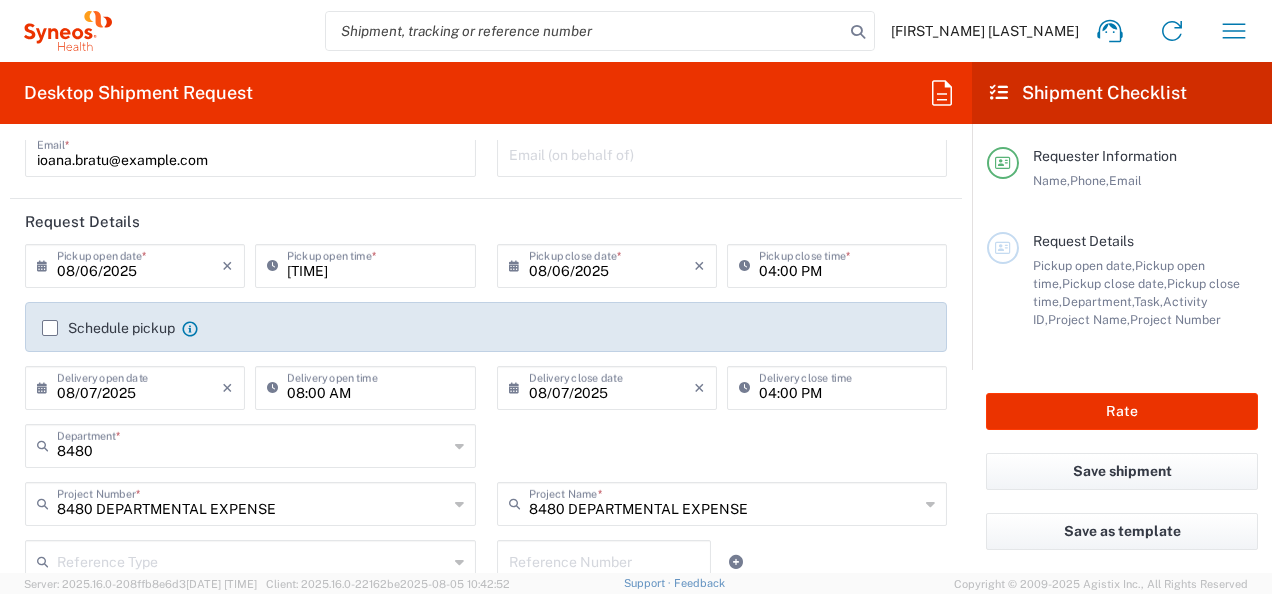 scroll, scrollTop: 200, scrollLeft: 0, axis: vertical 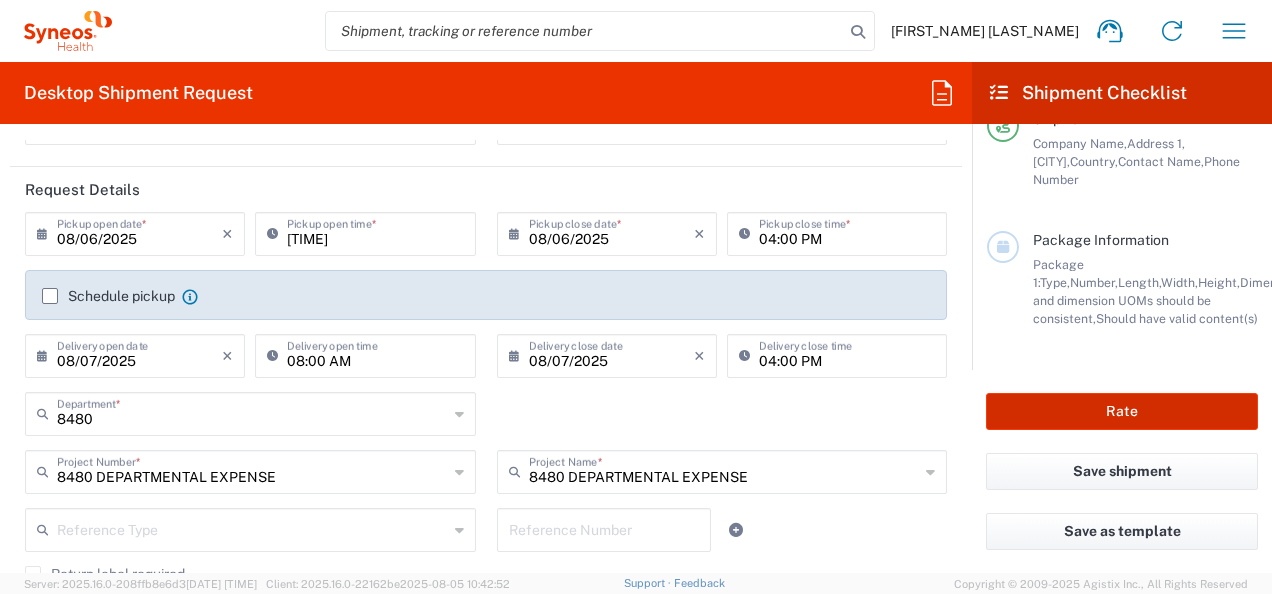 click on "Rate" 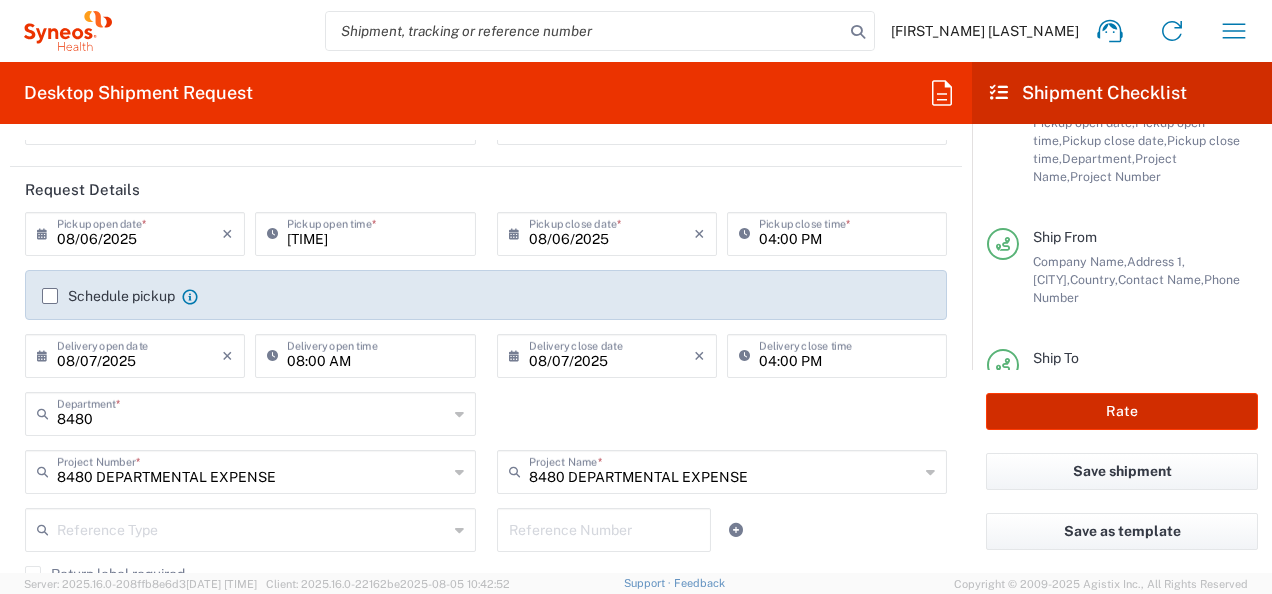 scroll, scrollTop: 98, scrollLeft: 0, axis: vertical 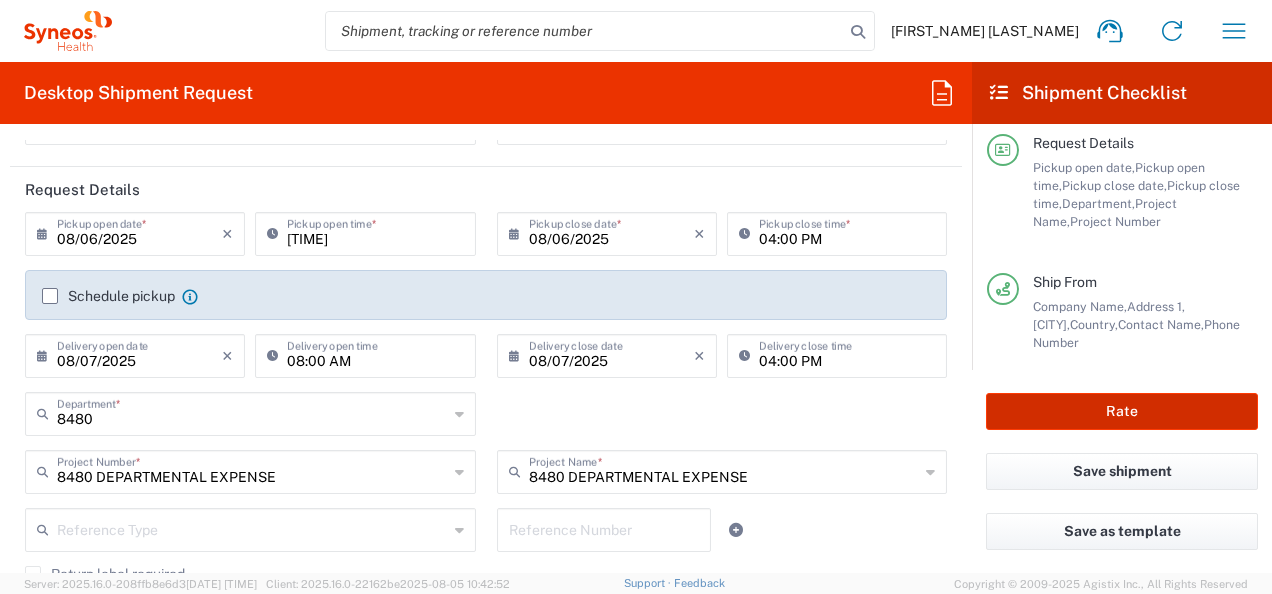 type on "8480 DEPARTMENTAL EXPENSE" 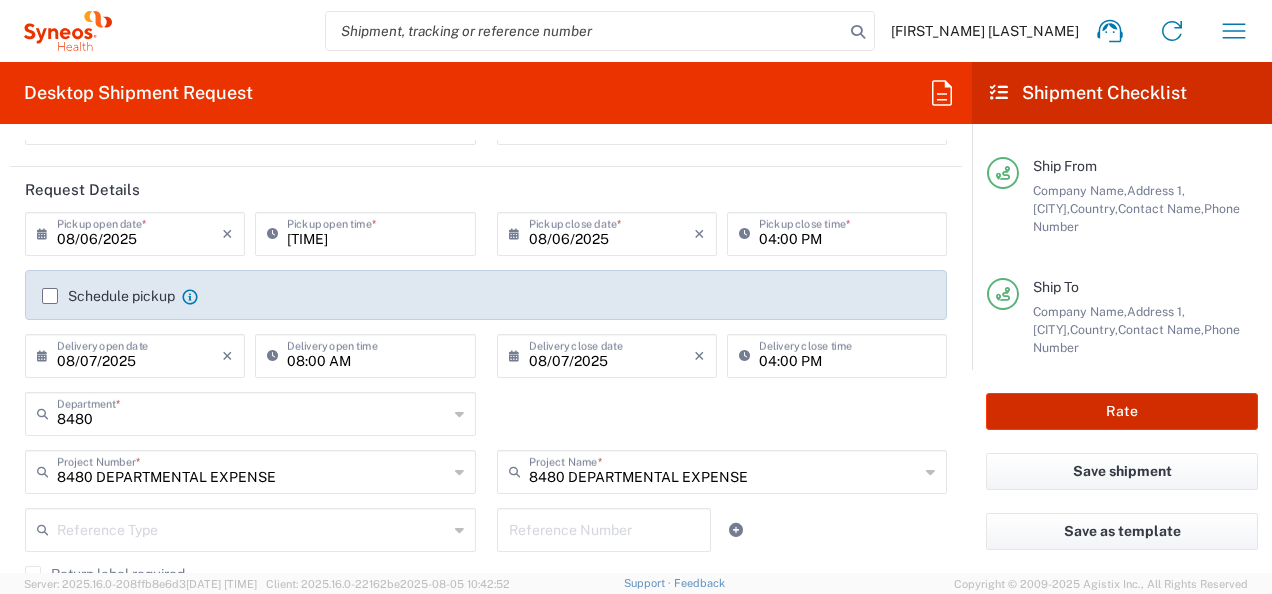 scroll, scrollTop: 398, scrollLeft: 0, axis: vertical 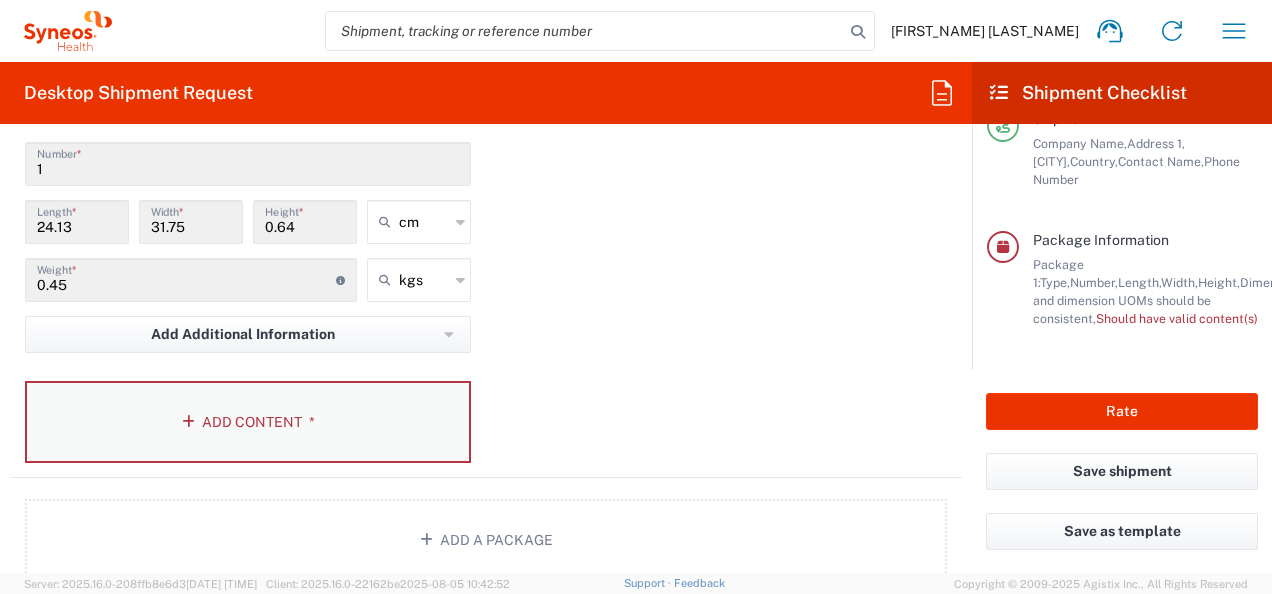 click on "Add Content *" 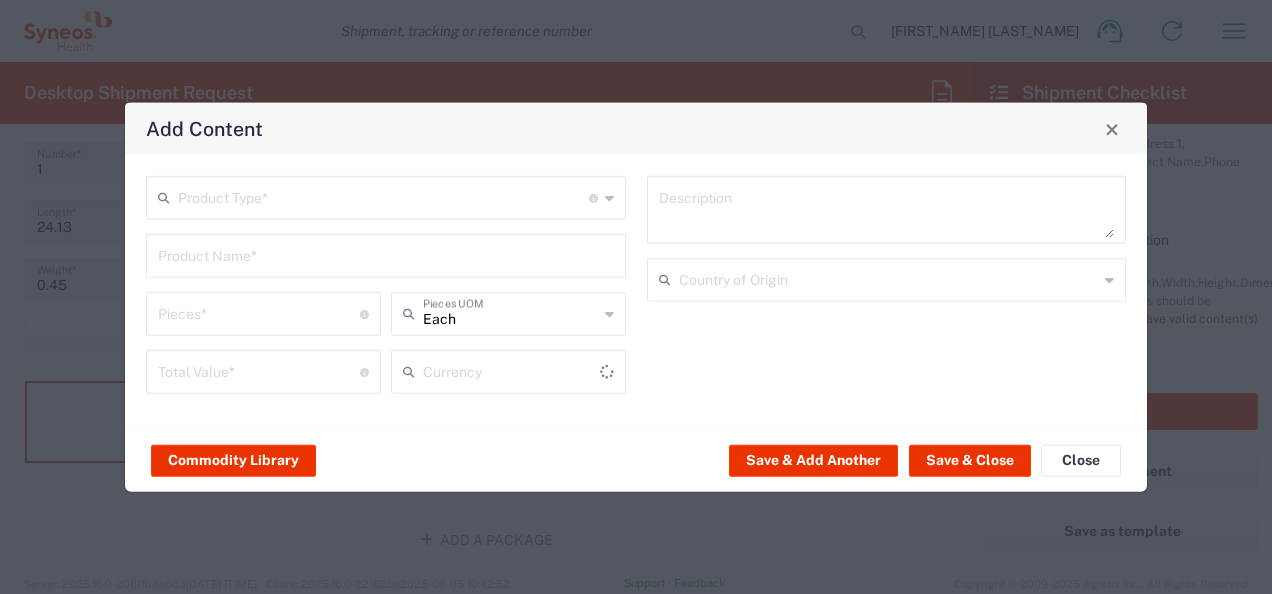 type on "US Dollar" 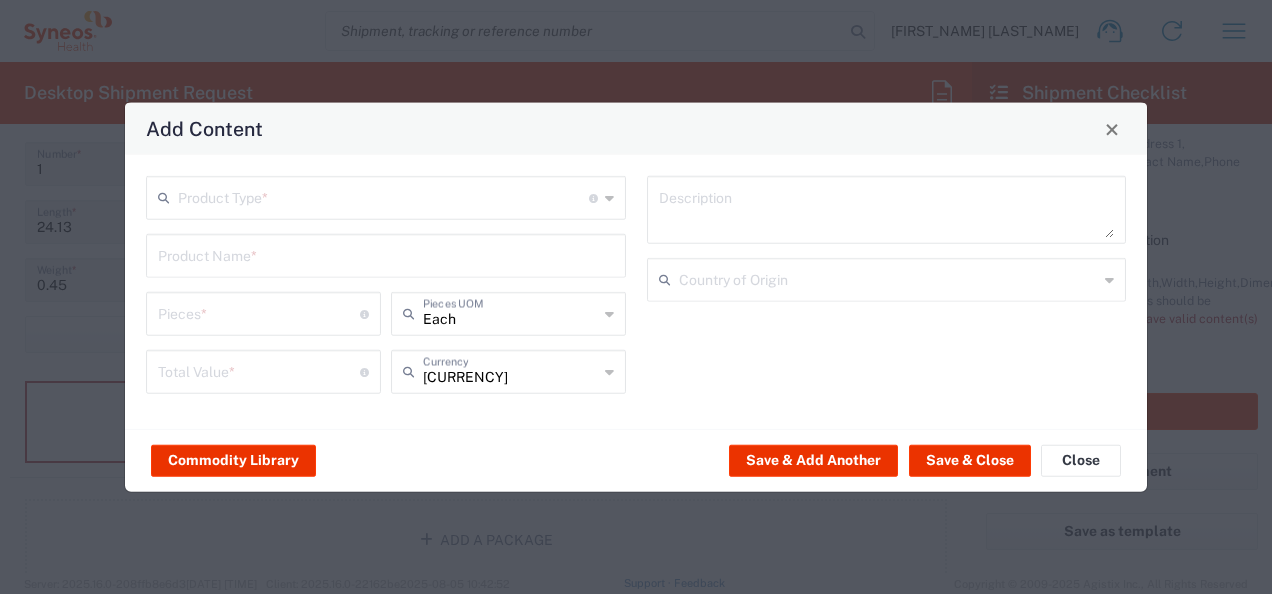 click 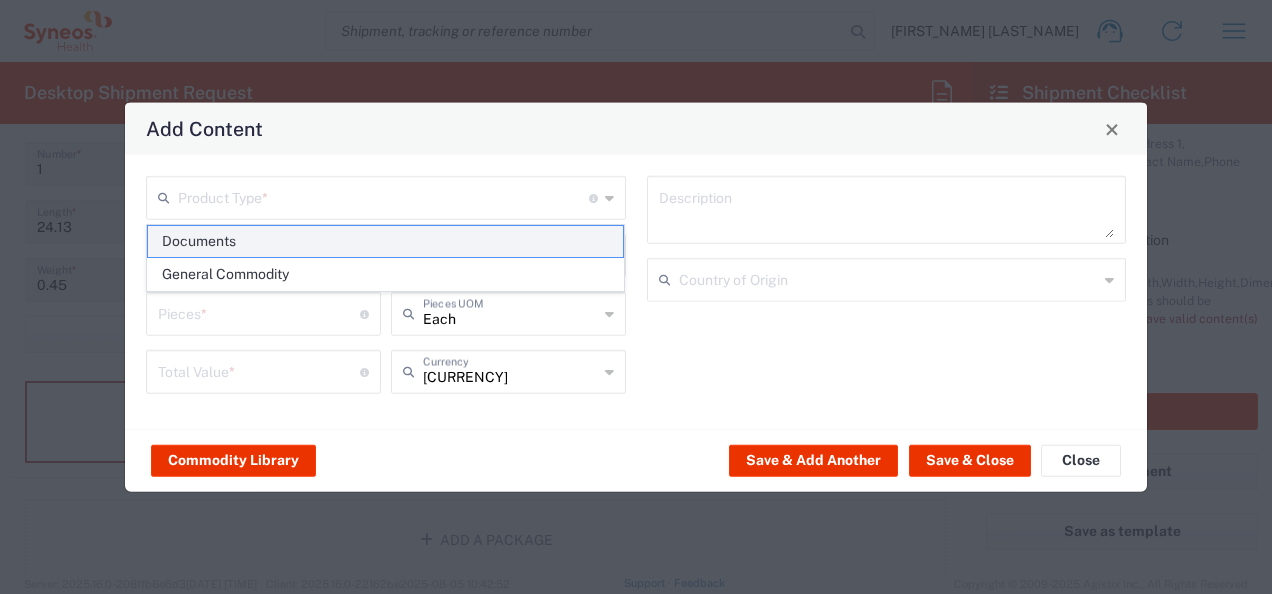 click on "Documents" 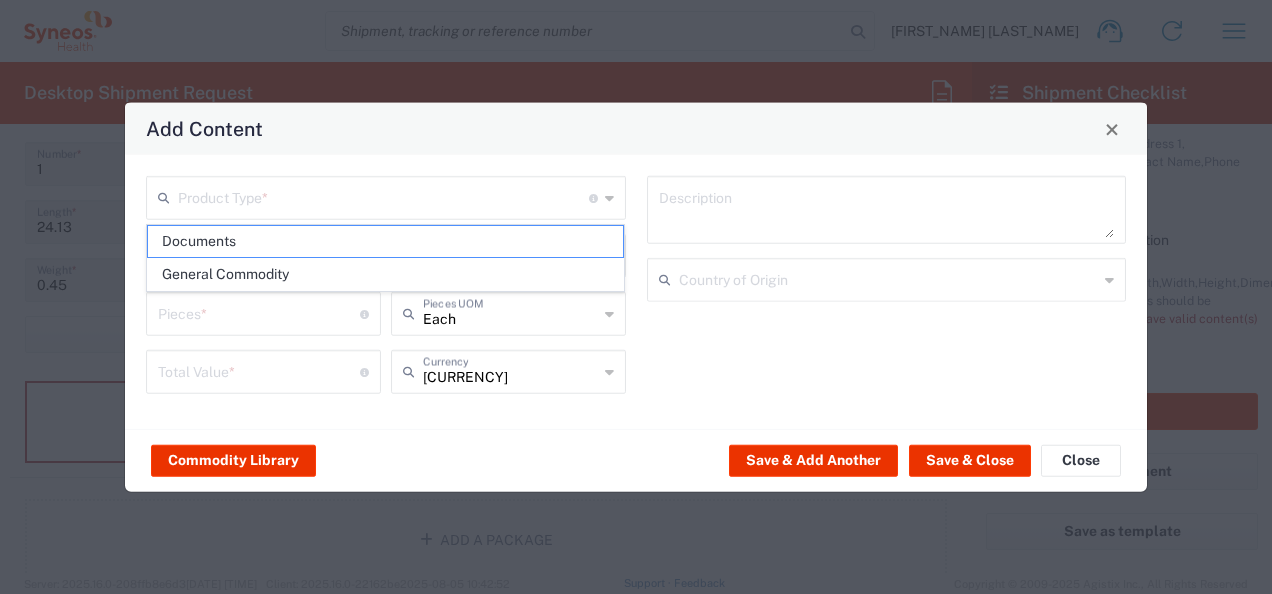 type on "Documents" 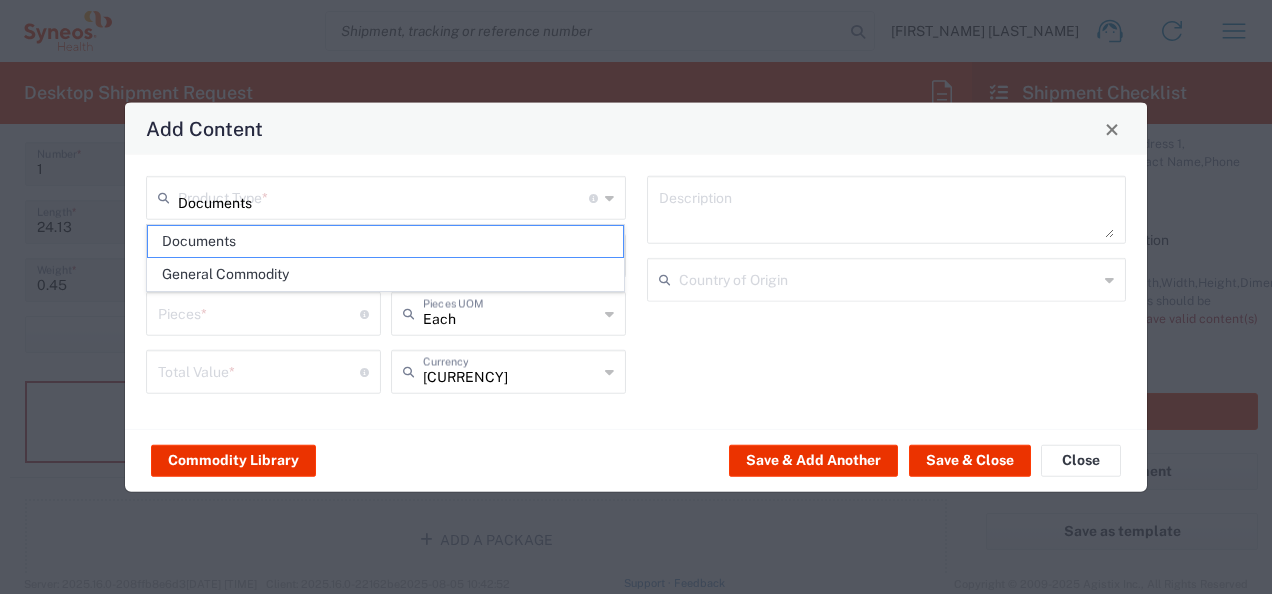 type on "1" 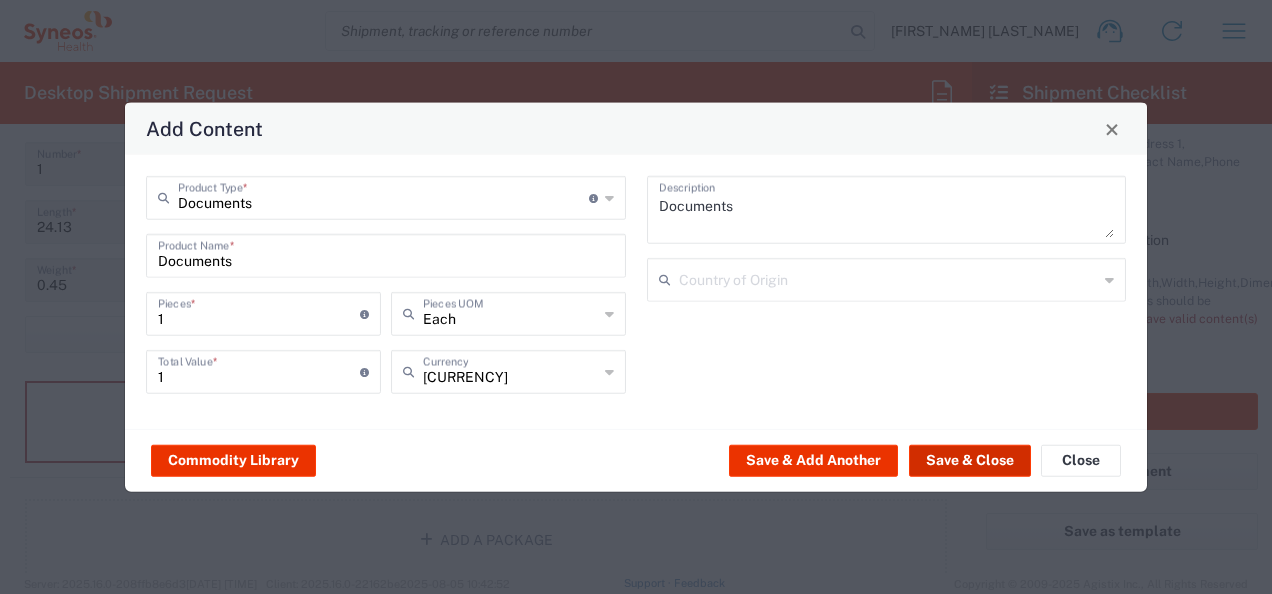 click on "Save & Close" 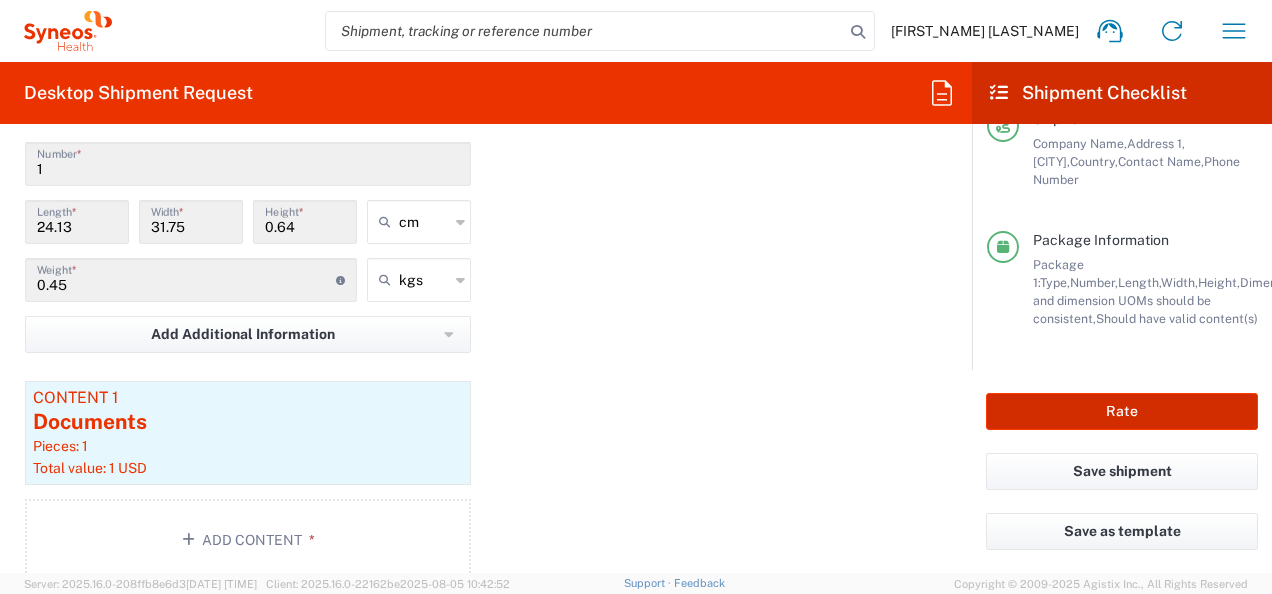 click on "Rate" 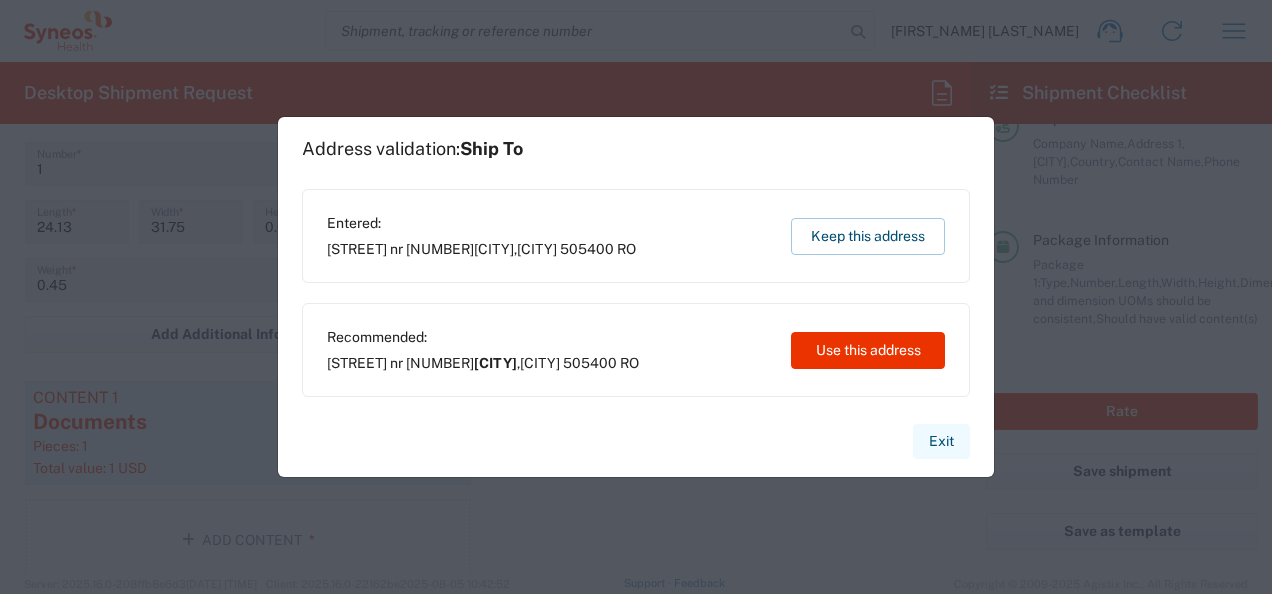 click on "Exit" 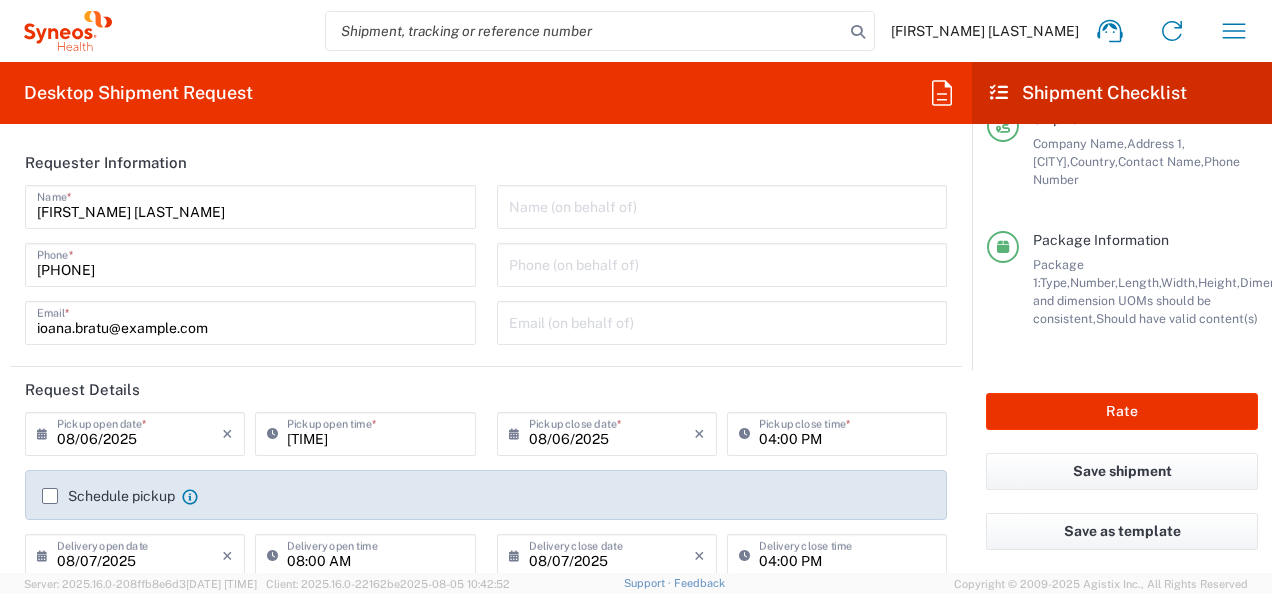 scroll, scrollTop: 0, scrollLeft: 0, axis: both 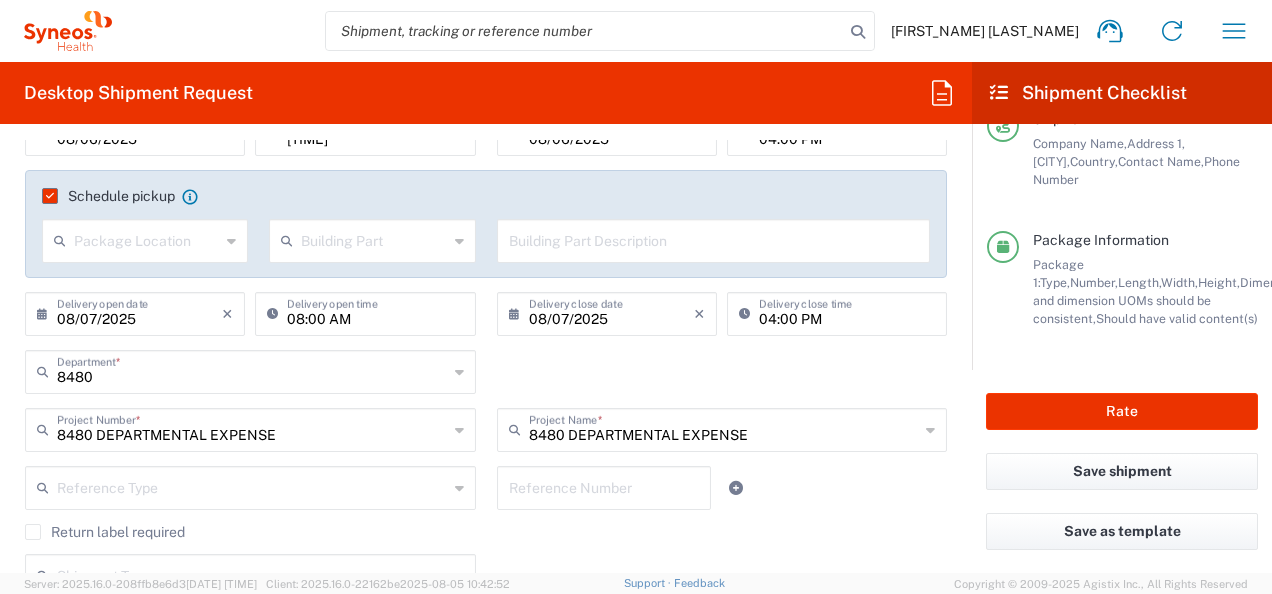 click 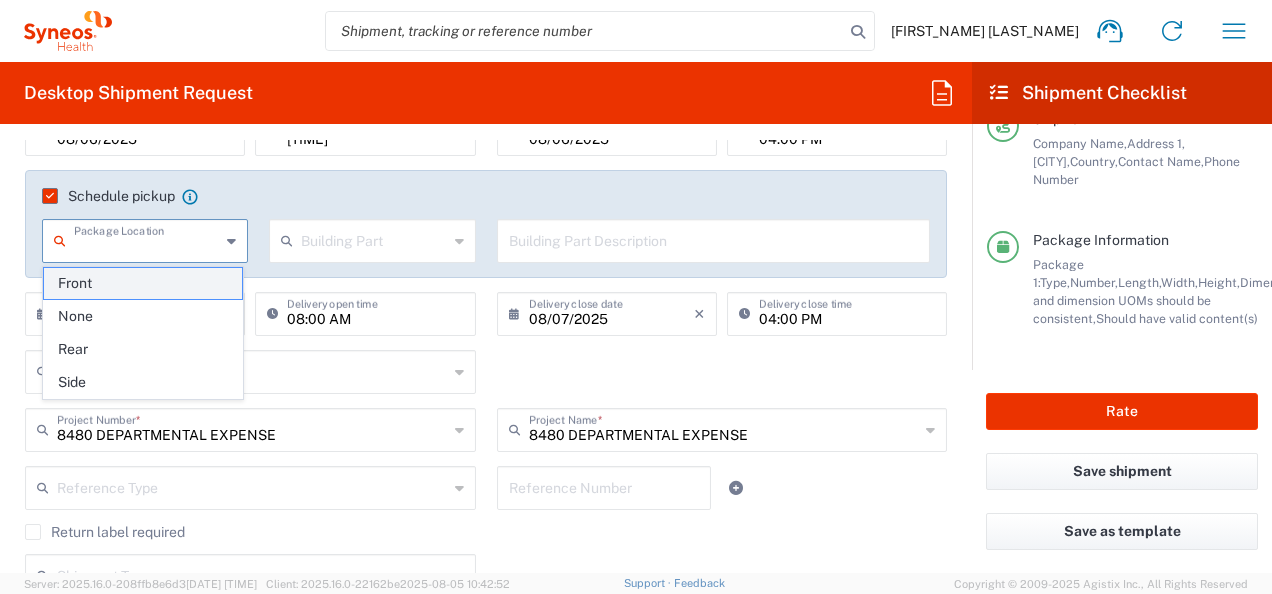 click on "Front" 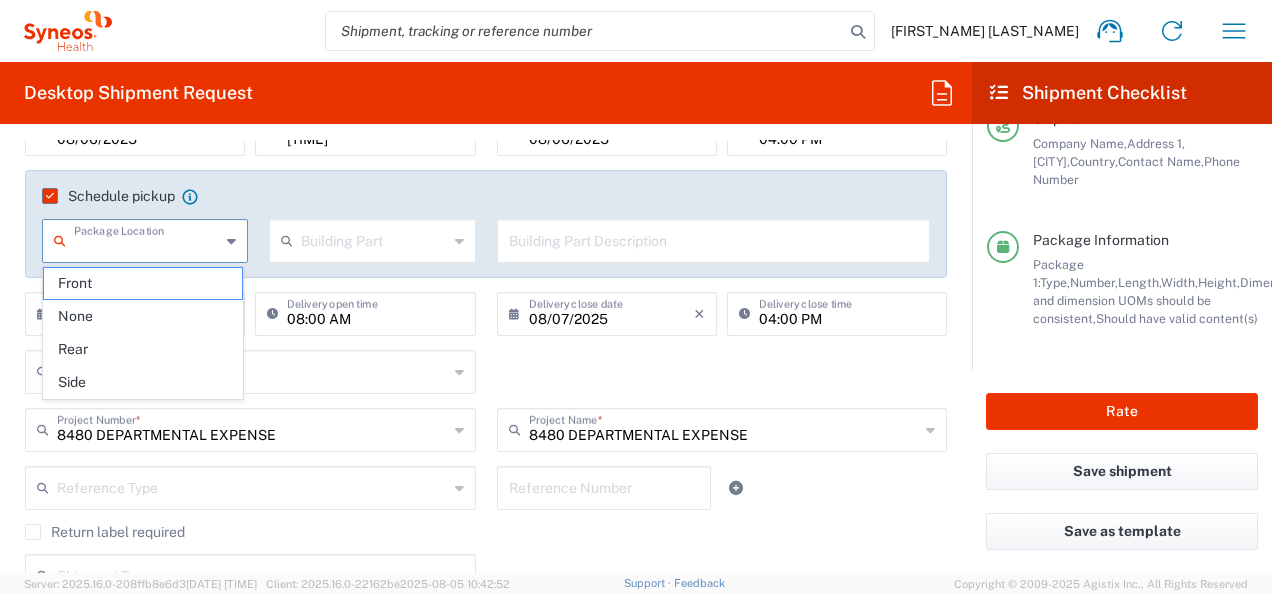 type on "Front" 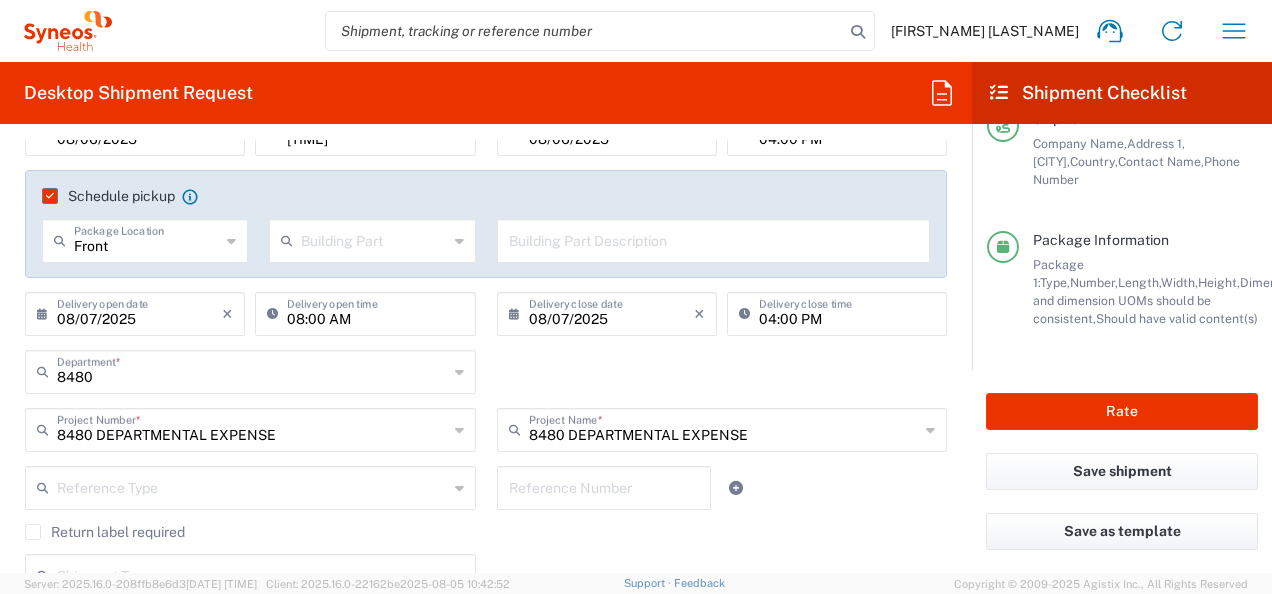 click at bounding box center (374, 239) 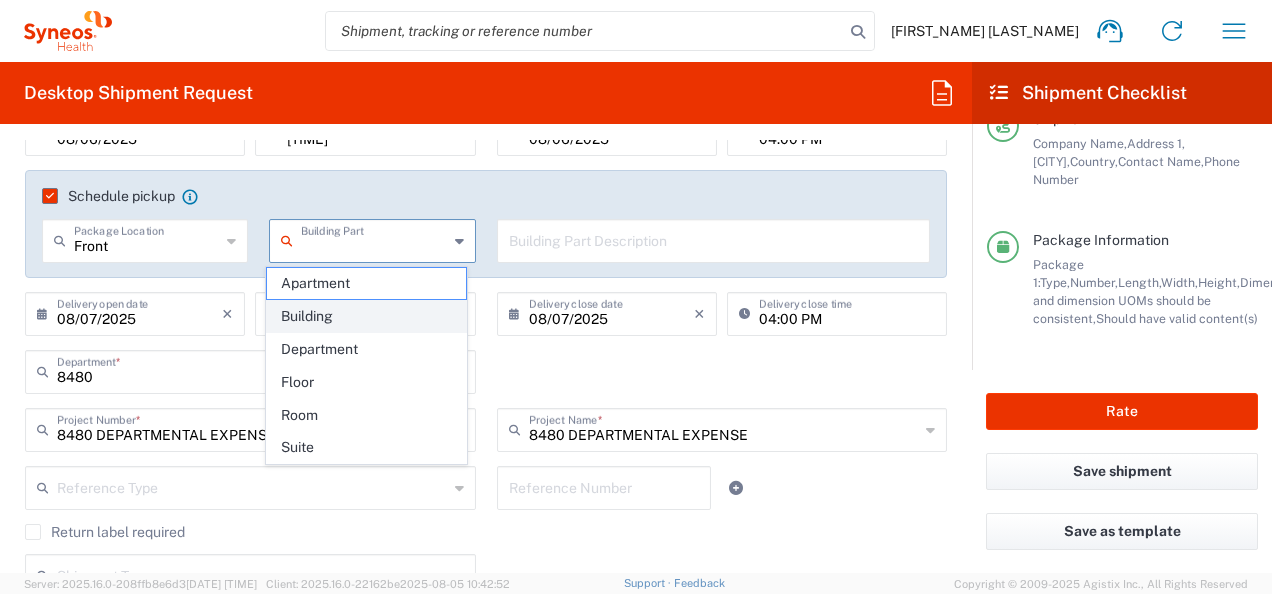 click on "Building" 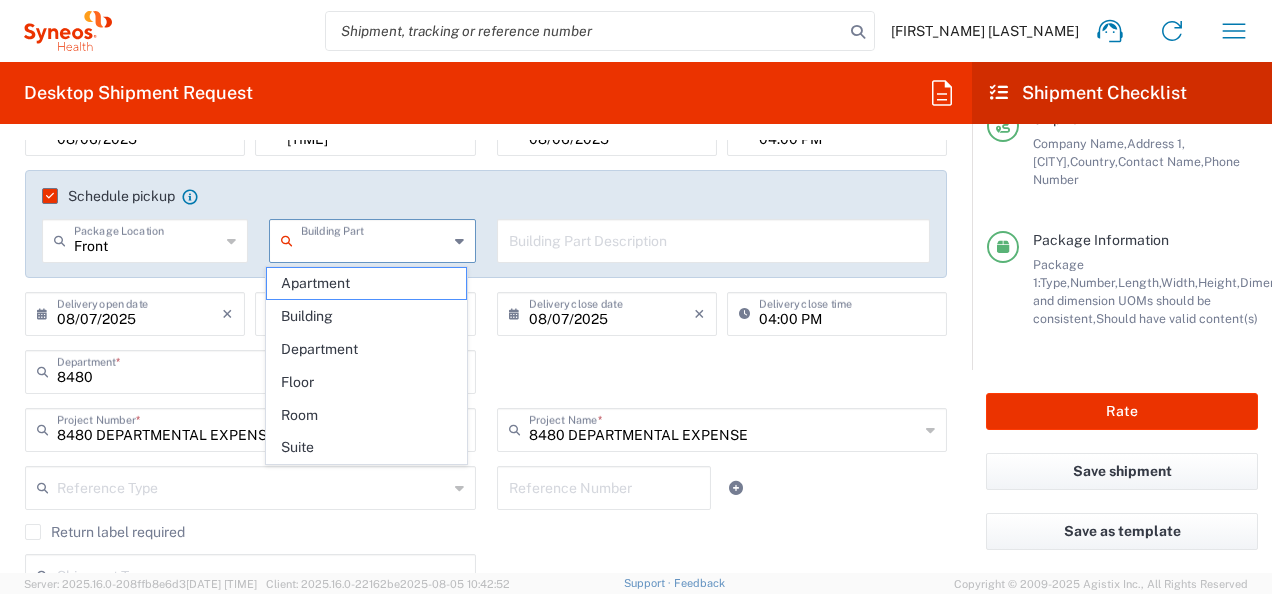 type on "Building" 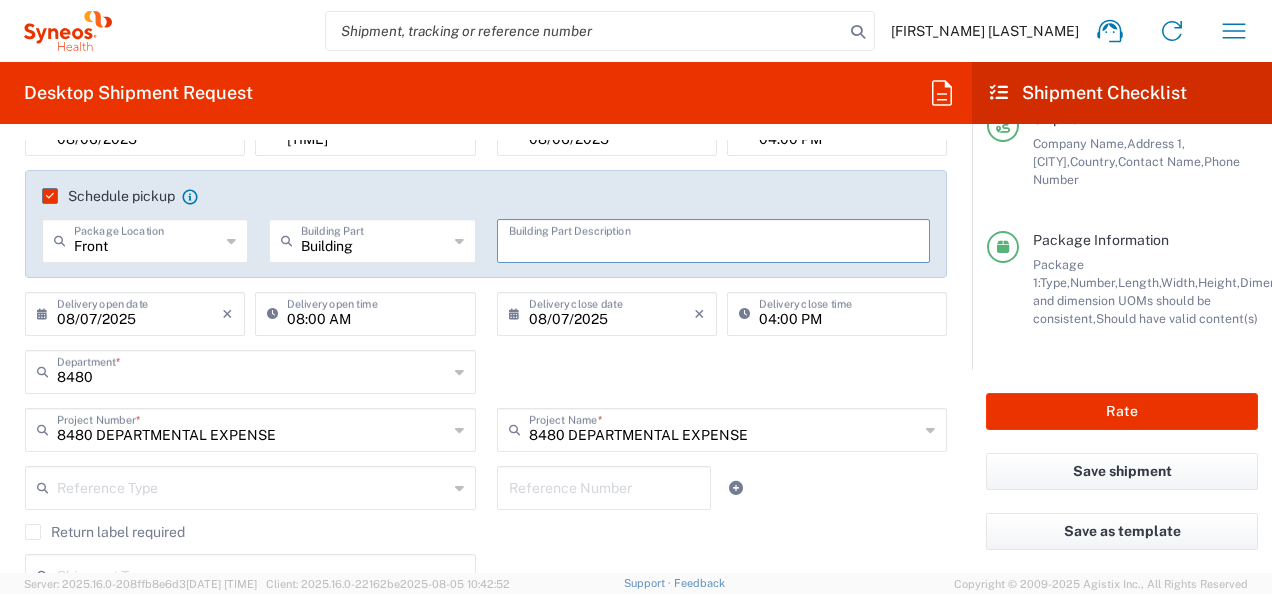click at bounding box center [714, 239] 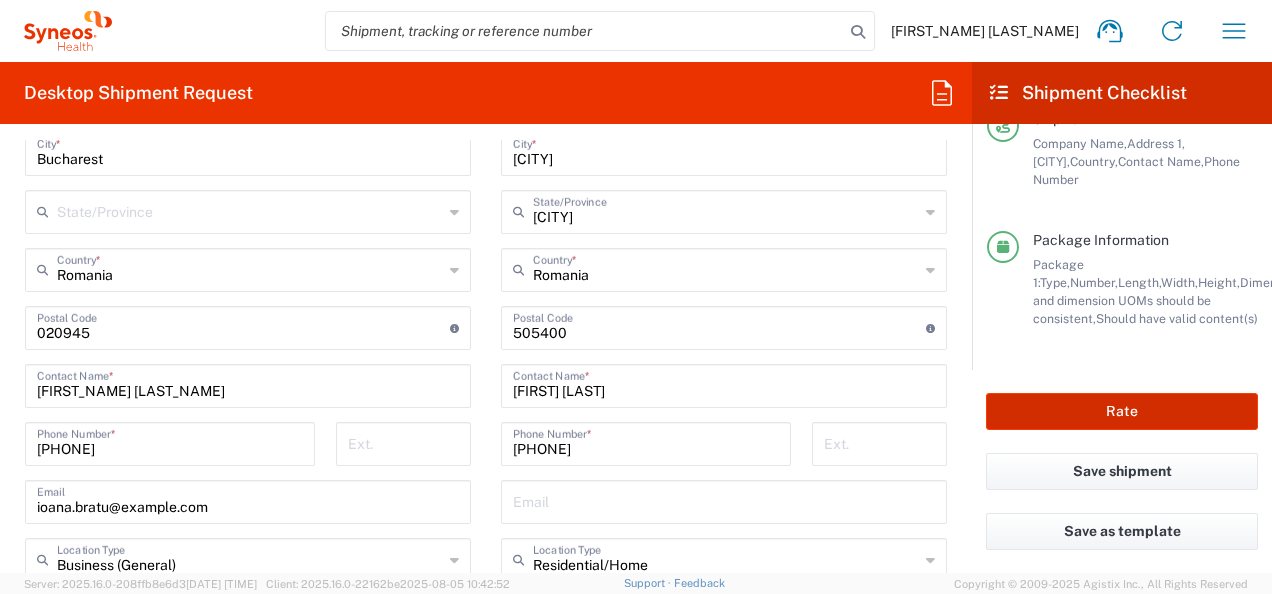 scroll, scrollTop: 1100, scrollLeft: 0, axis: vertical 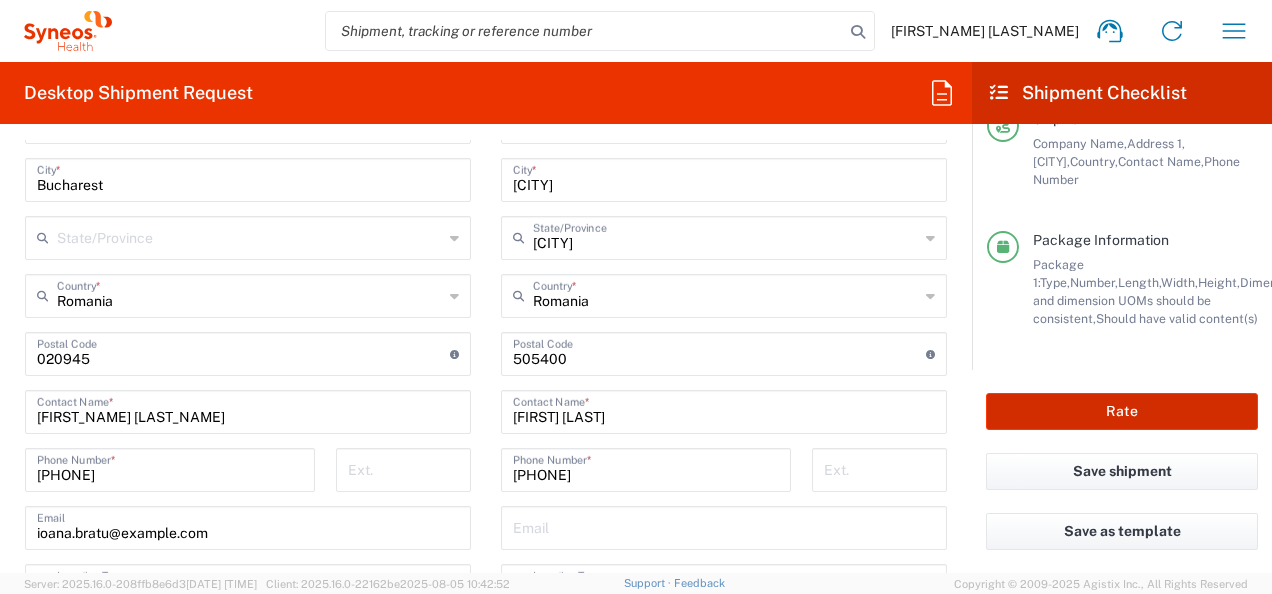 type on "reception" 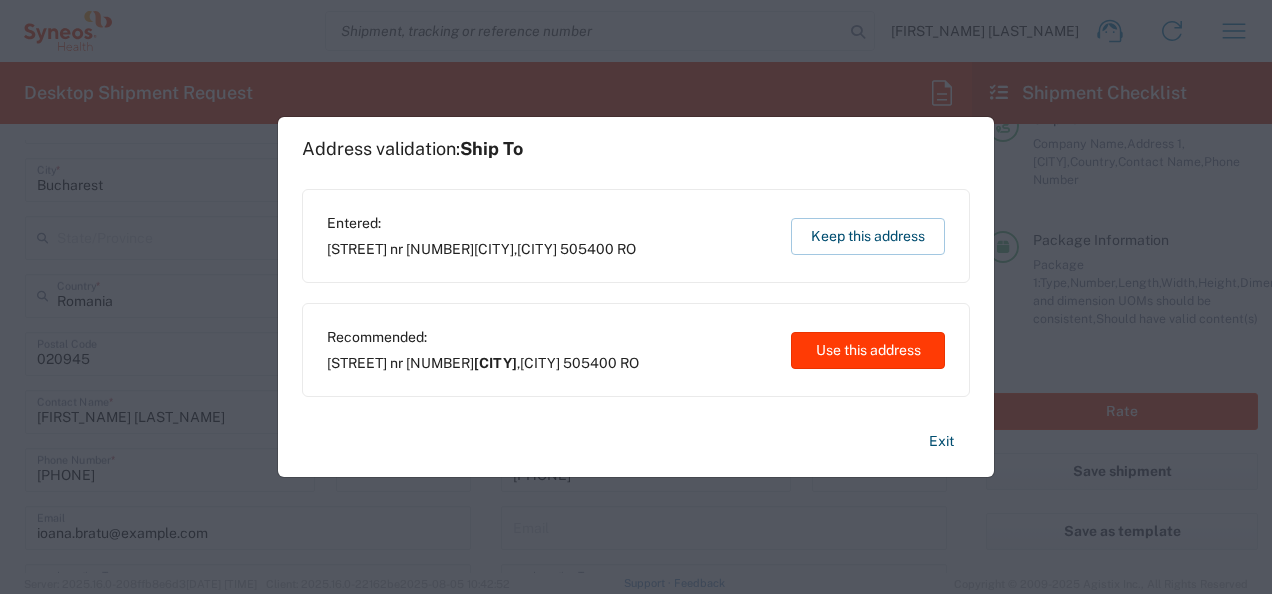 click on "Use this address" 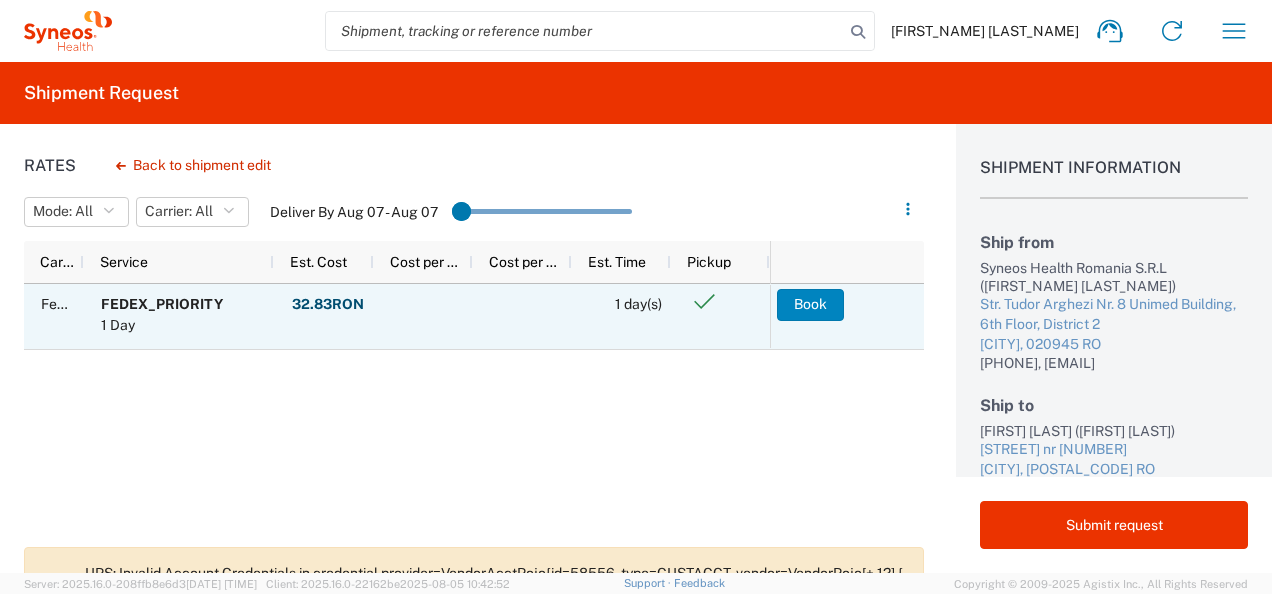 click on "Book" 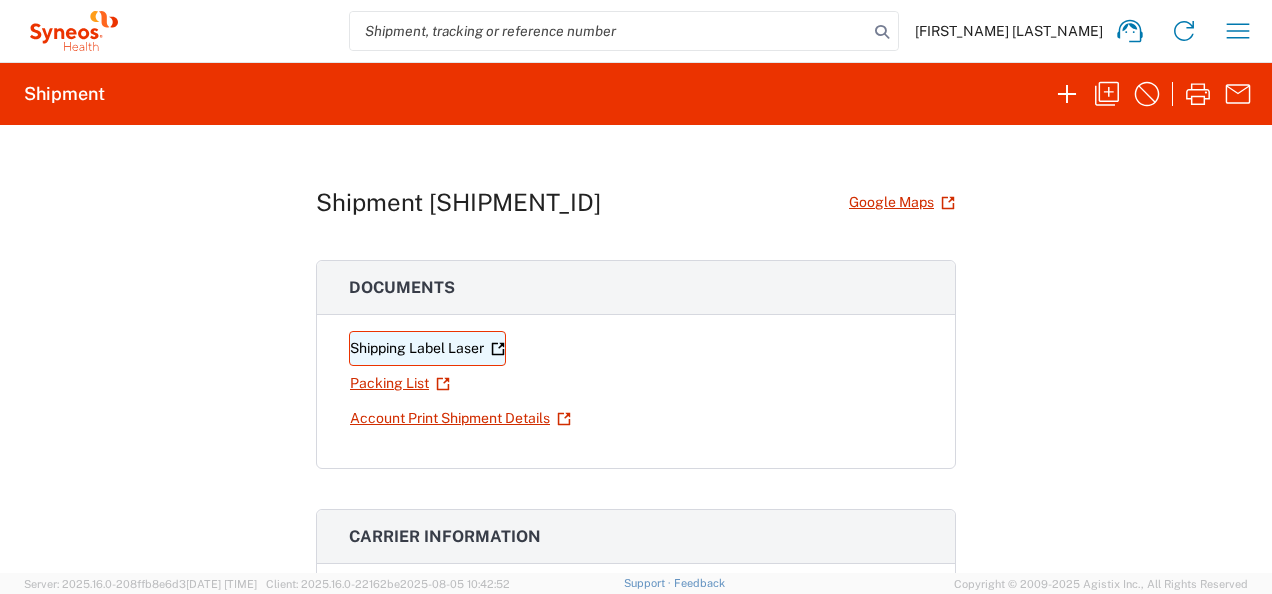 click 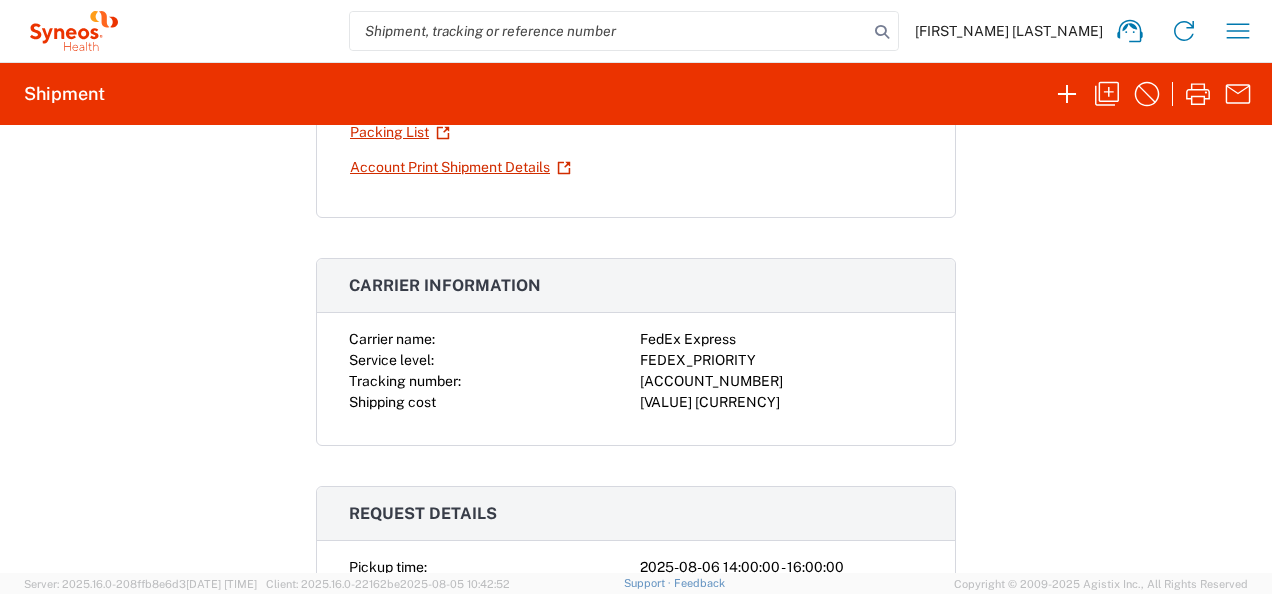scroll, scrollTop: 0, scrollLeft: 0, axis: both 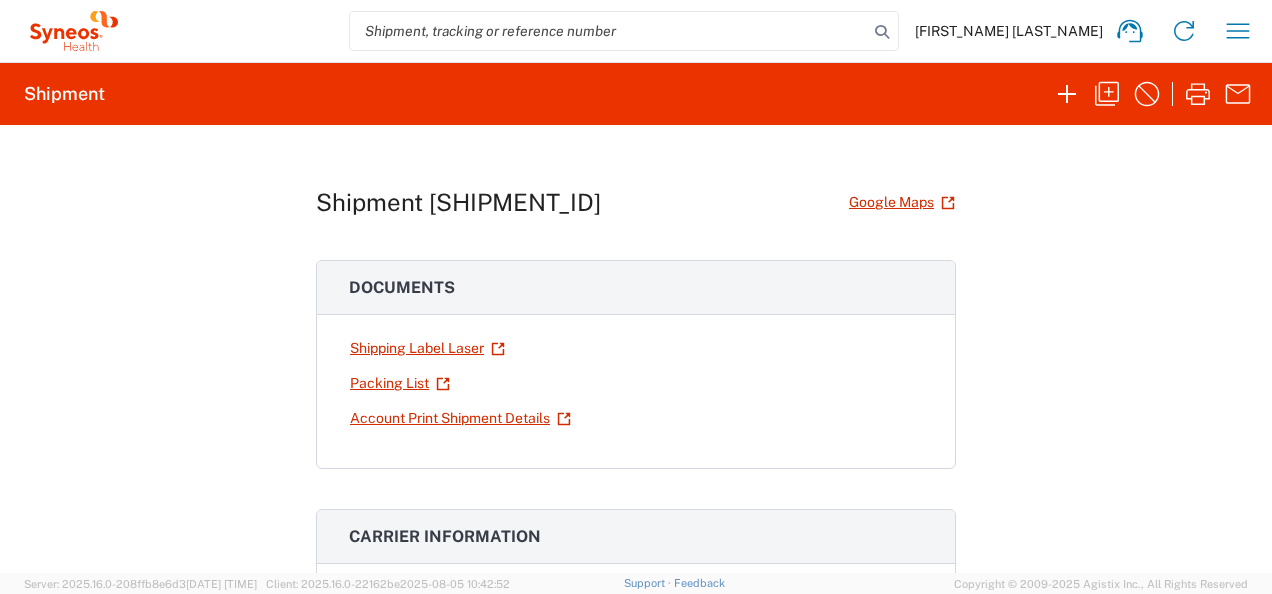 click on "Shipment" 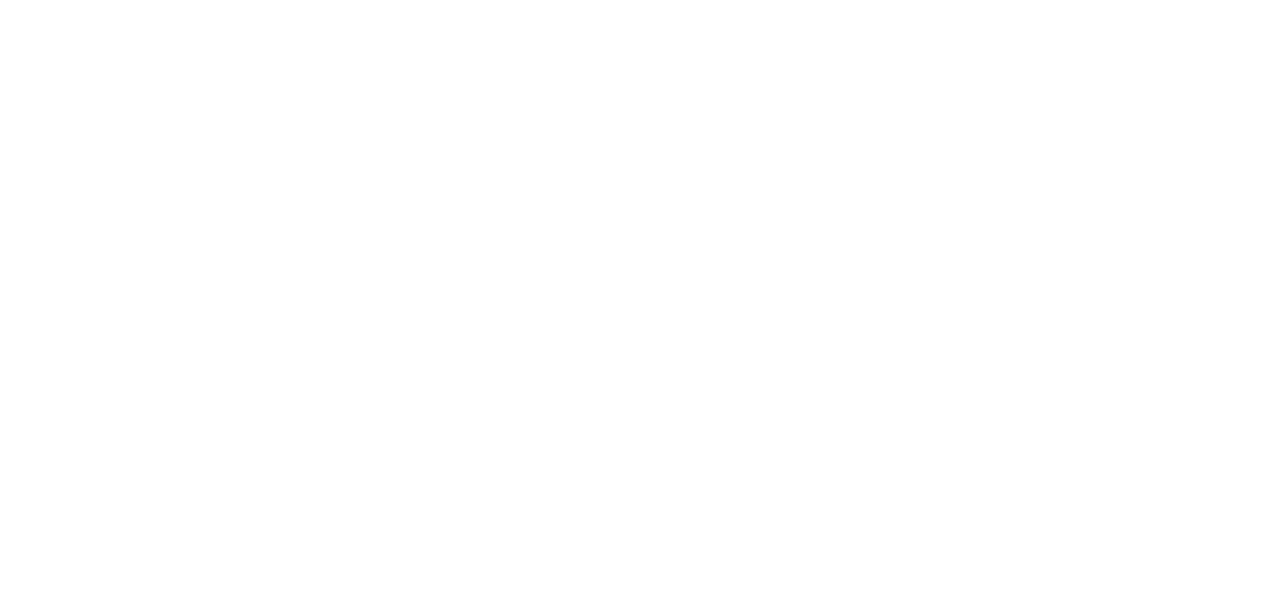 scroll, scrollTop: 0, scrollLeft: 0, axis: both 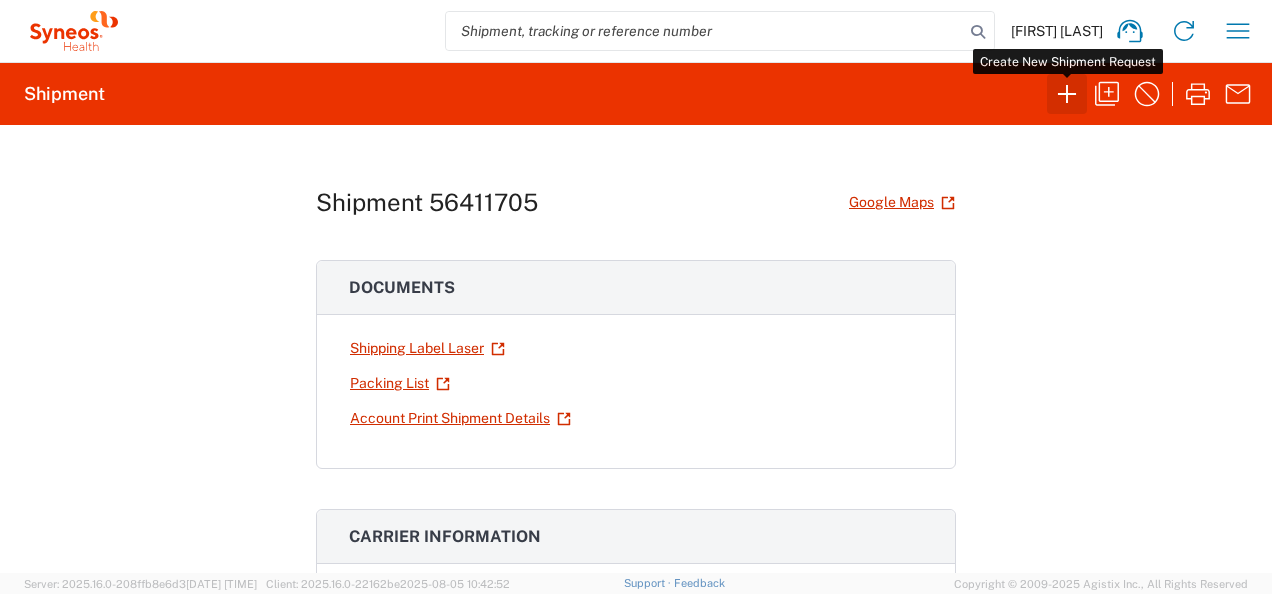 click 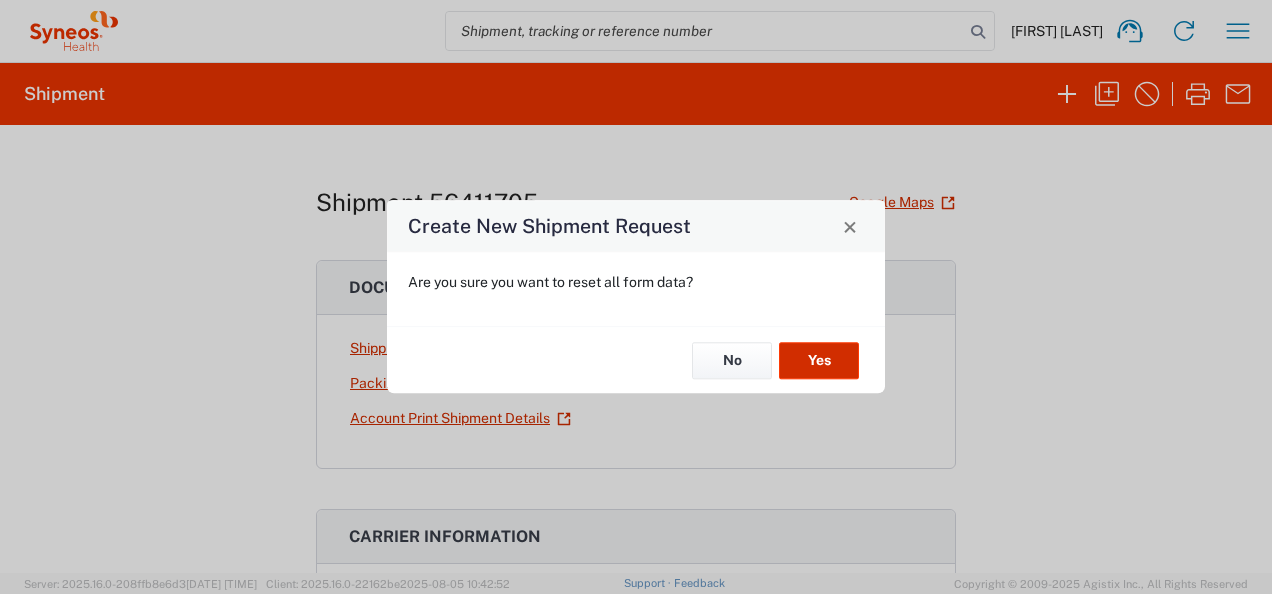 click on "Yes" 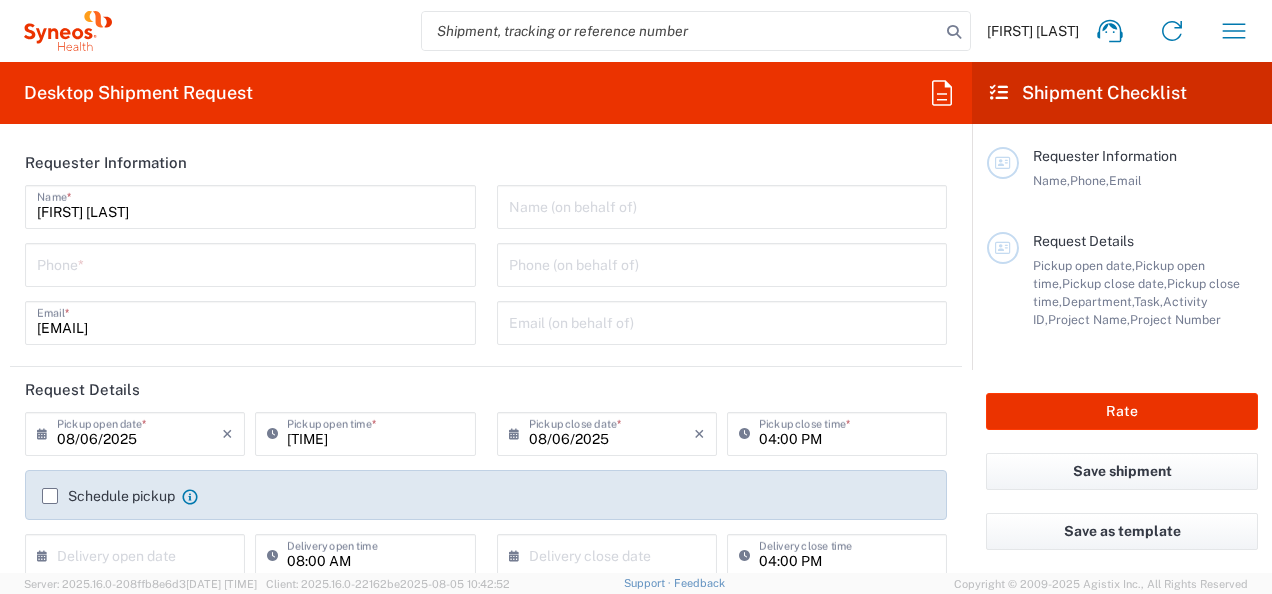 type on "8480" 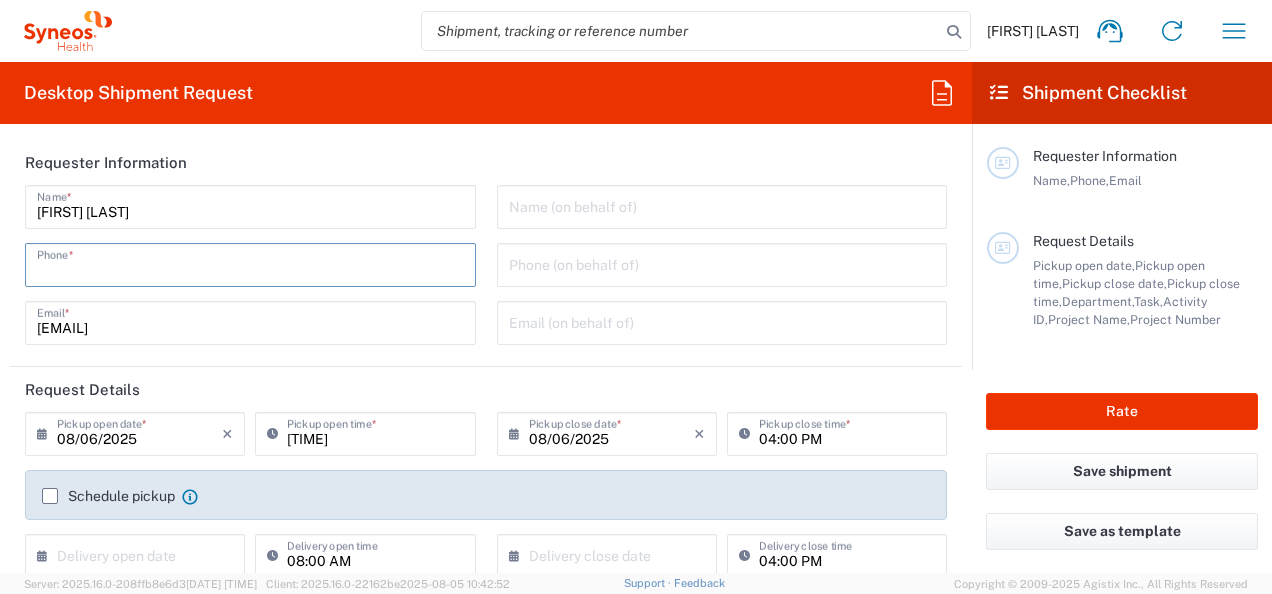 click at bounding box center (250, 263) 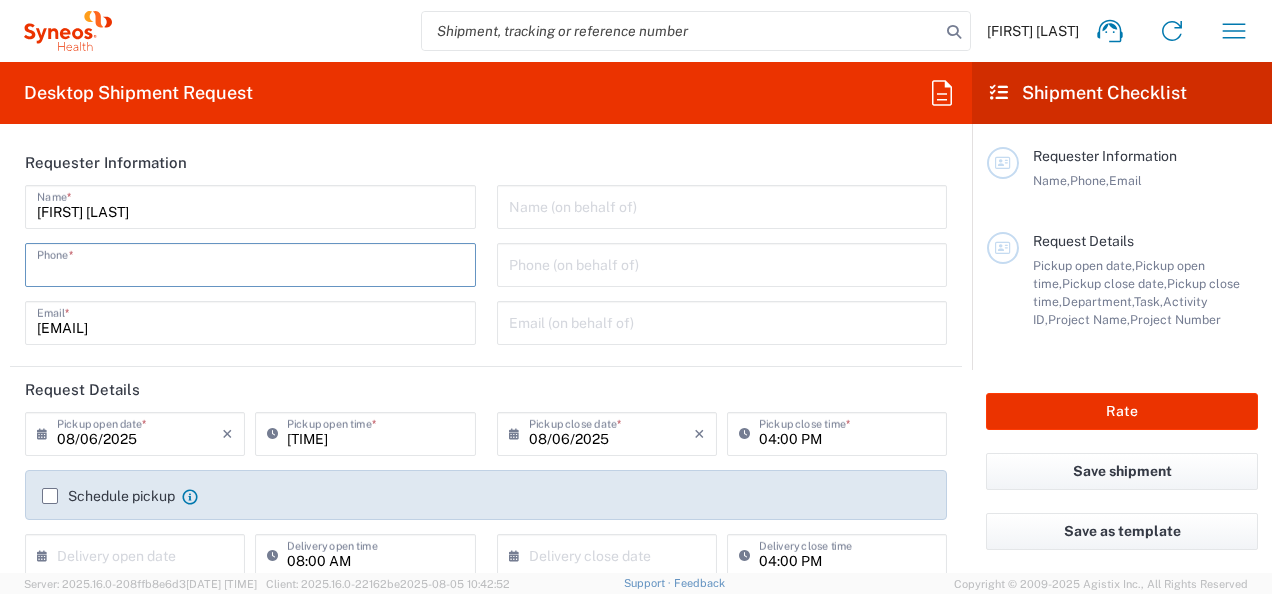 type on "Syneos Health Romania S.R.L" 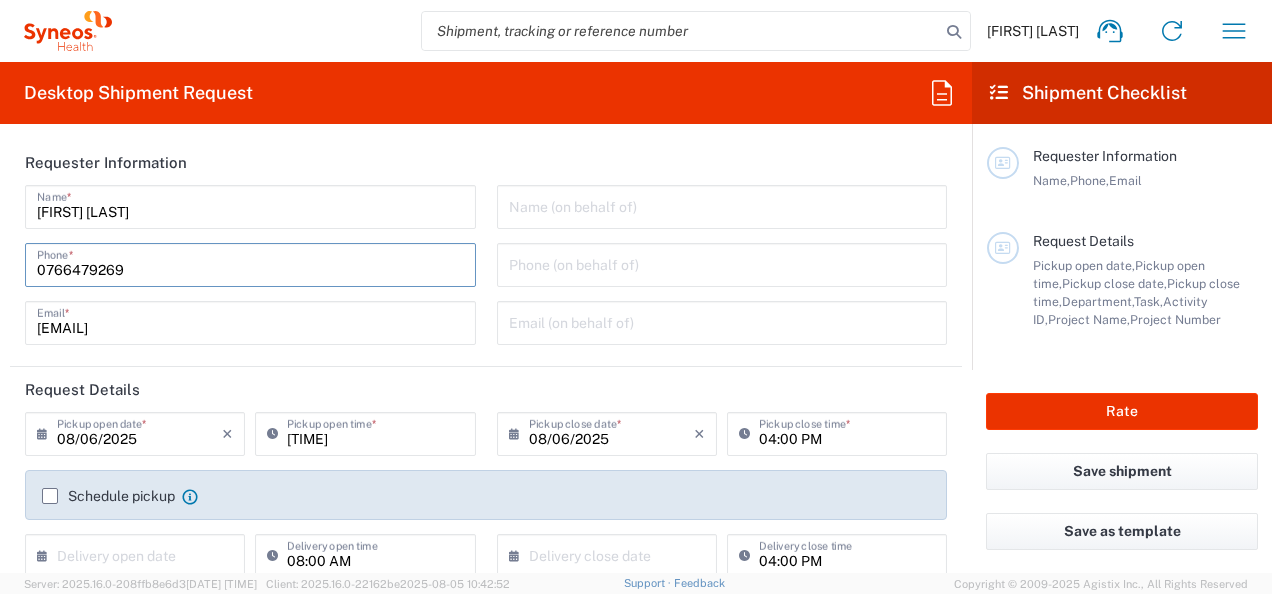 type on "08/07/2025" 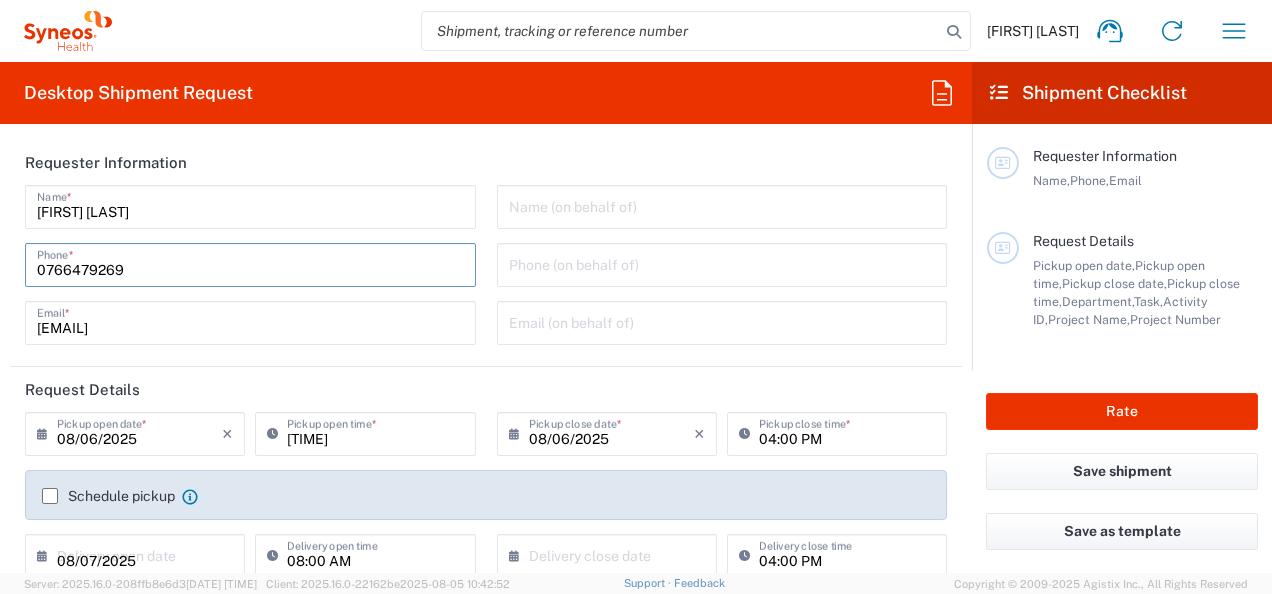 type on "08/07/2025" 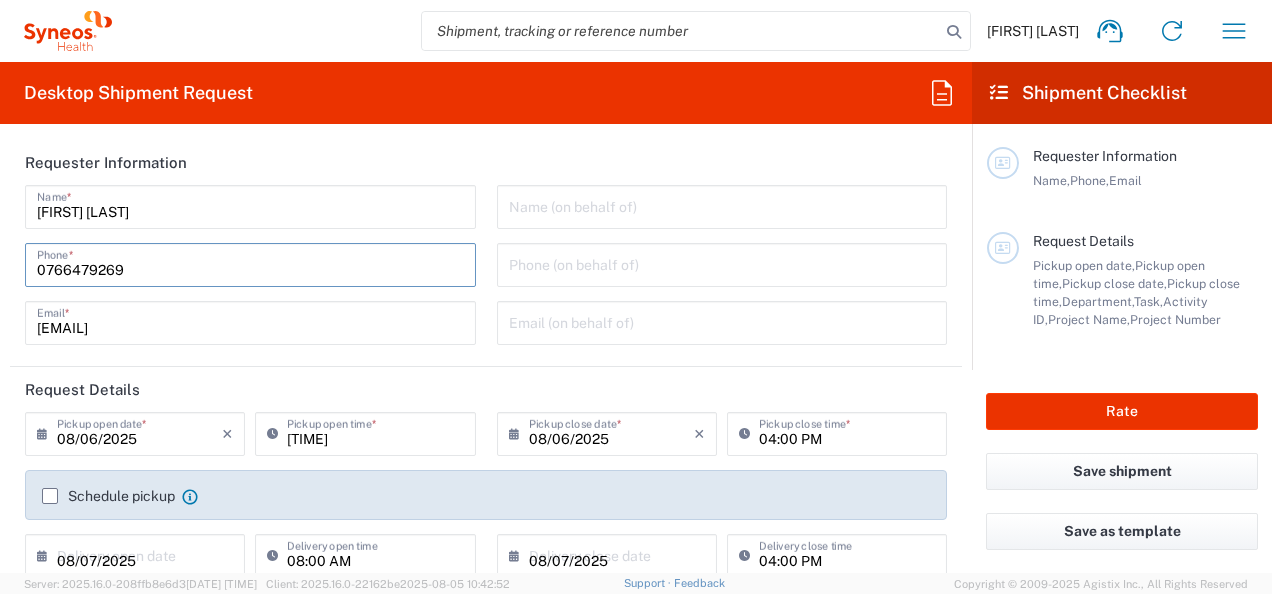type on "8480 DEPARTMENTAL EXPENSE" 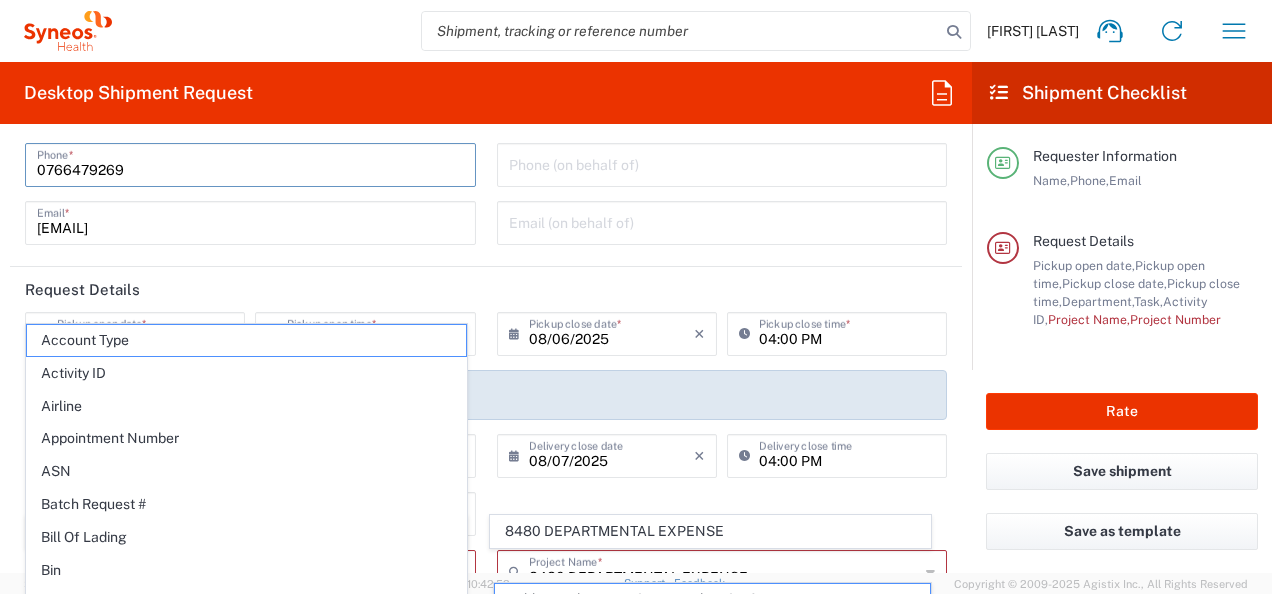 scroll, scrollTop: 200, scrollLeft: 0, axis: vertical 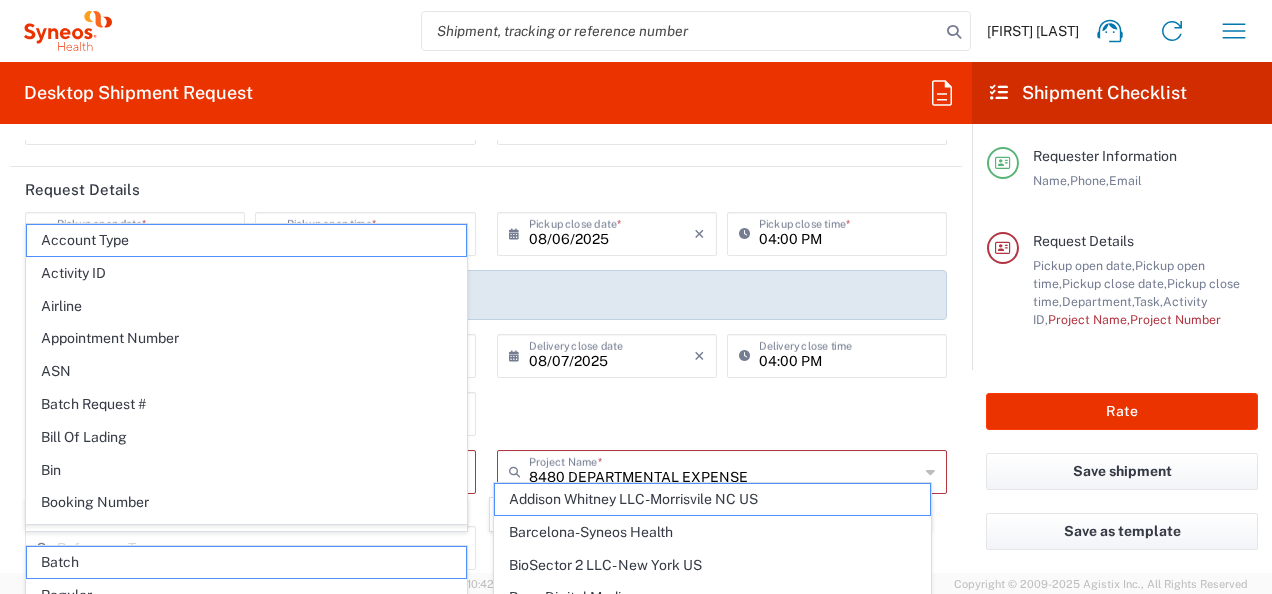 click on "8480  Department  * 8480 3000 3100 3109 3110 3111 3112 3125 3130 3135 3136 3150 3155 3165 3171 3172 3190 3191 3192 3193 3194 3200 3201 3202 3210 3211 Dept 3212 3213 3214 3215 3216 3218 3220 3221 3222 3223 3225 3226 3227 3228 3229 3230 3231 3232 3233 3234 3235 3236 3237 3238 3240" 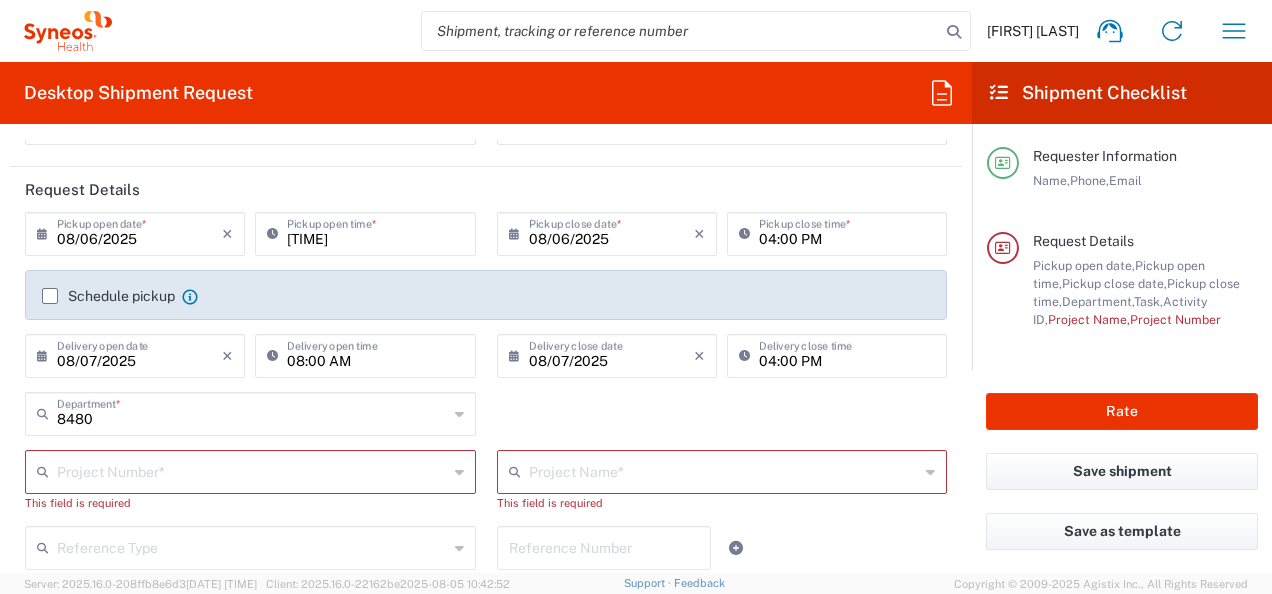 click at bounding box center (252, 470) 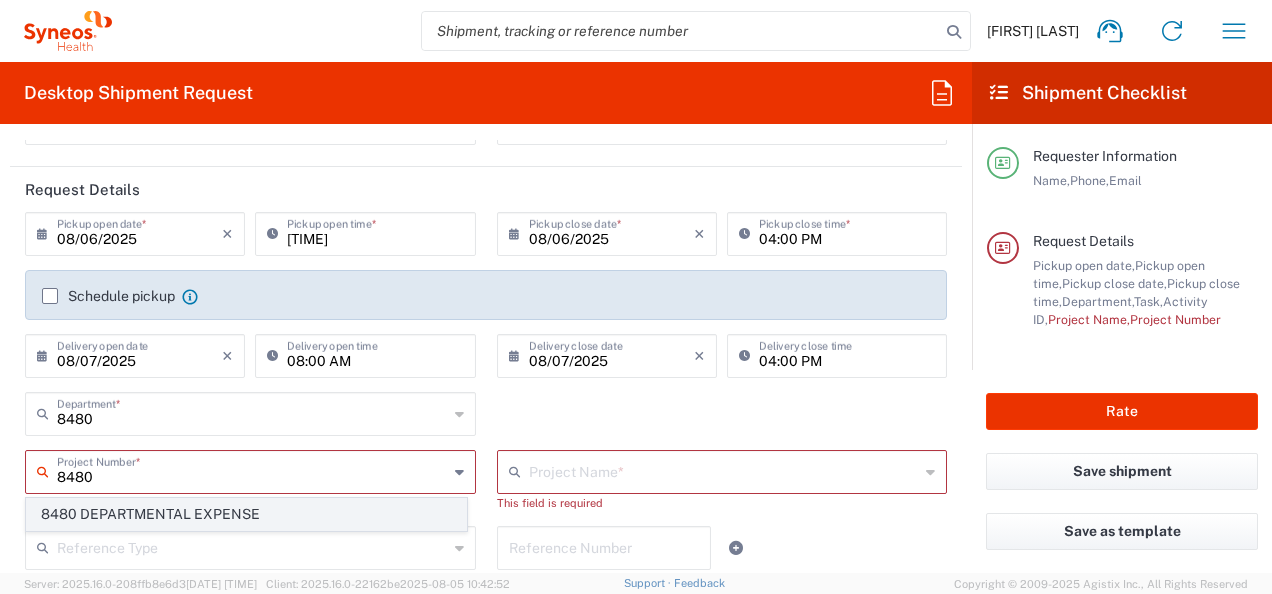 click on "8480 DEPARTMENTAL EXPENSE" 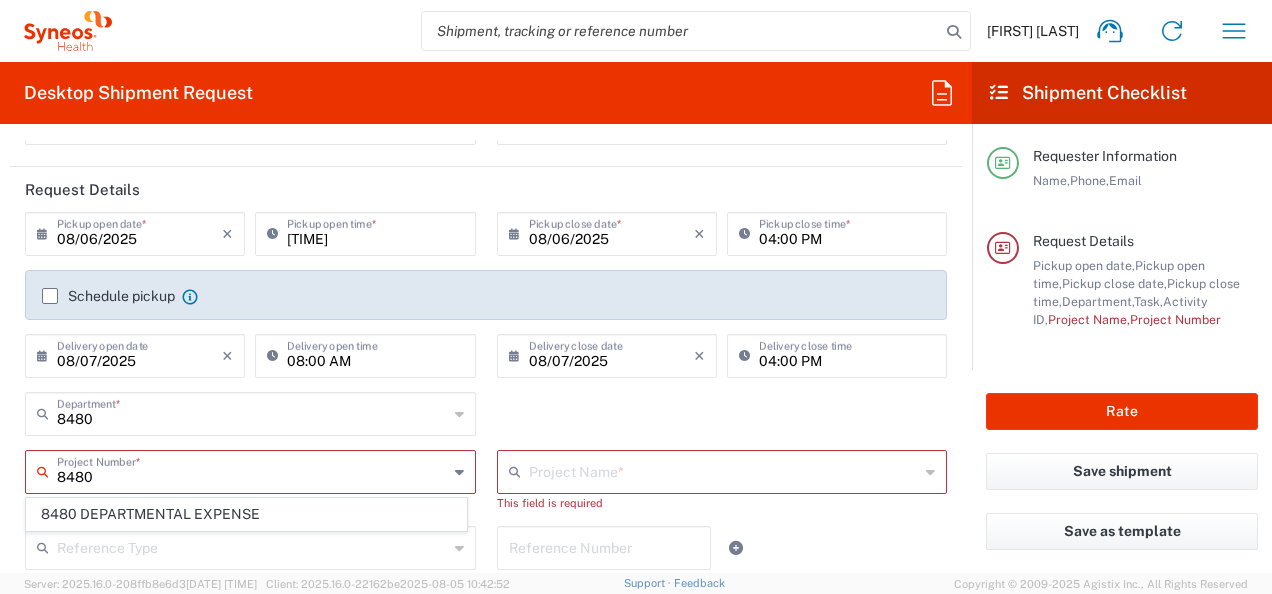 type on "8480 DEPARTMENTAL EXPENSE" 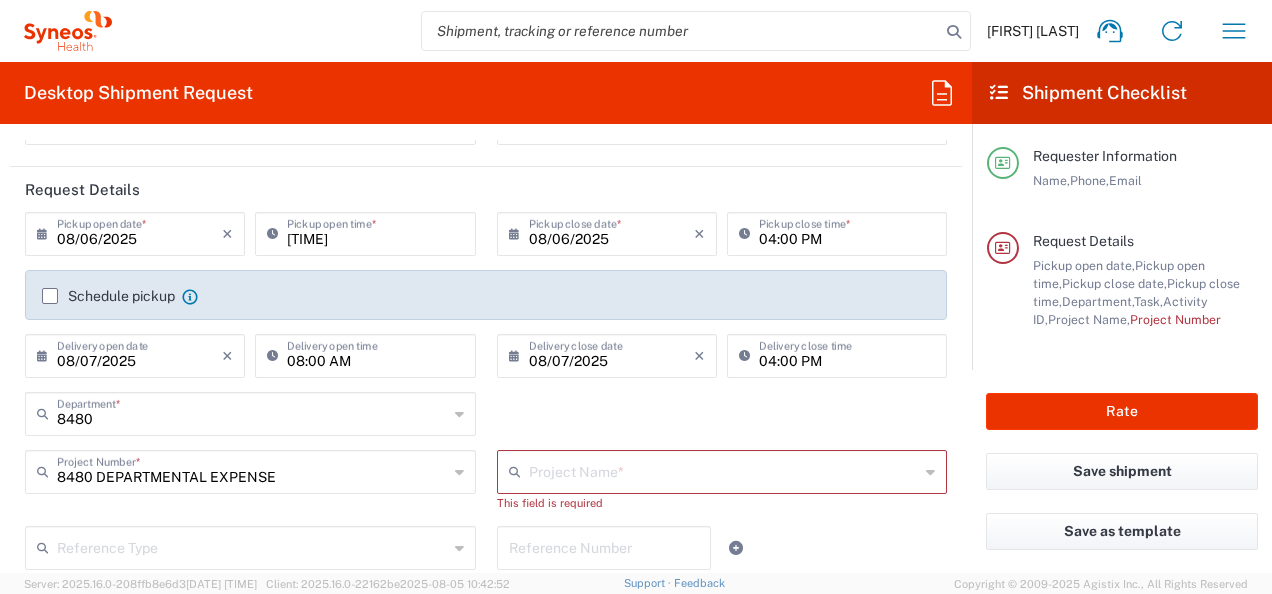 type on "8480 DEPARTMENTAL EXPENSE" 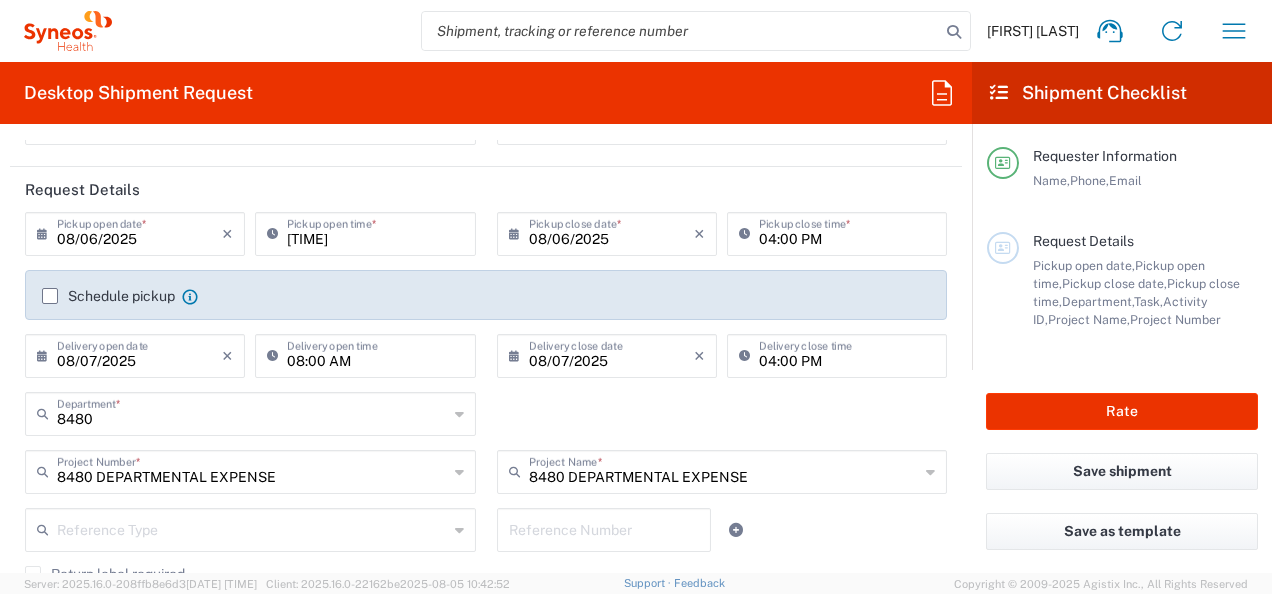 click on "[TIME]" at bounding box center [375, 232] 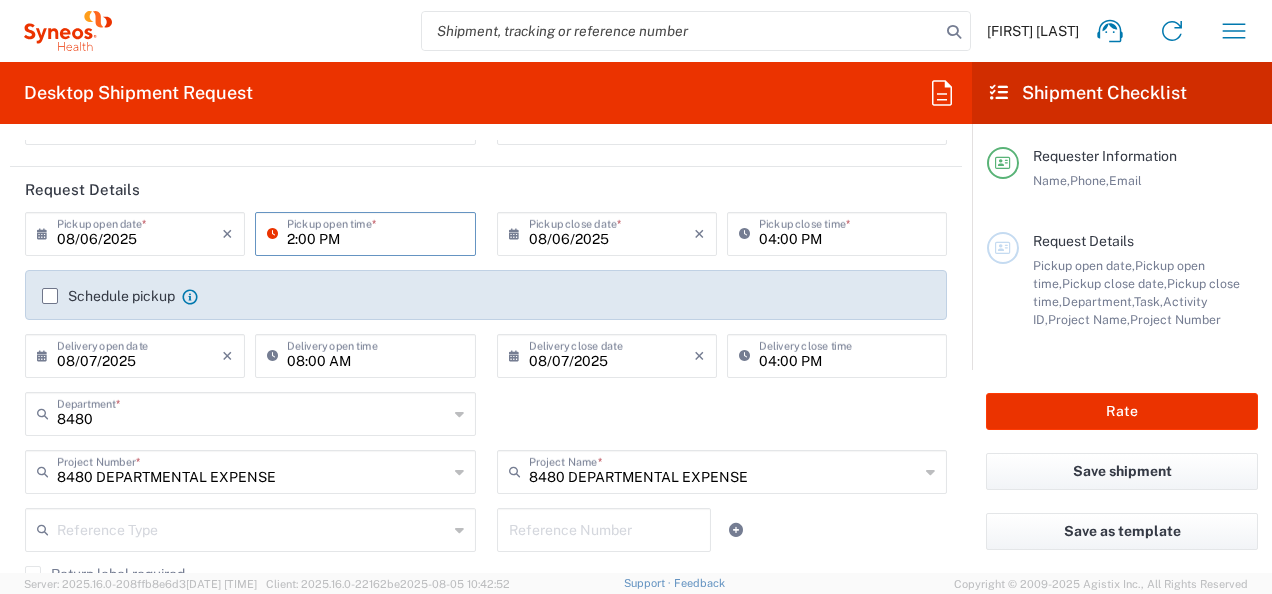 type on "[TIME]" 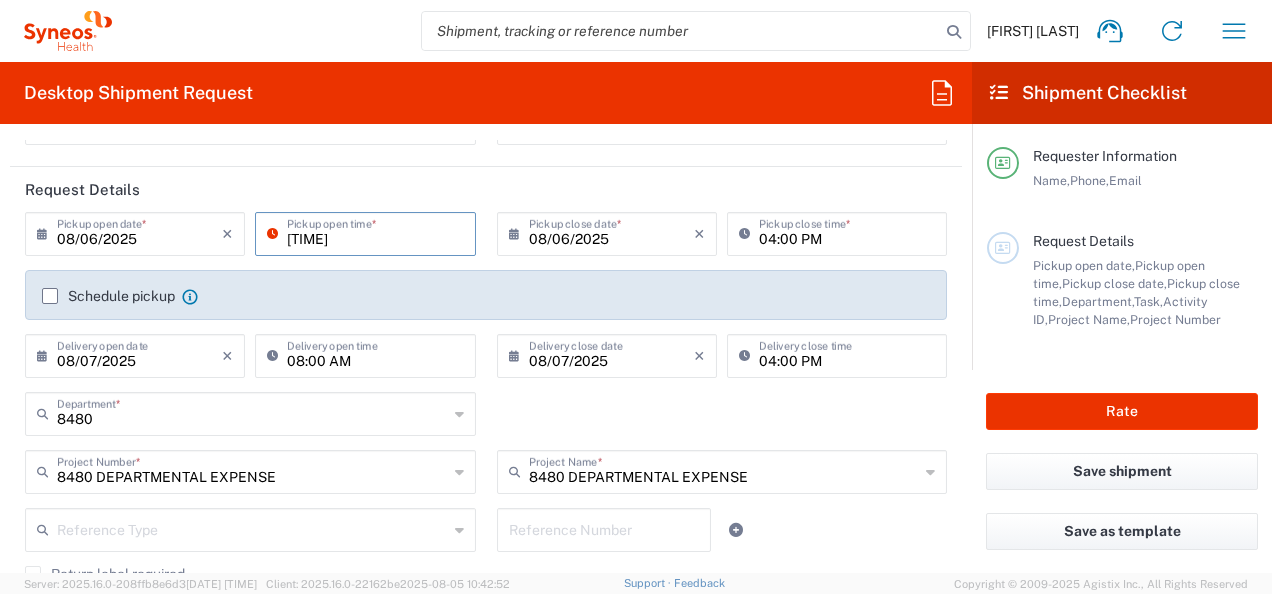click on "Schedule pickup  When scheduling a pickup please be sure to meet the following criteria:
1. Pickup window should start at least 2 hours after current time.
2.Pickup window needs to be at least 2 hours.
3.Pickup close time should not exceed business hours." 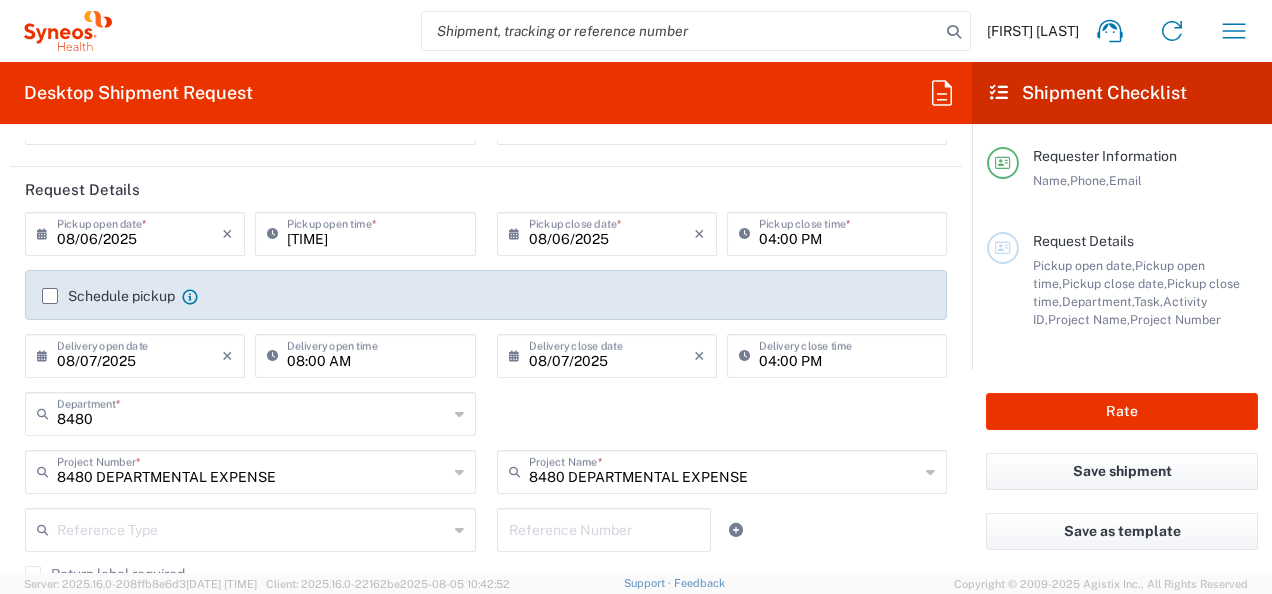 click on "Schedule pickup" 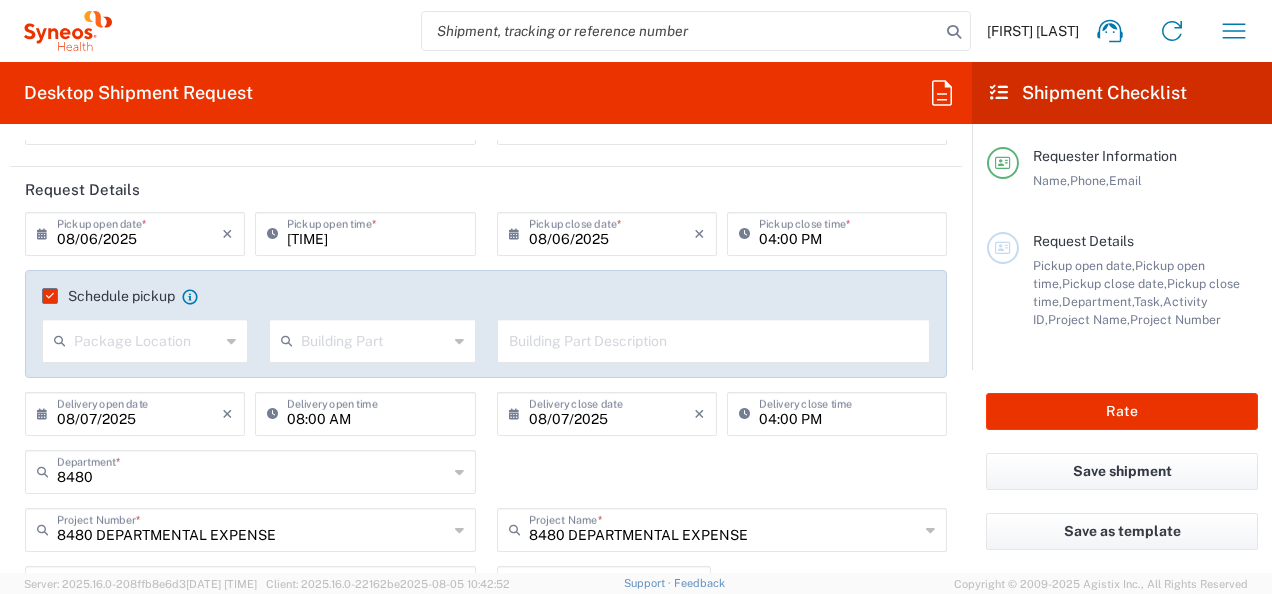 click 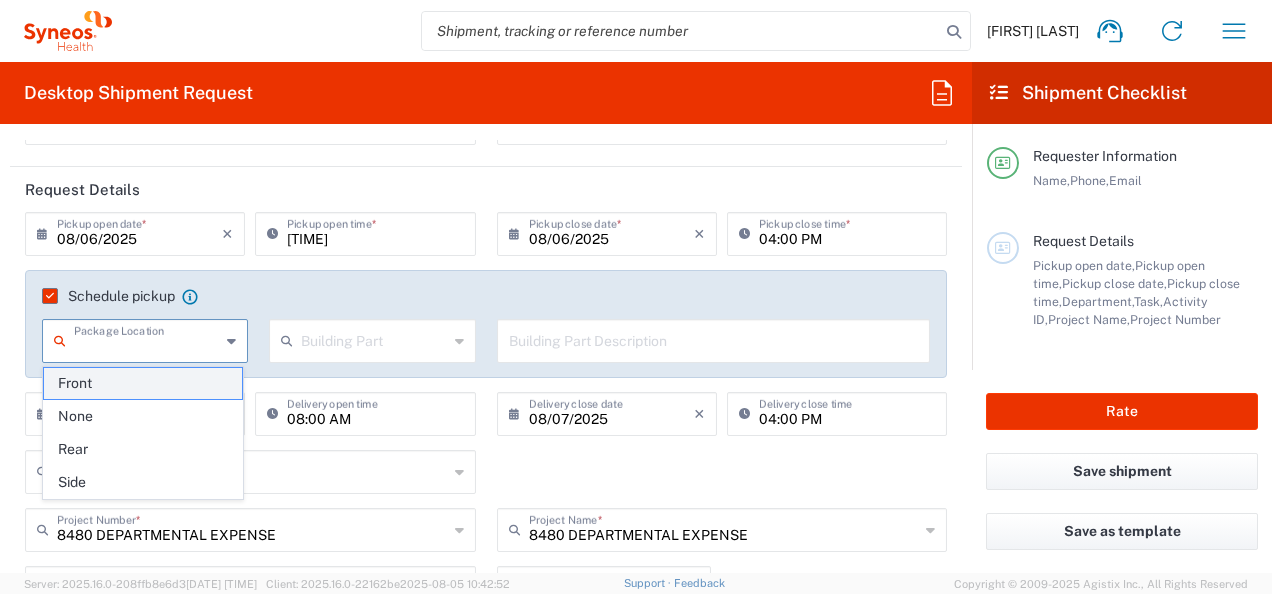 click on "Front" 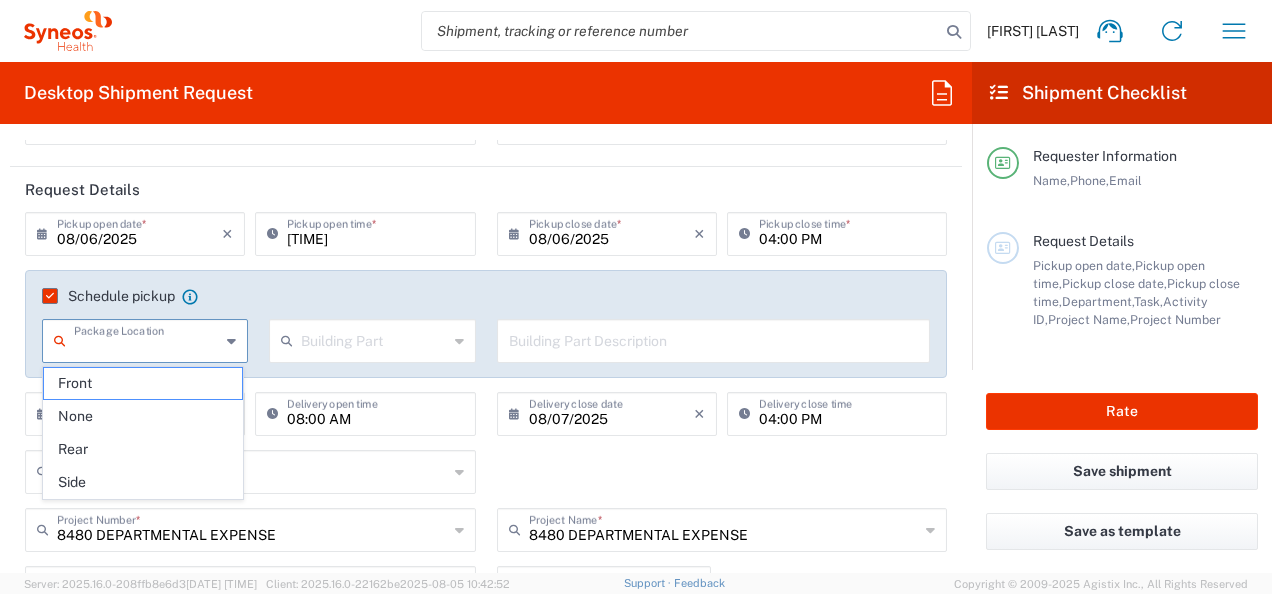 type on "Front" 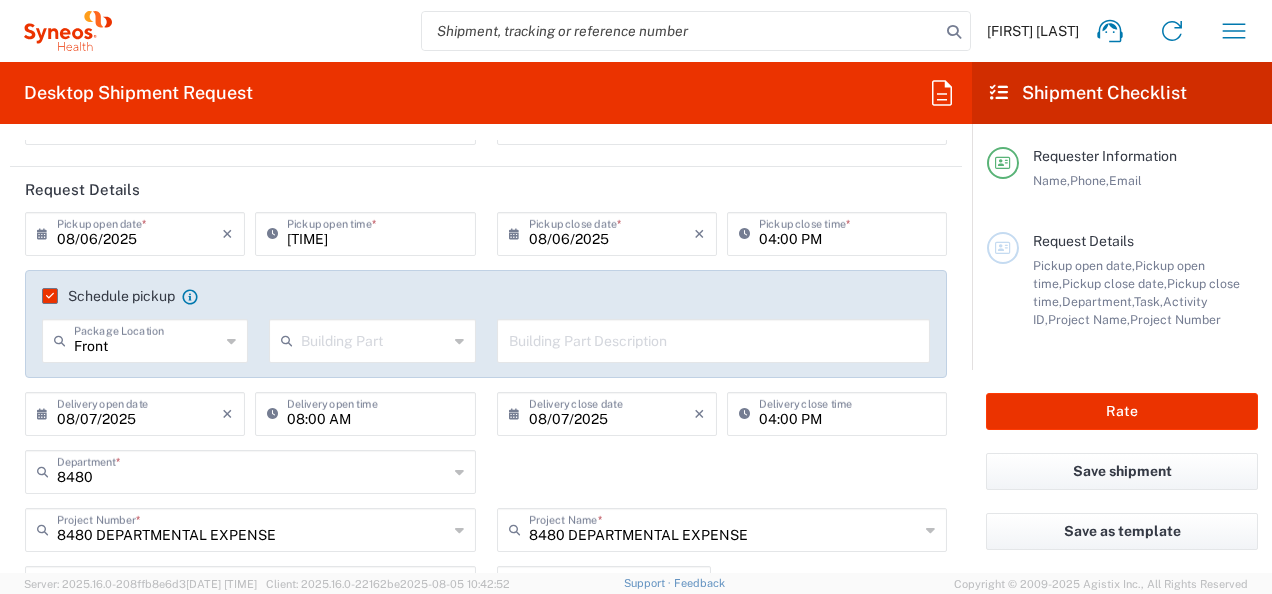 click at bounding box center (374, 339) 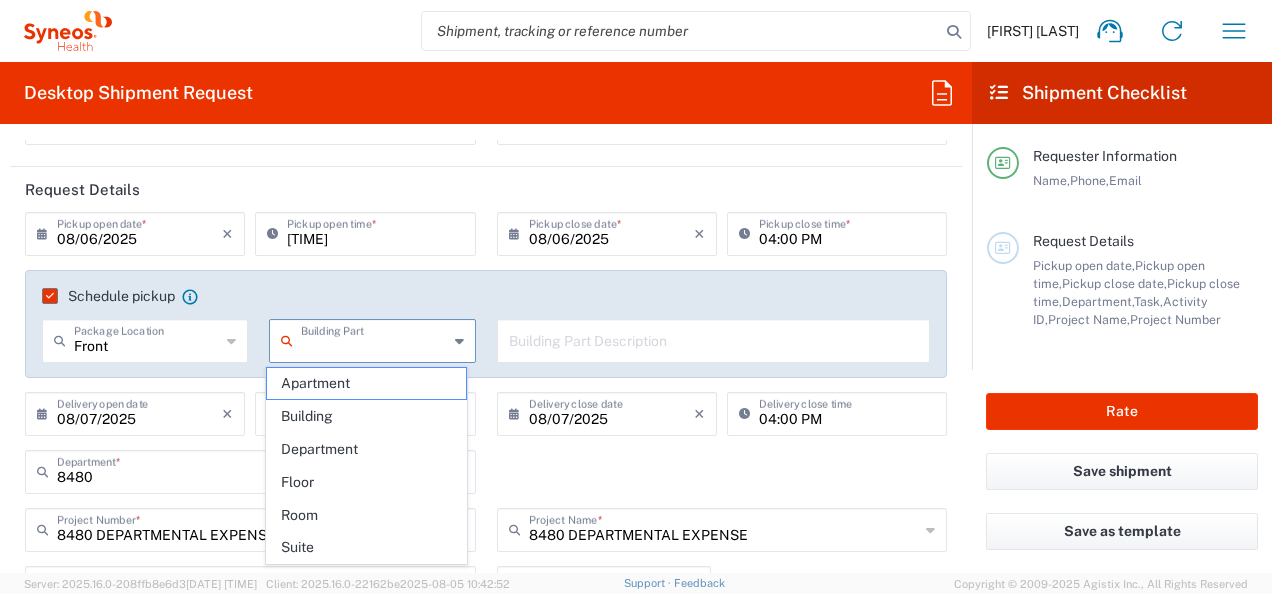 drag, startPoint x: 348, startPoint y: 389, endPoint x: 365, endPoint y: 386, distance: 17.262676 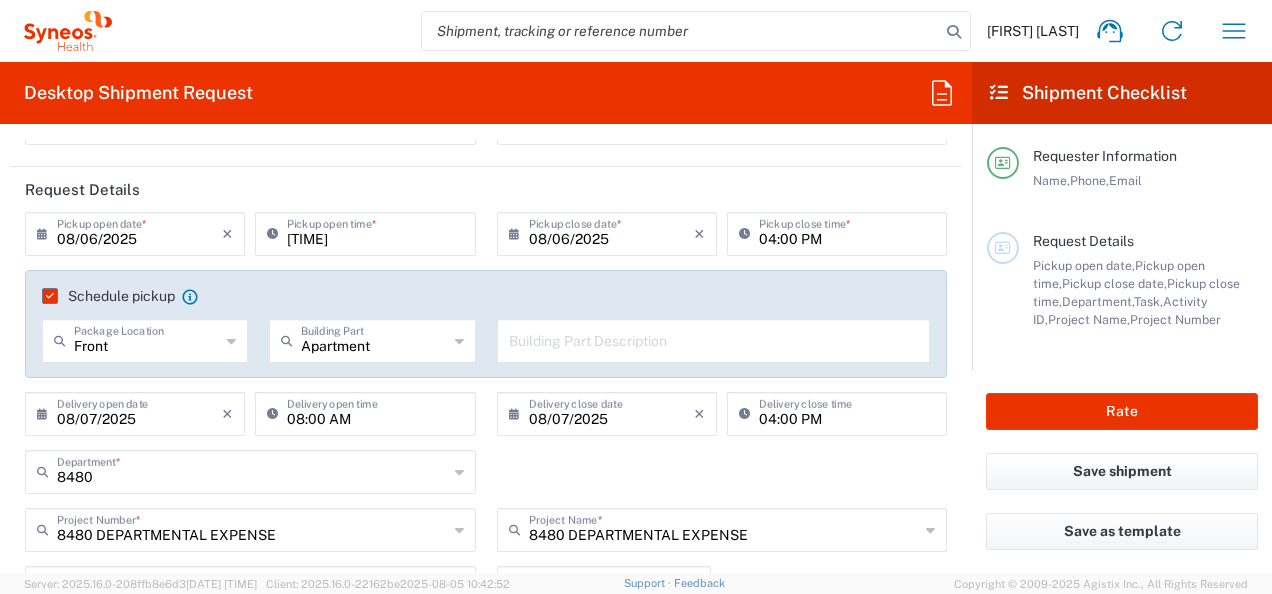 click on "Apartment" at bounding box center [374, 339] 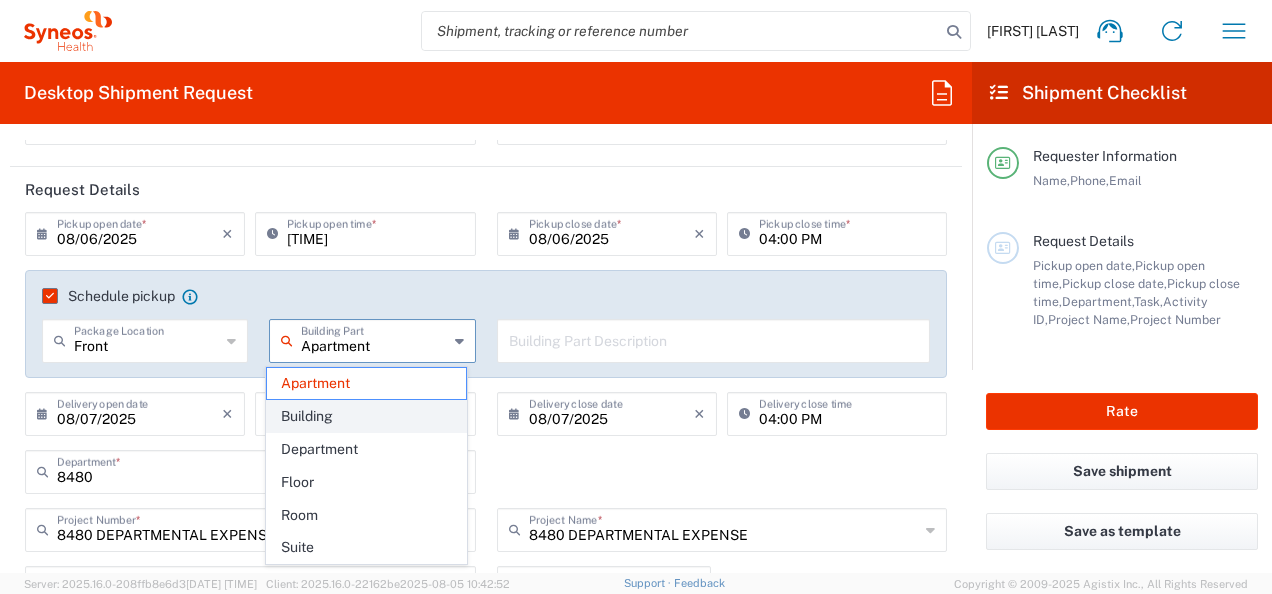 click on "Building" 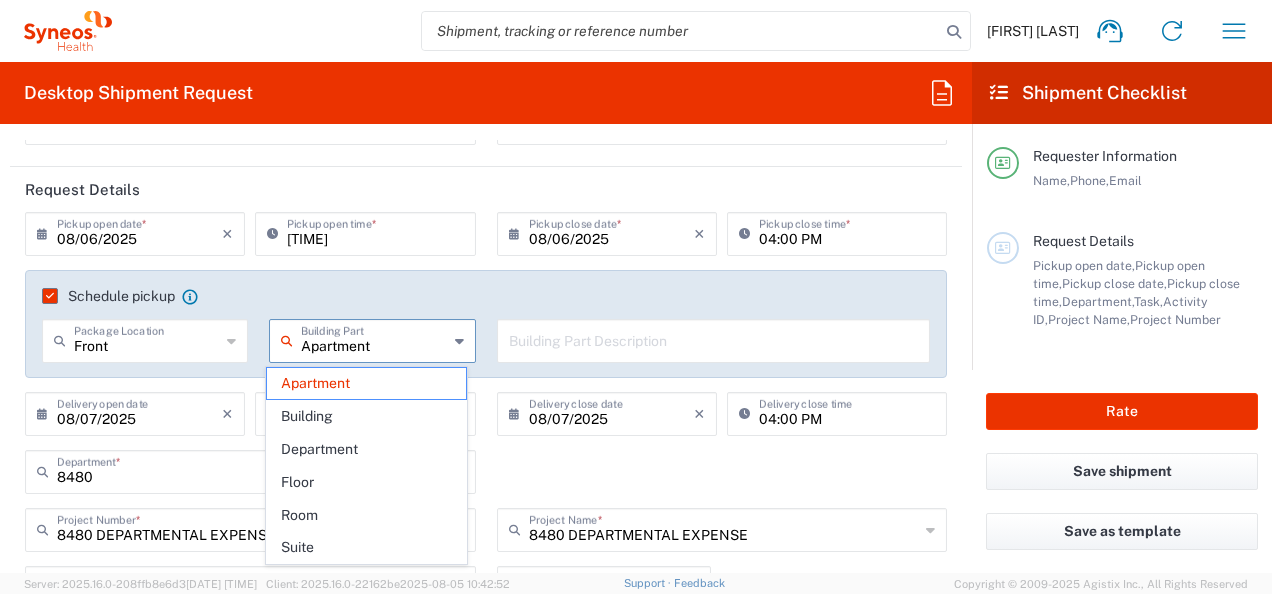 type on "Building" 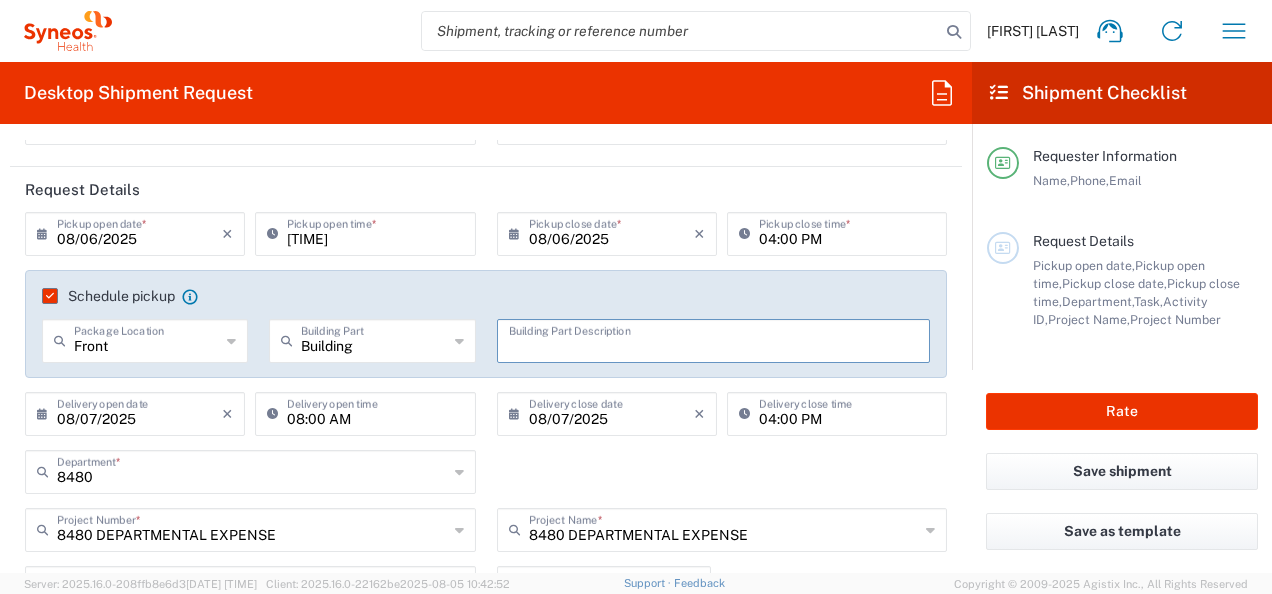 click at bounding box center (714, 339) 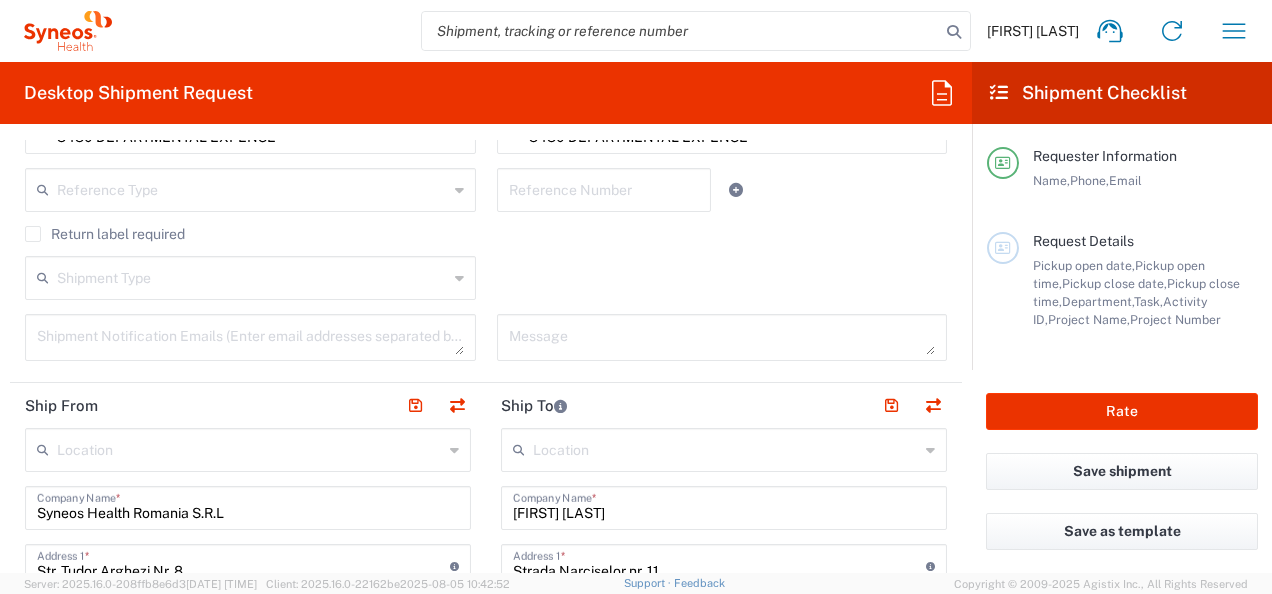 scroll, scrollTop: 600, scrollLeft: 0, axis: vertical 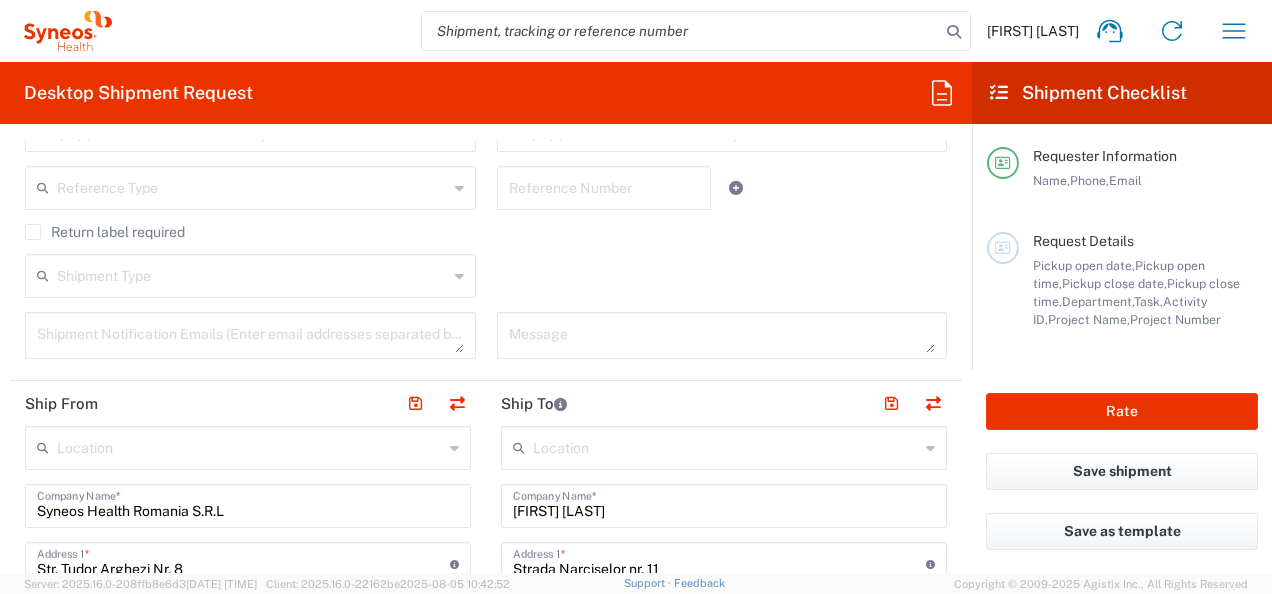 type on "reception" 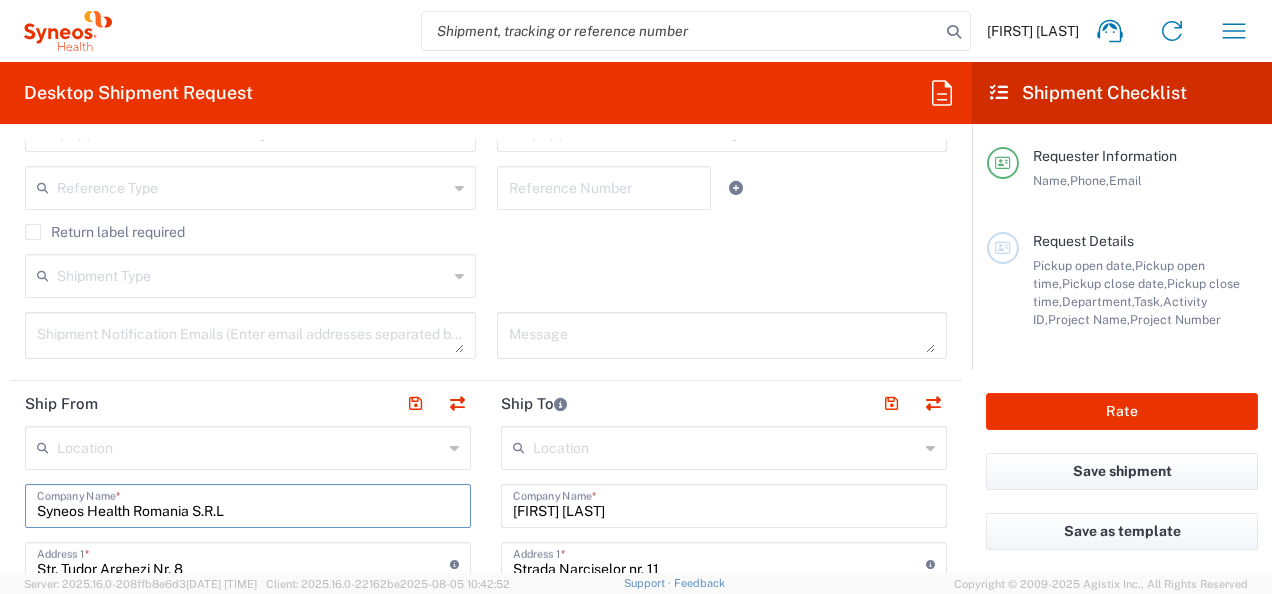 drag, startPoint x: 243, startPoint y: 506, endPoint x: 28, endPoint y: 513, distance: 215.11392 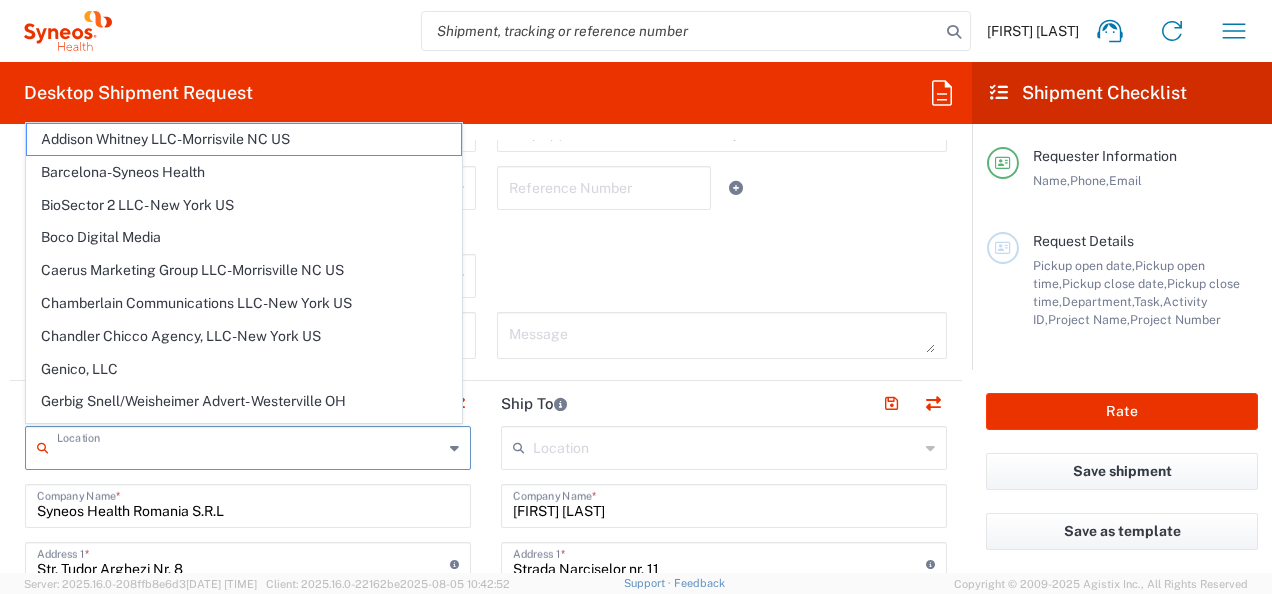 click at bounding box center [250, 446] 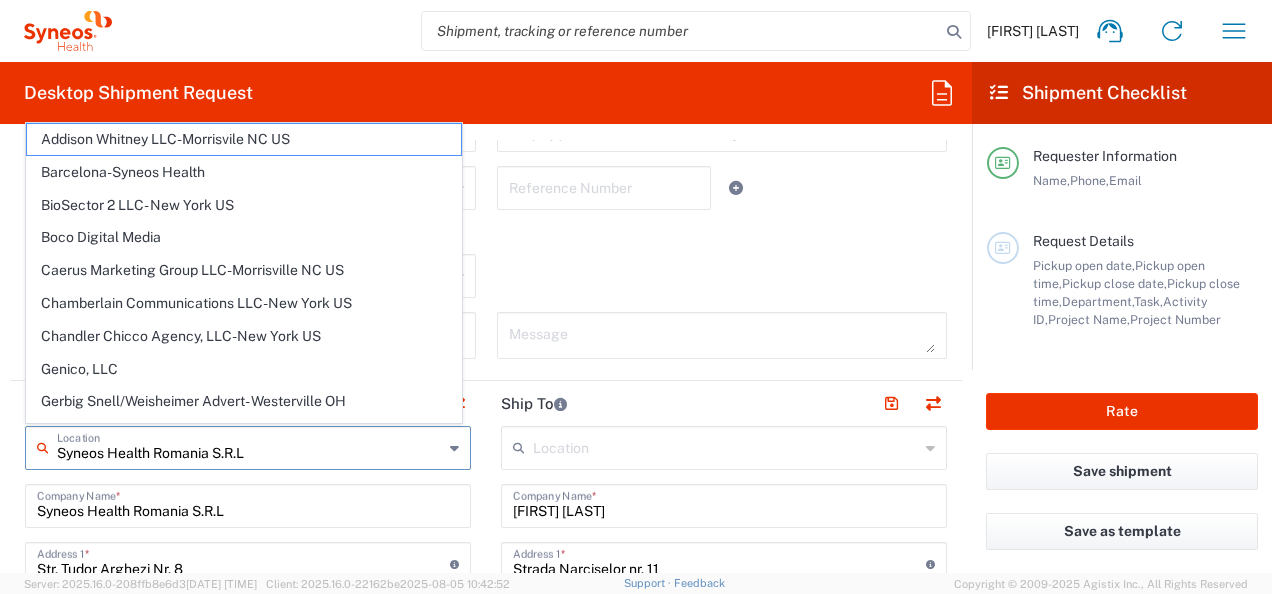 type on "Addison Whitney LLC-Morrisvile NC US" 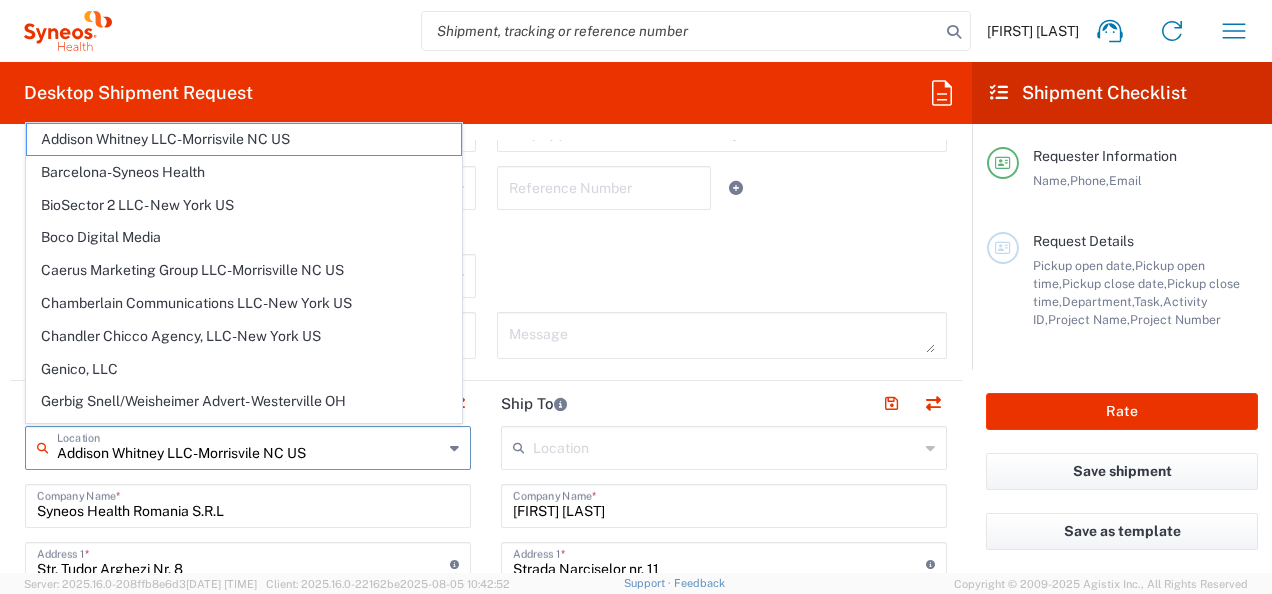 type on "Addison Whitney LLC" 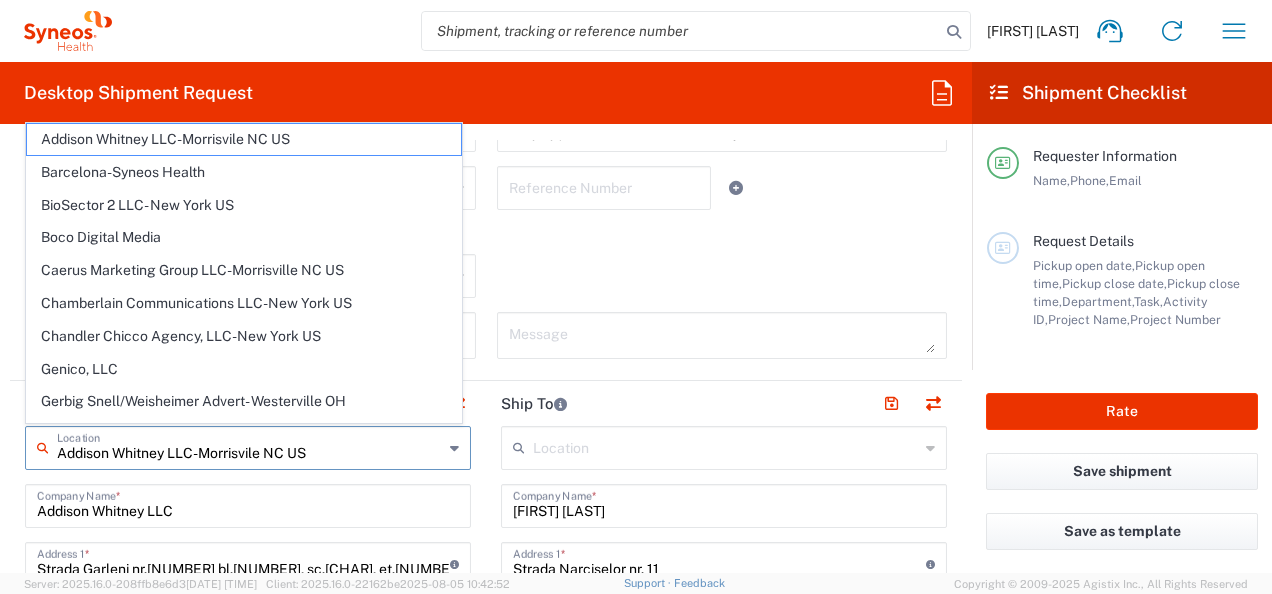 type on "[CITY]" 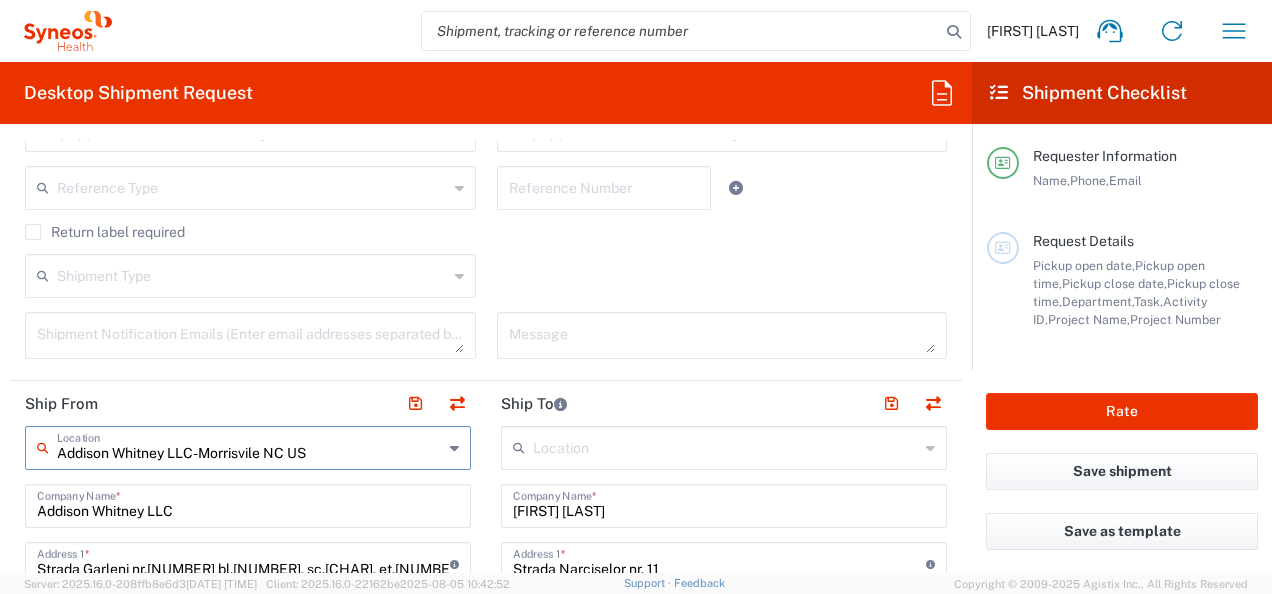 type on "North Carolina" 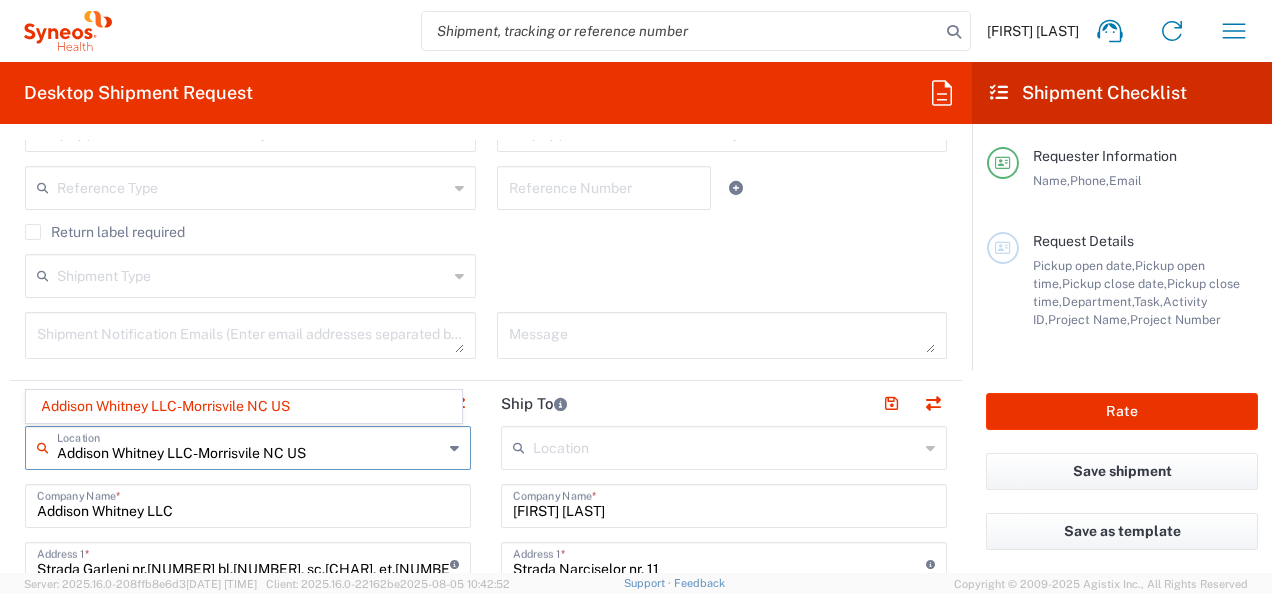 drag, startPoint x: 336, startPoint y: 453, endPoint x: -4, endPoint y: 457, distance: 340.02353 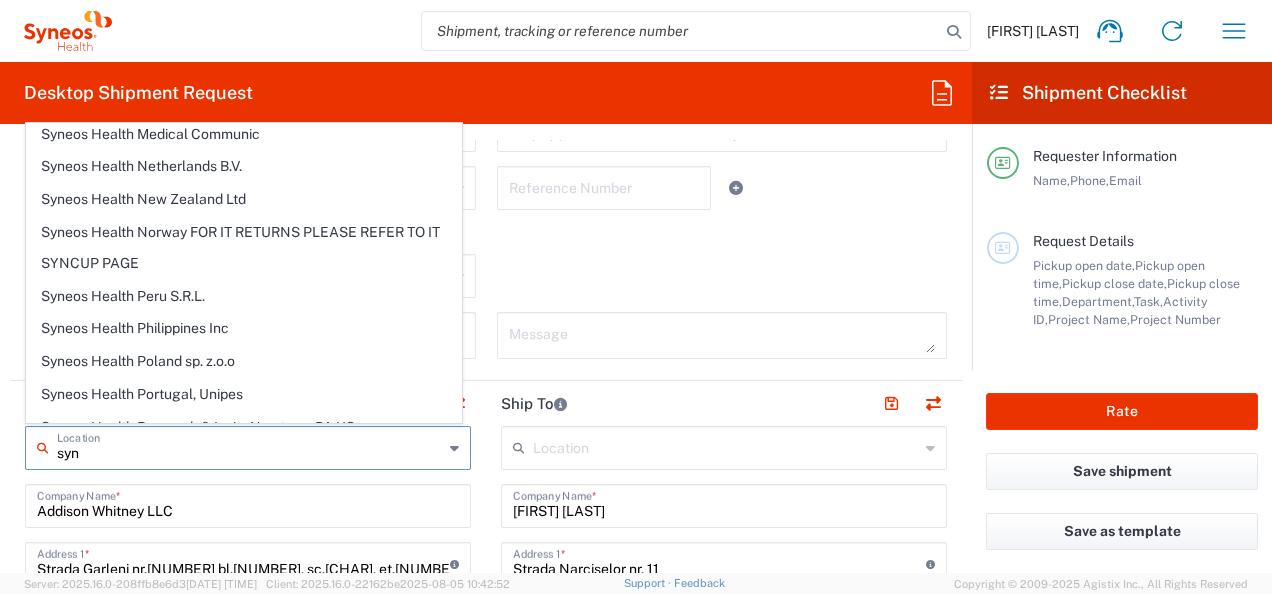 scroll, scrollTop: 2300, scrollLeft: 0, axis: vertical 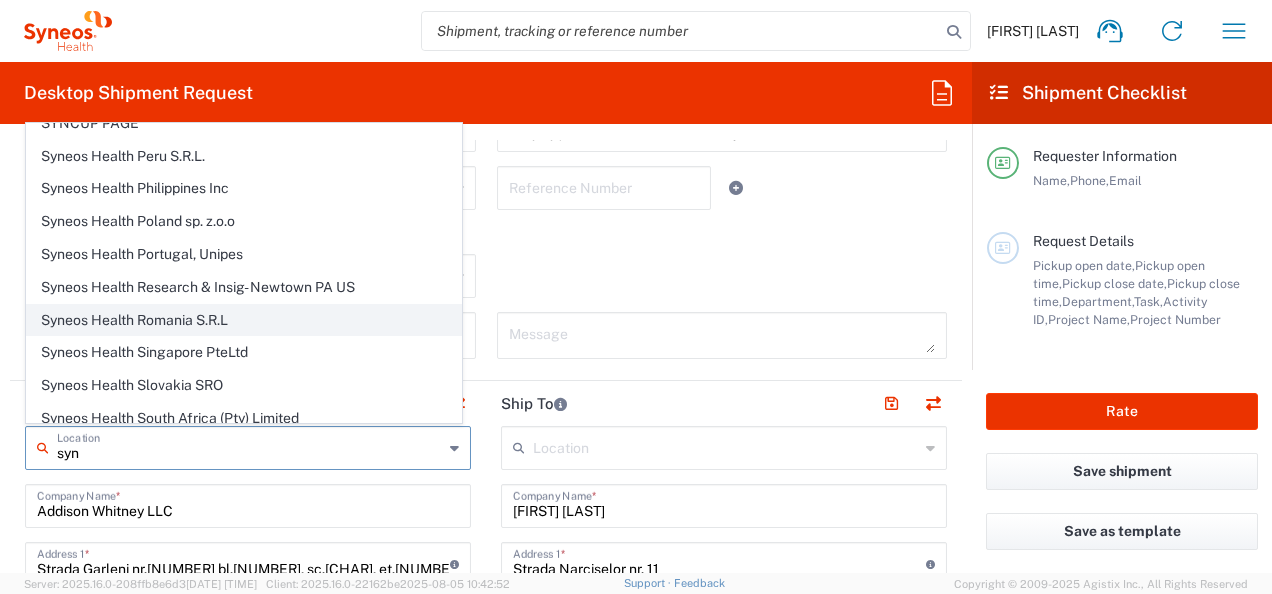 click on "Syneos Health Romania S.R.L" 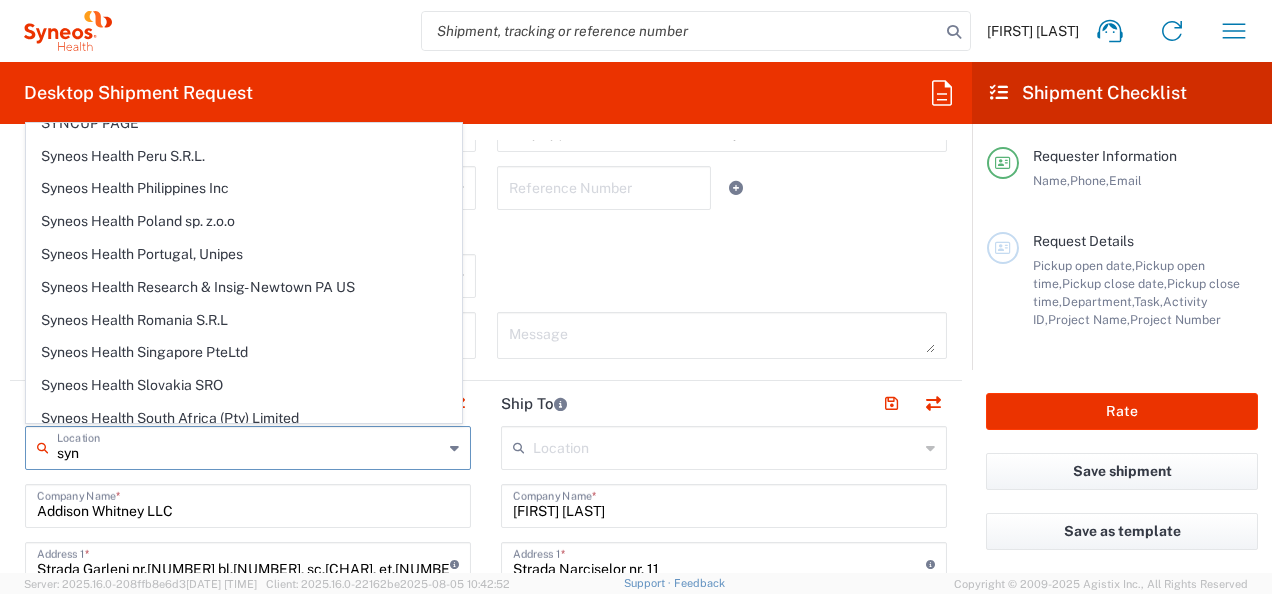 type on "Syneos Health Romania S.R.L" 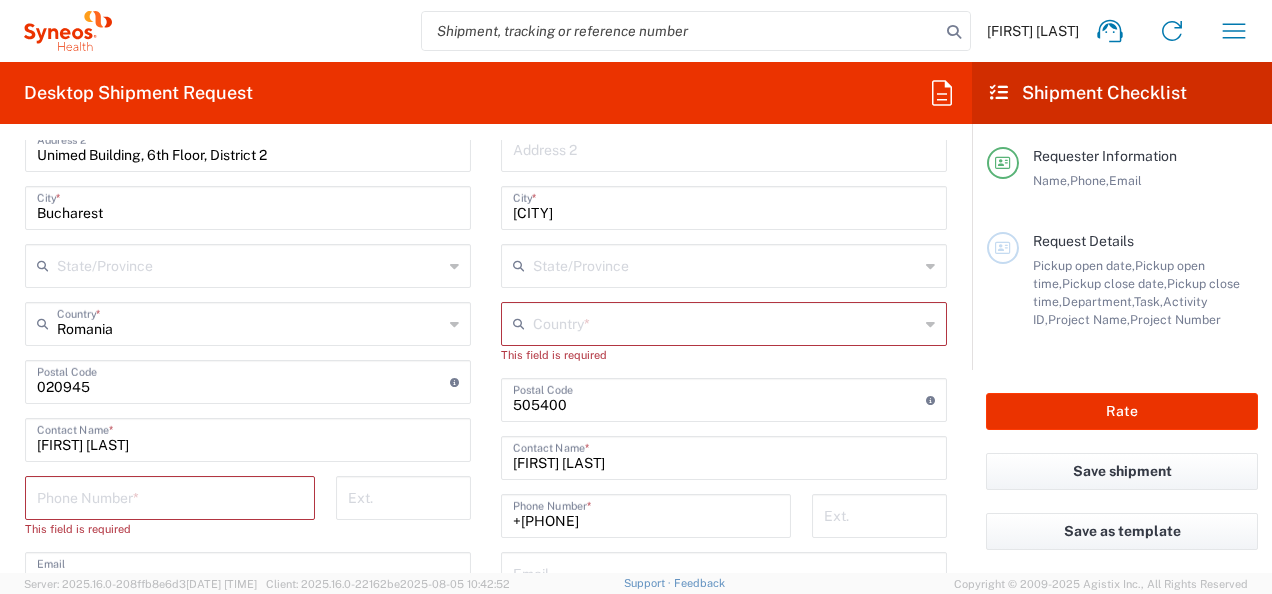 scroll, scrollTop: 1100, scrollLeft: 0, axis: vertical 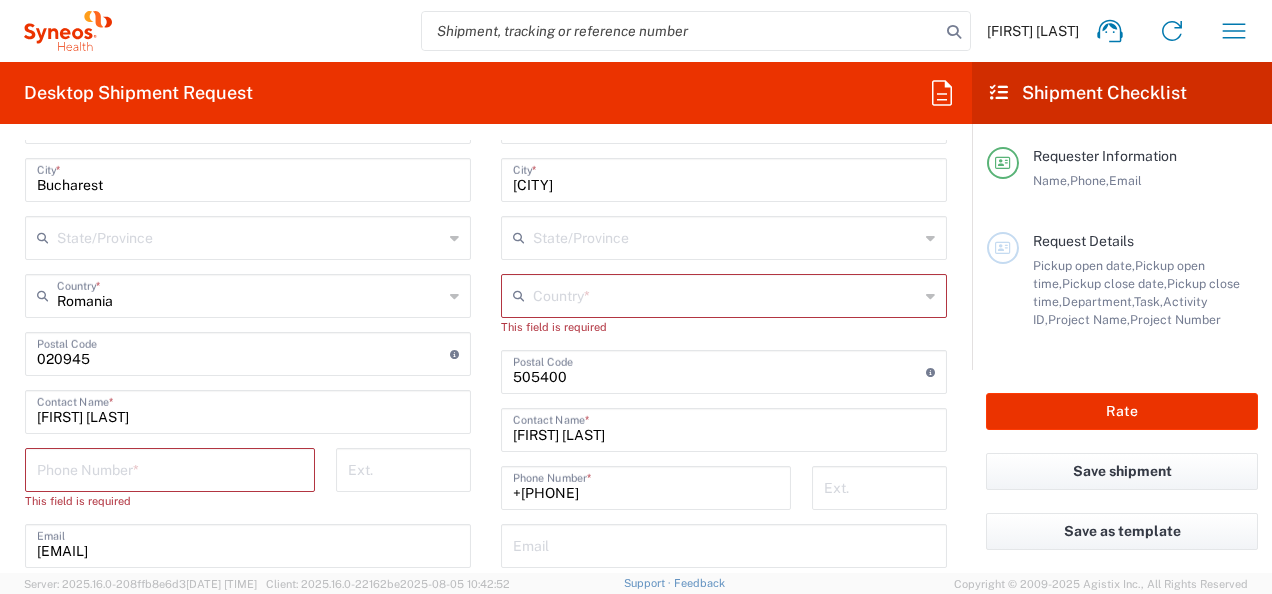 click at bounding box center [170, 468] 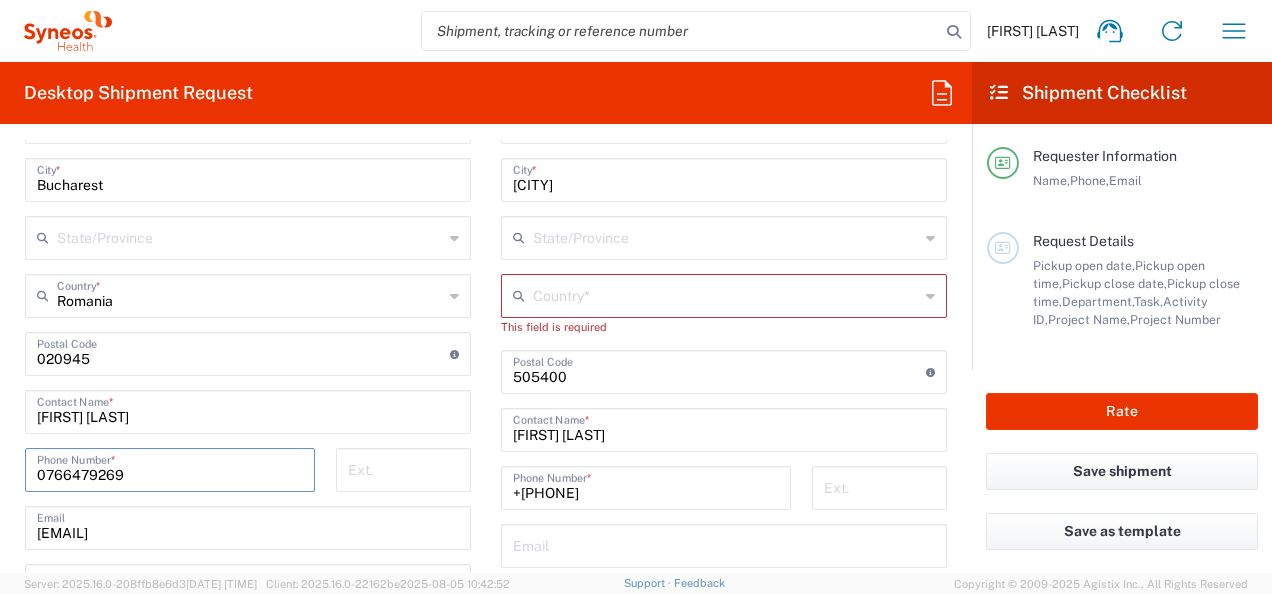type on "0766479269" 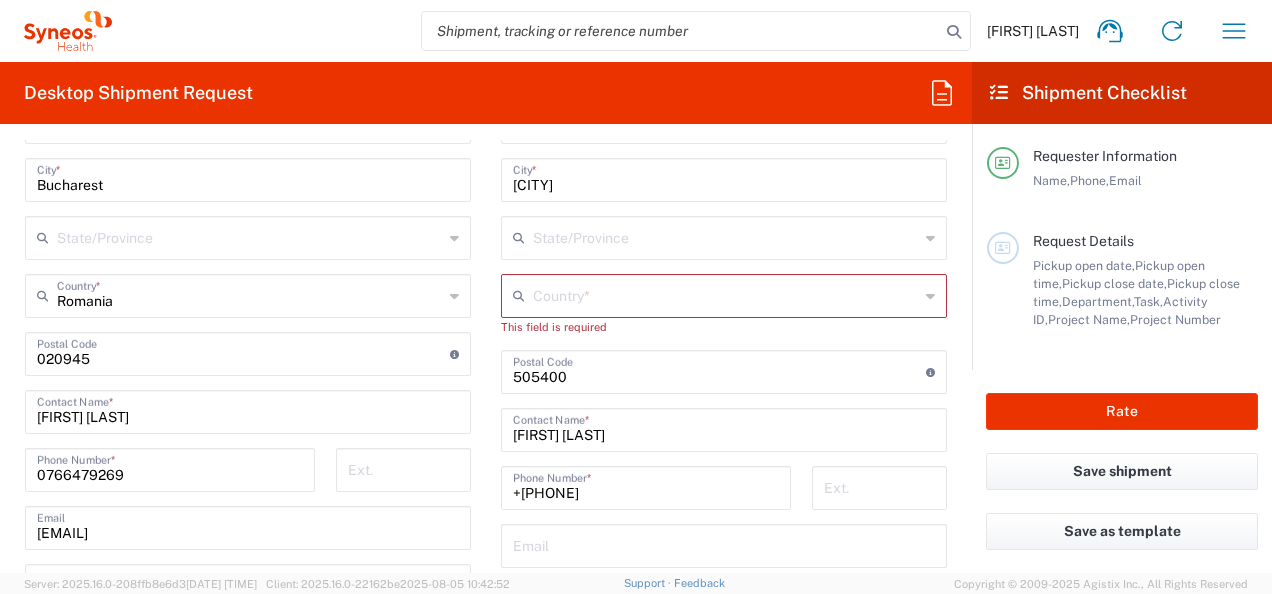 click on "Location  Addison Whitney LLC-Morrisvile NC US Barcelona-Syneos Health BioSector 2 LLC- New York US Boco Digital Media Caerus Marketing Group LLC-Morrisville NC US Chamberlain Communications LLC-New York US Chandler Chicco Agency, LLC-New York US Genico, LLC Gerbig Snell/Weisheimer Advert- Westerville OH Haas & Health Partner Public Relations GmbH Illingworth Research Group Ltd-Macclesfield UK Illingworth Rsrch Grp (France) Illingworth Rsrch Grp (Italy) Illingworth Rsrch Grp (Spain) Illingworth Rsrch Grp (USA) In Illingworth Rsrch Grp(Australi INC Research Clin Svcs Mexico inVentiv Health Philippines, Inc. IRG - Morrisville Warehouse IVH IPS Pvt Ltd- India IVH Mexico SA de CV NAVICOR GROUP, LLC- New York US PALIO + IGNITE, LLC- Westerville OH US Pharmaceutical Institute LLC- Morrisville NC US PT Syneos Health Indonesia Rx dataScience Inc-Morrisville NC US RxDataScience India Private Lt Syneos Health (Beijing) Inc.Lt Syneos Health (Shanghai) Inc. Ltd. Syneos Health (Thailand) Limit Syneos Health Argentina SA" 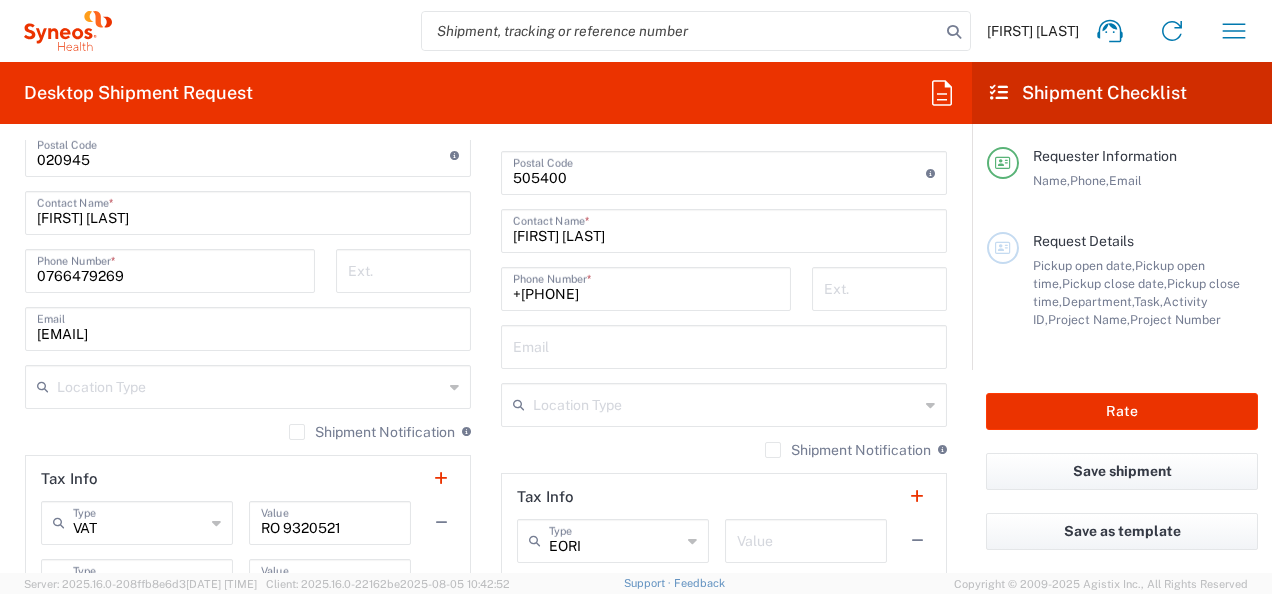 scroll, scrollTop: 1300, scrollLeft: 0, axis: vertical 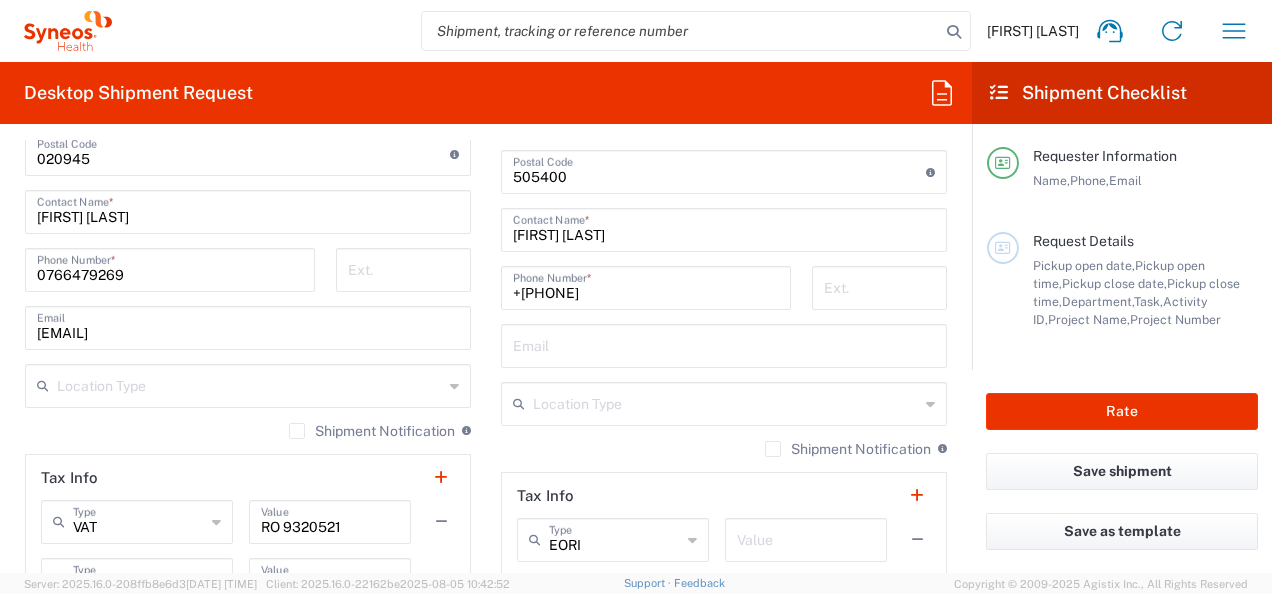 click 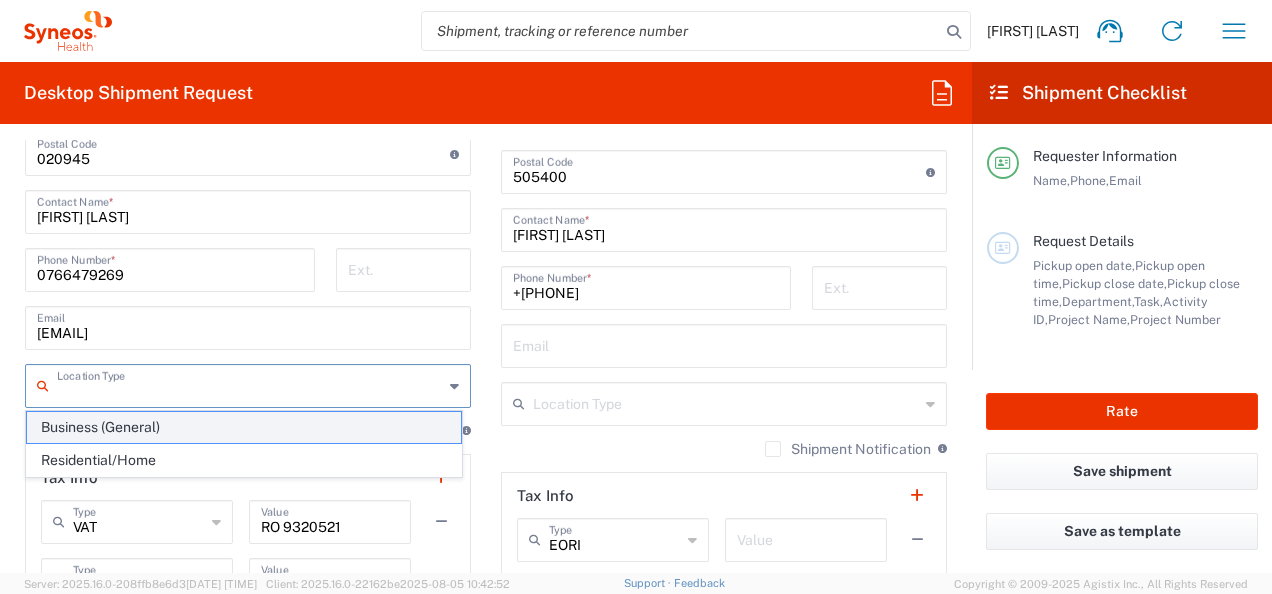 click on "Business (General)" 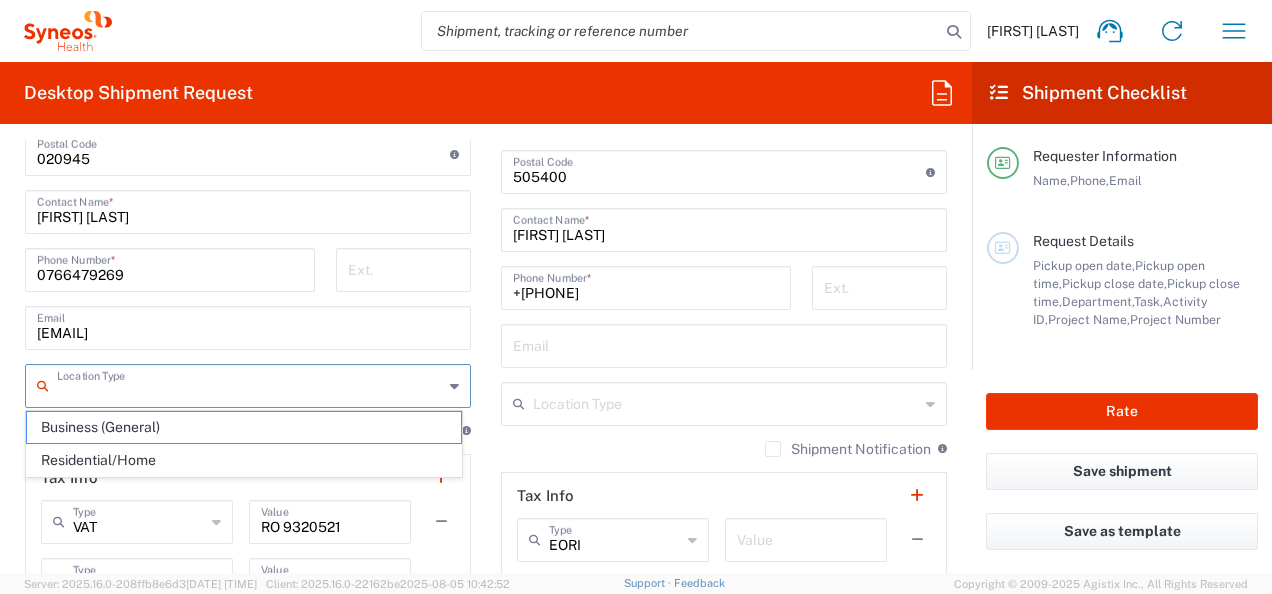 type on "Business (General)" 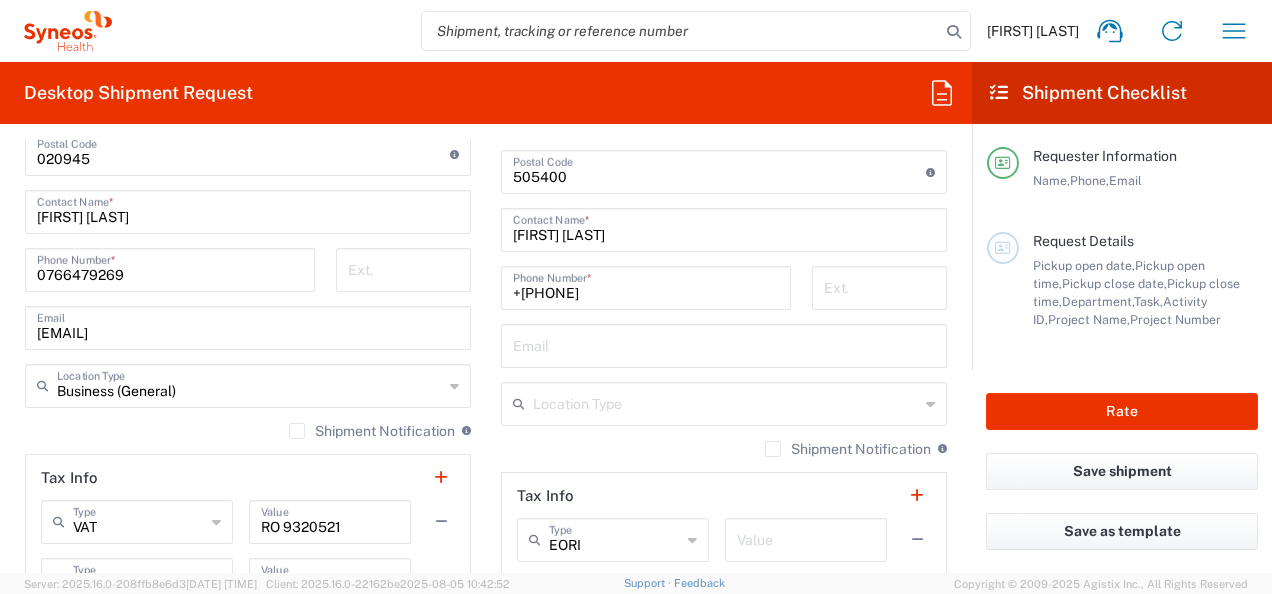 click at bounding box center [726, 402] 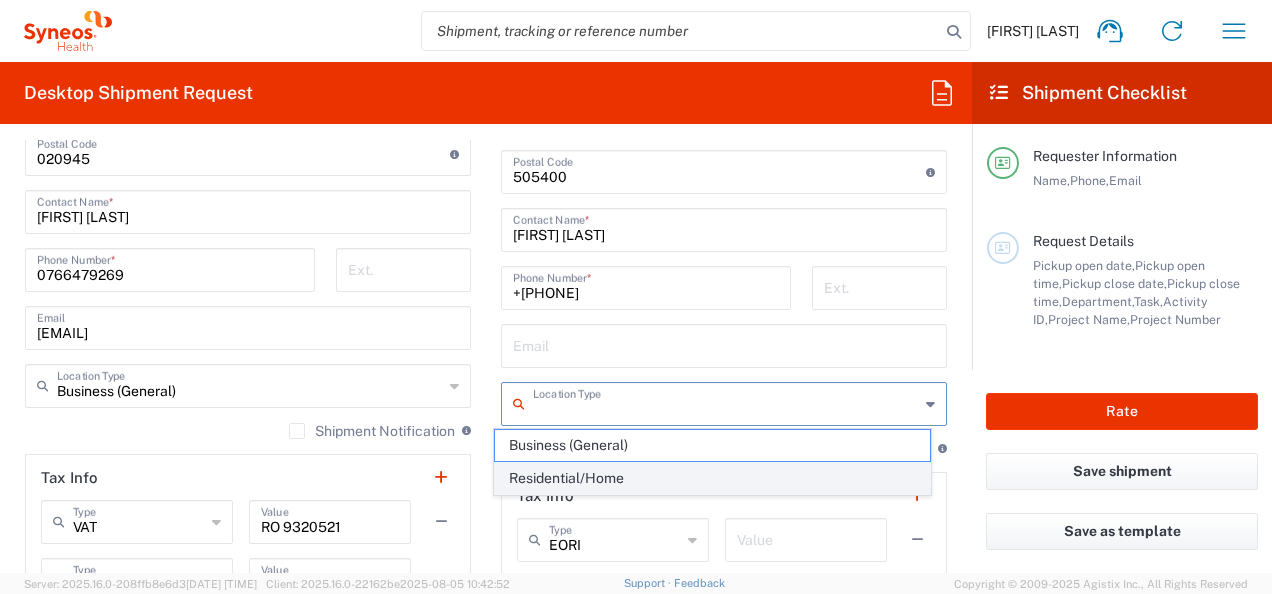 click on "Residential/Home" 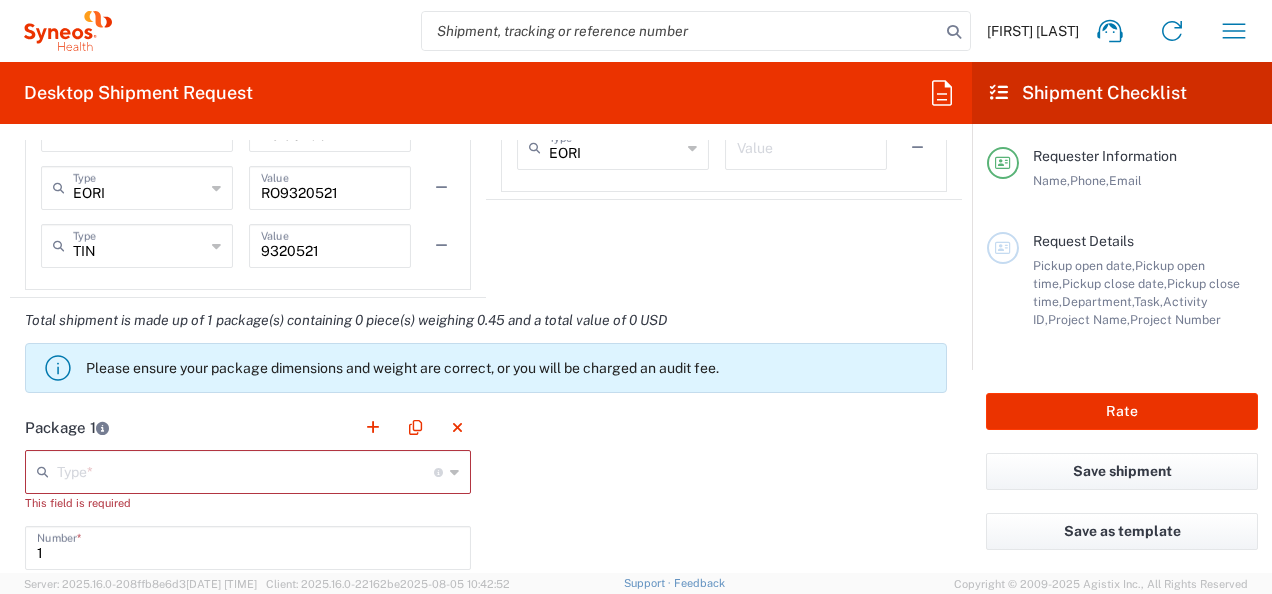 scroll, scrollTop: 1700, scrollLeft: 0, axis: vertical 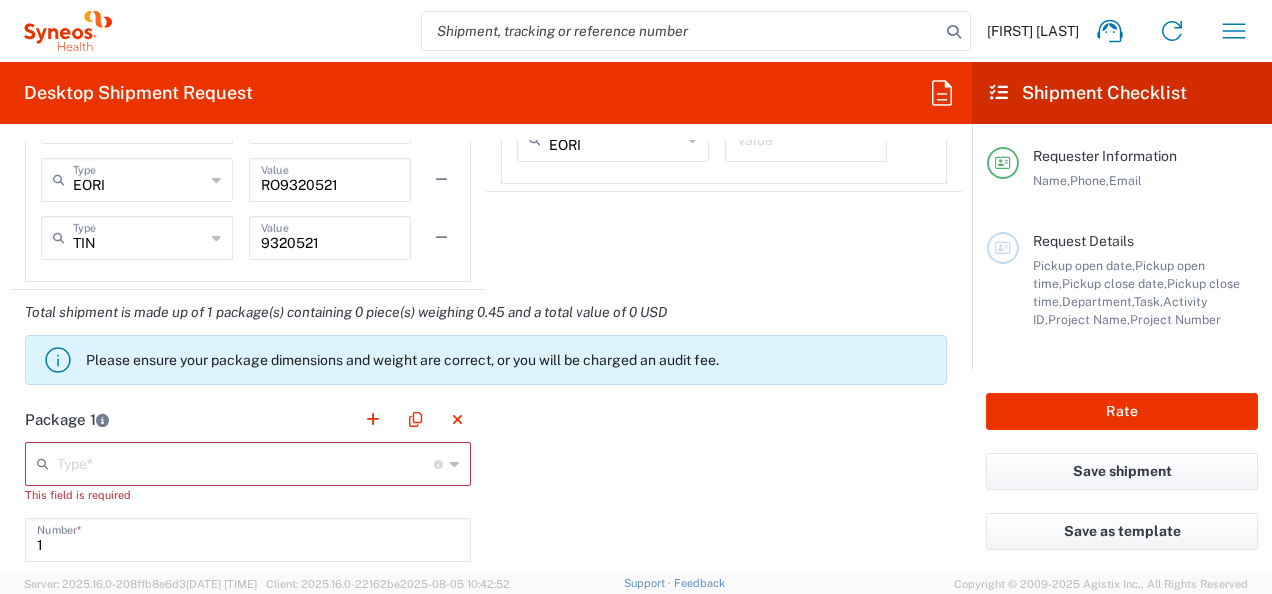 click 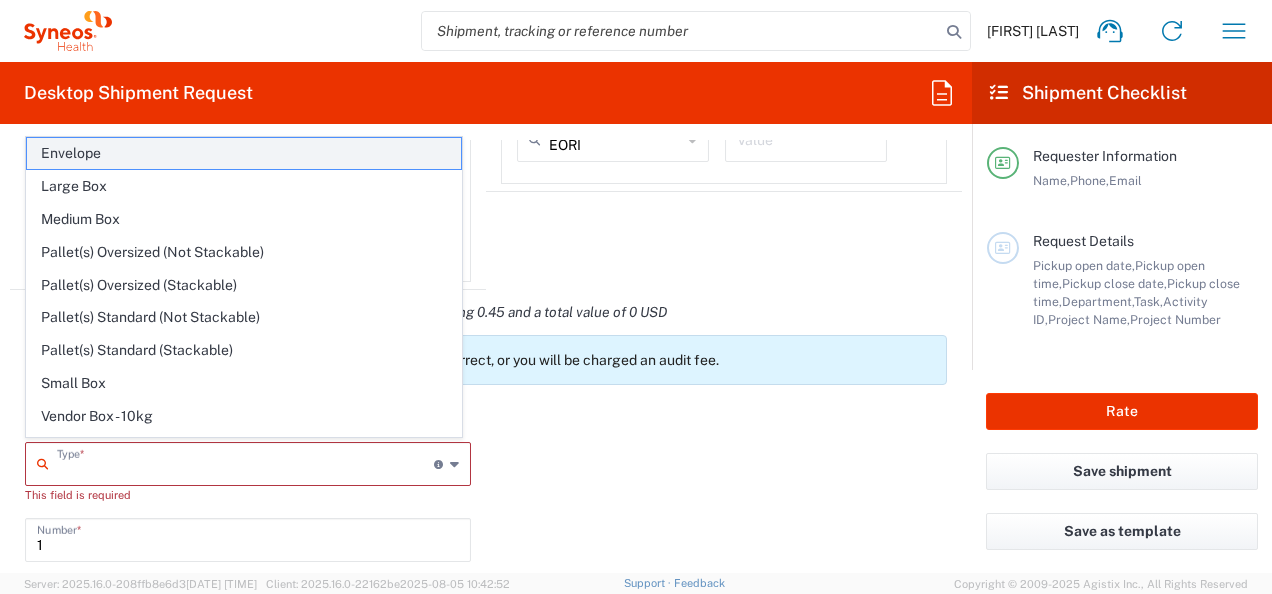 click on "Envelope" 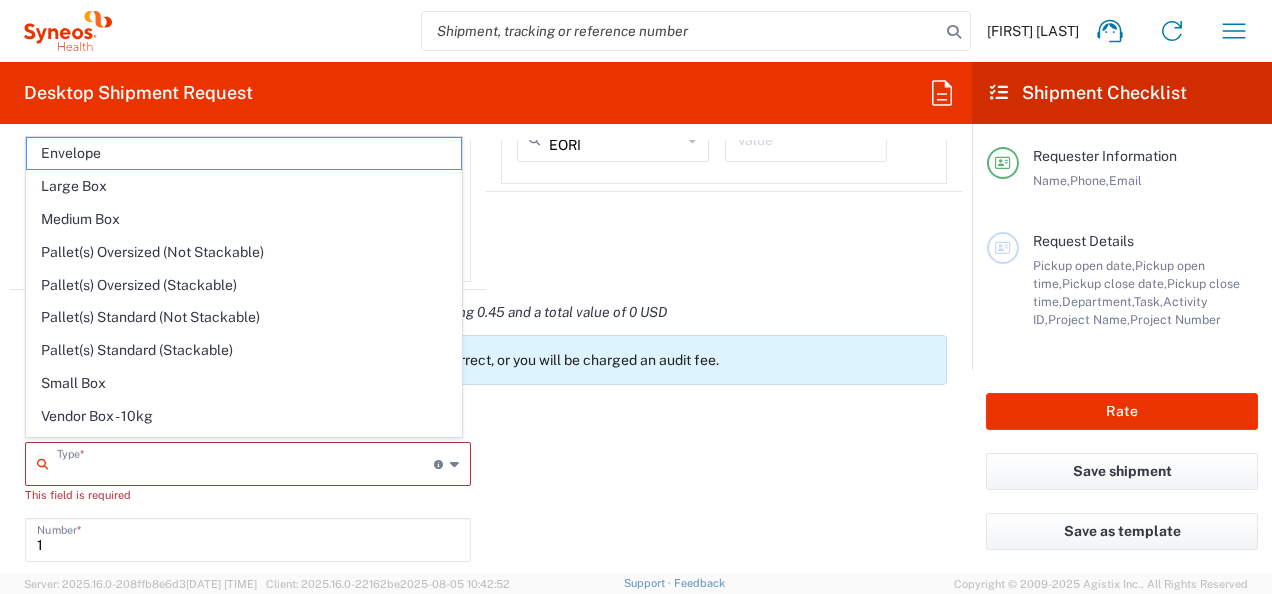 type on "Envelope" 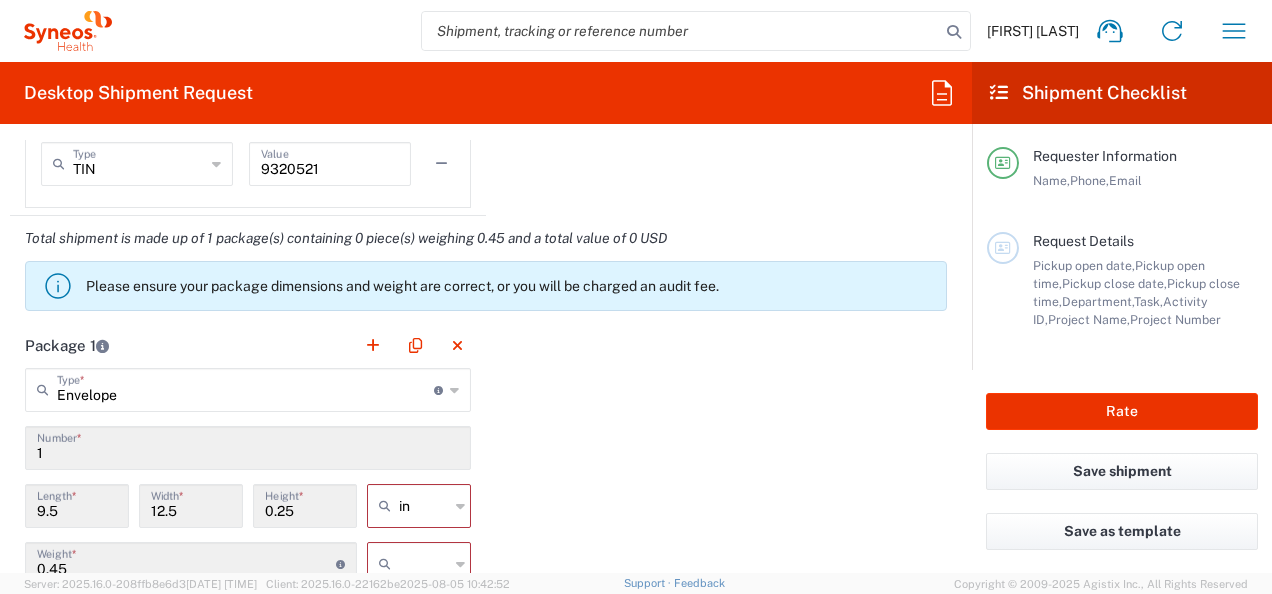 scroll, scrollTop: 1900, scrollLeft: 0, axis: vertical 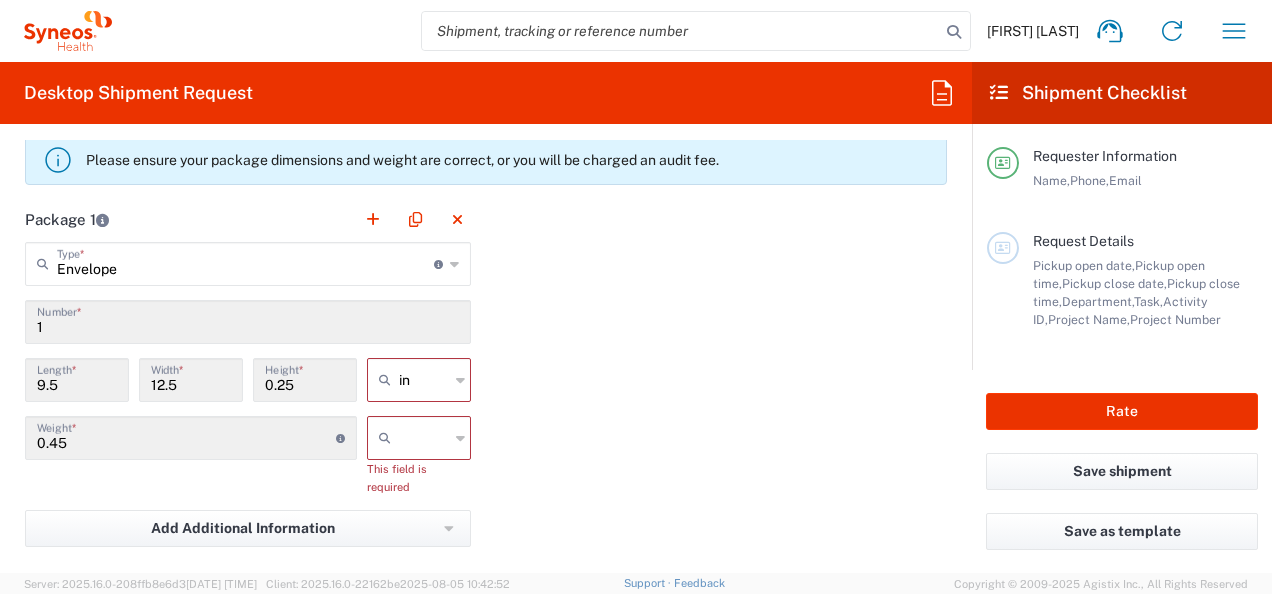 click 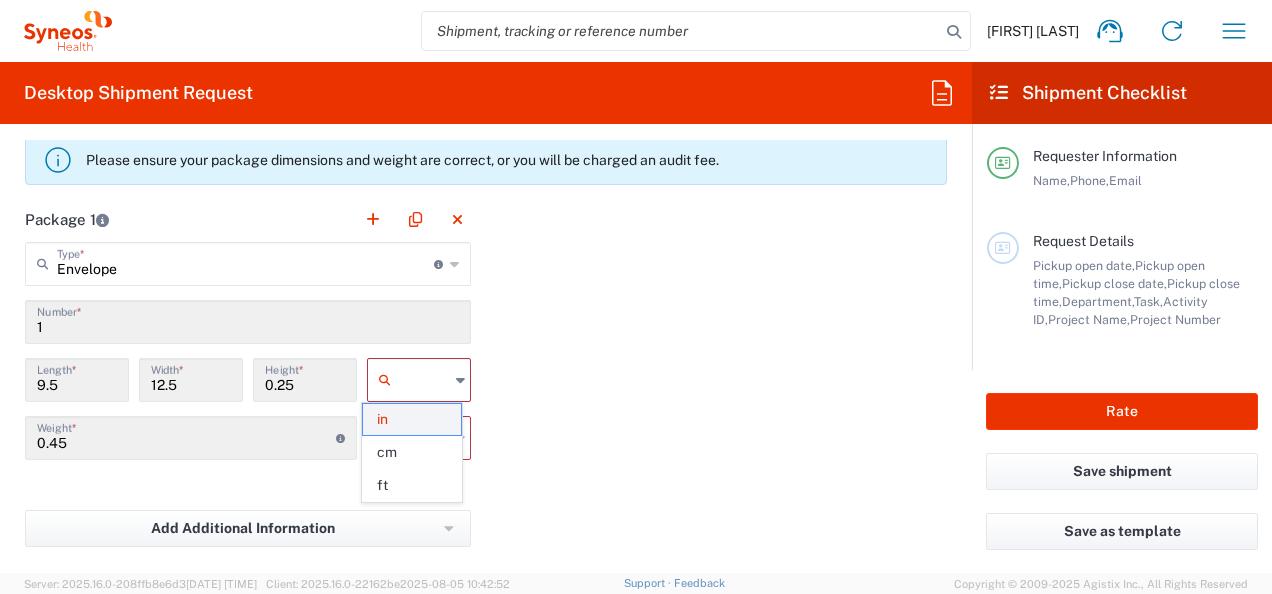 click on "in" 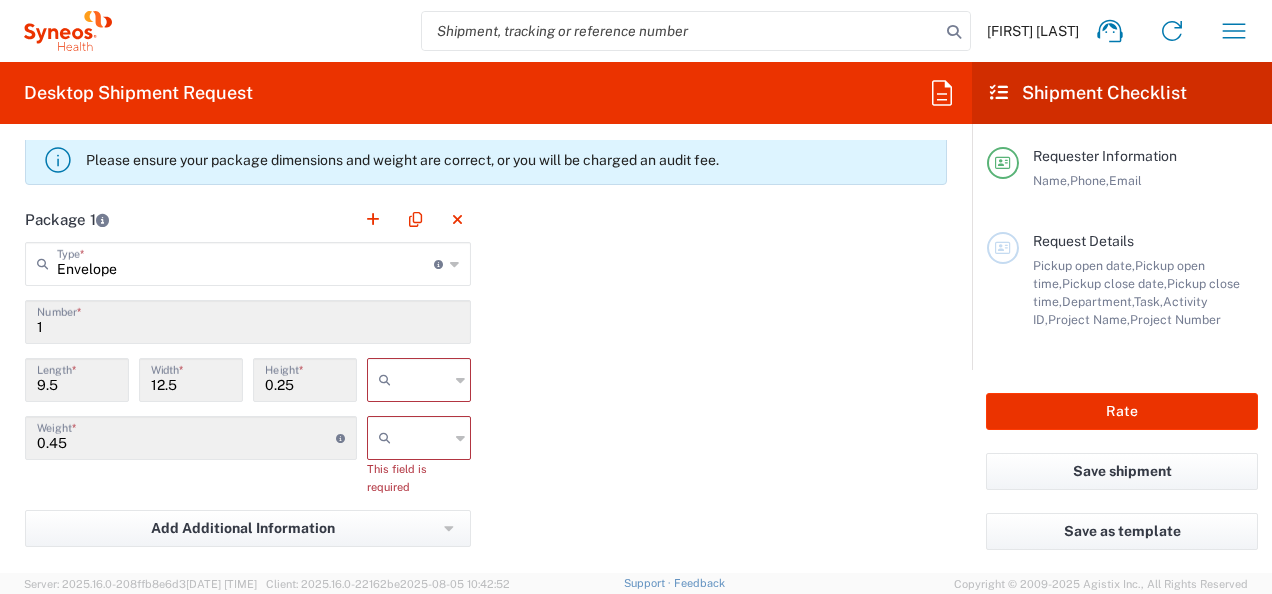 click 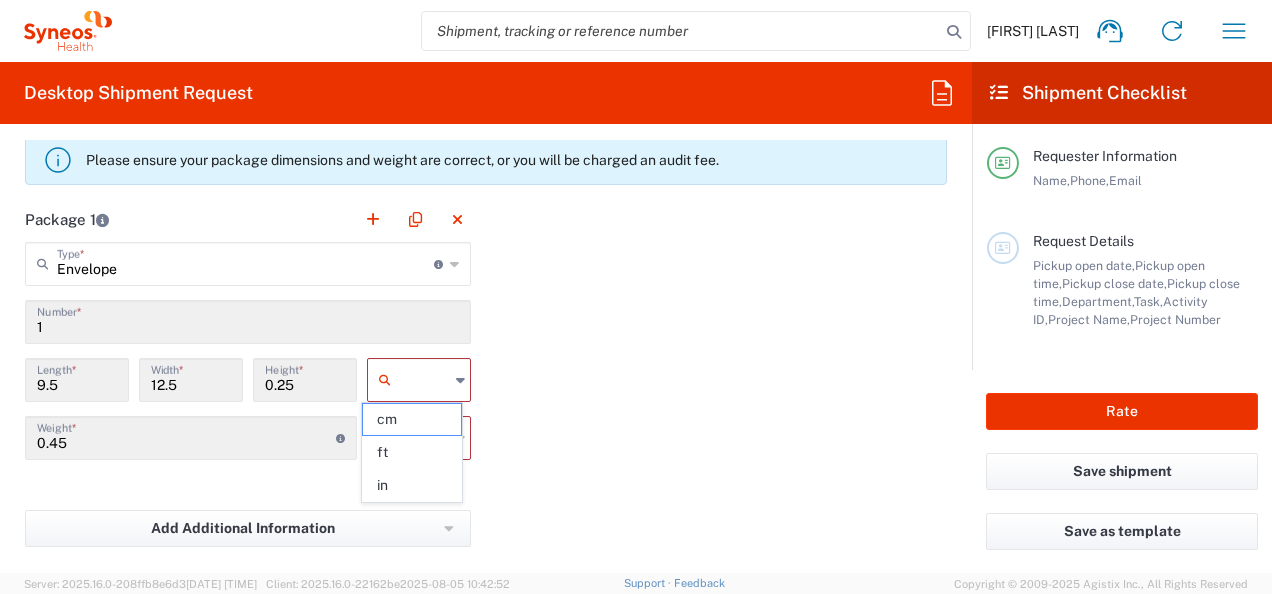 click on "cm" 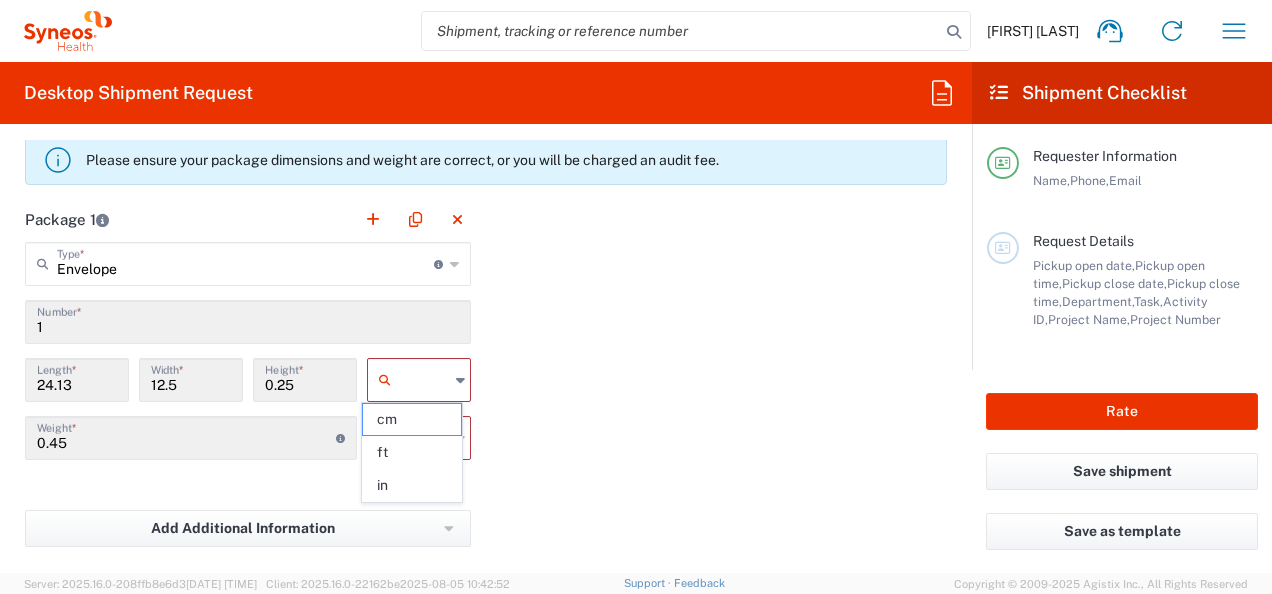 type on "31.75" 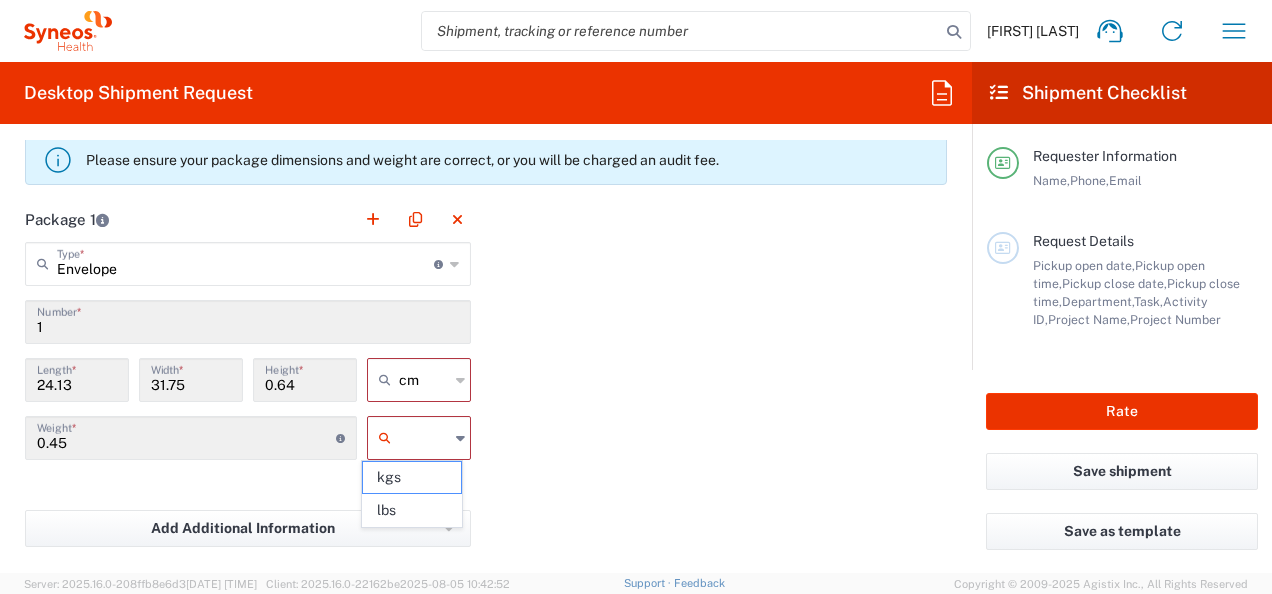 click at bounding box center [424, 438] 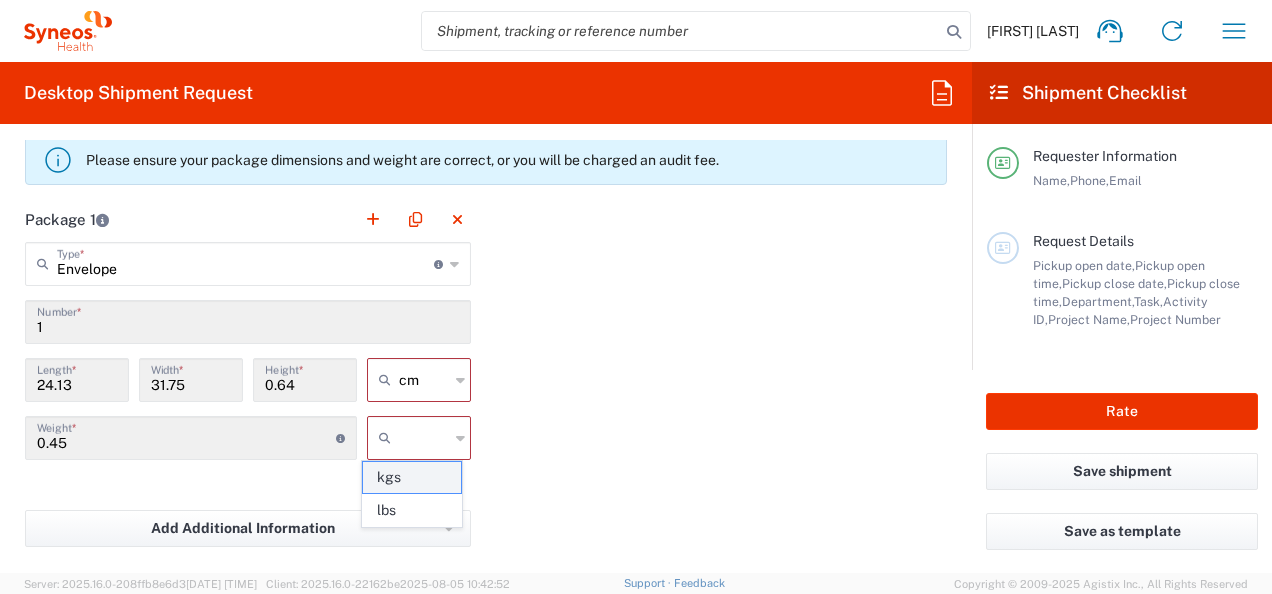 click on "kgs" 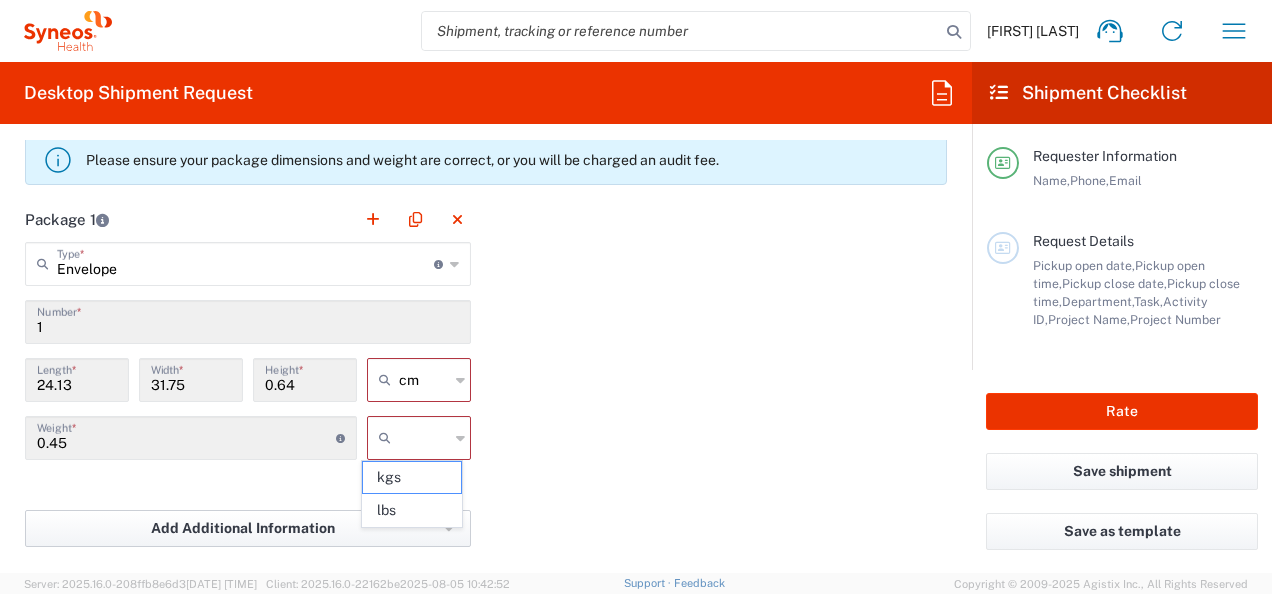 type on "kgs" 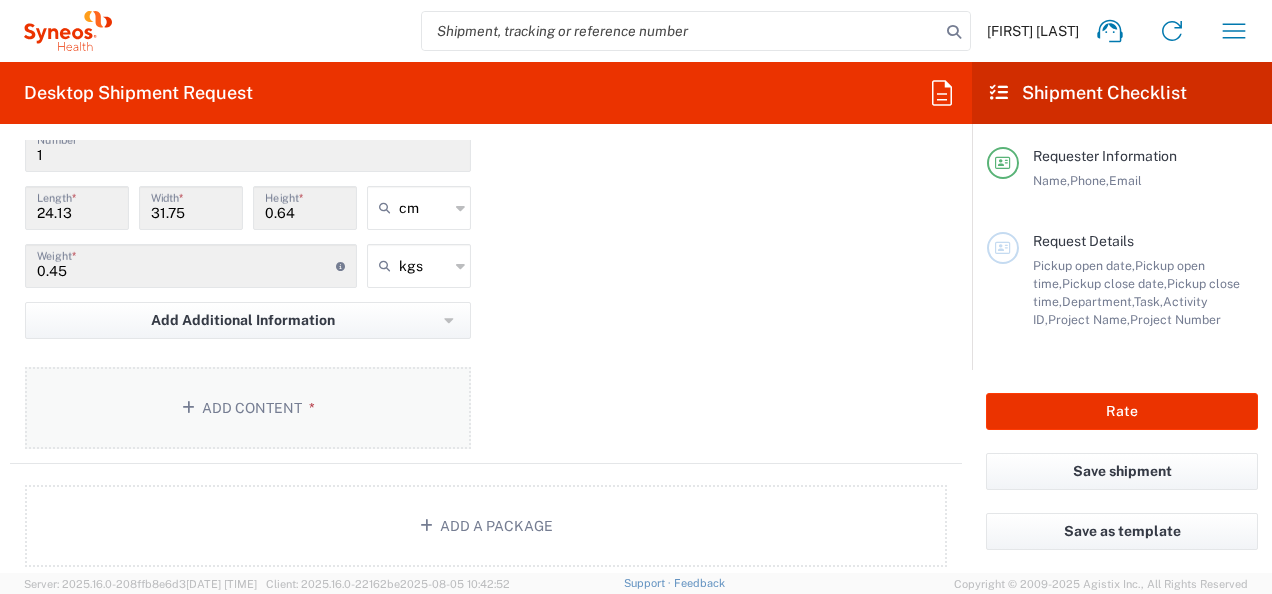 scroll, scrollTop: 2100, scrollLeft: 0, axis: vertical 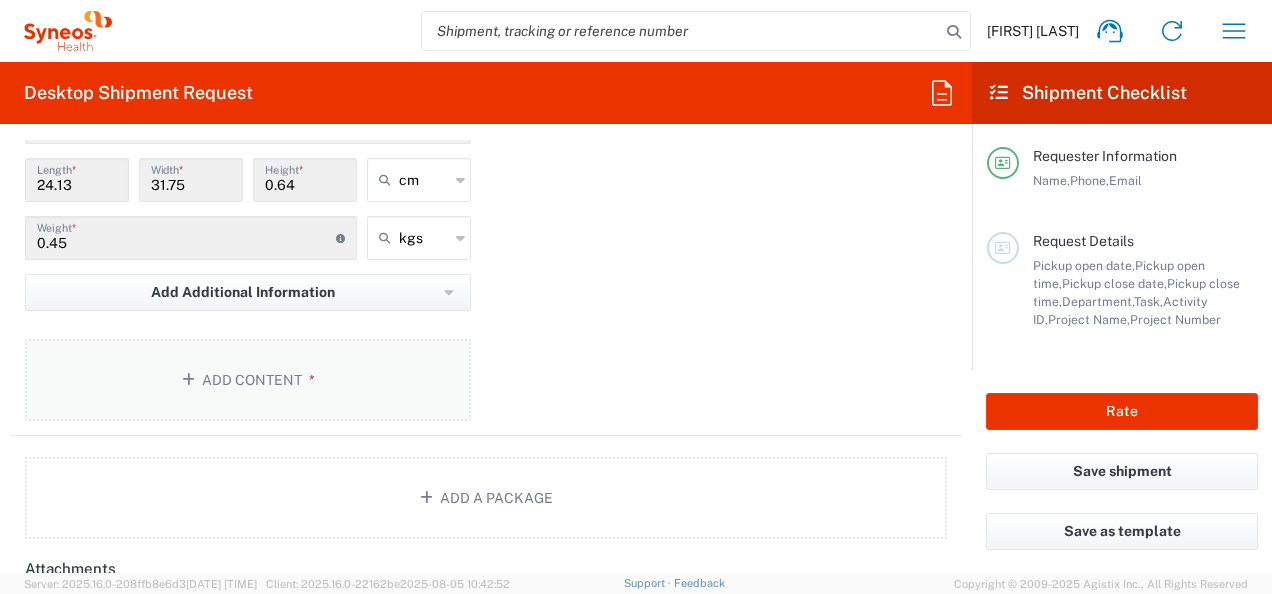 click on "Add a Package" 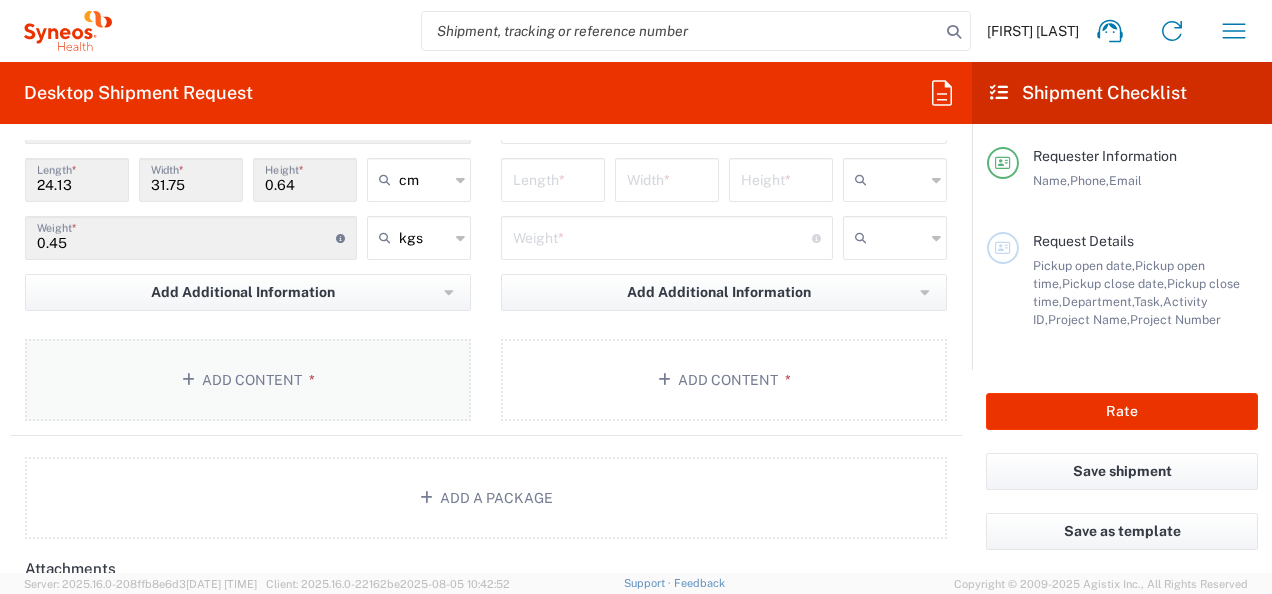 click on "Add Content *" 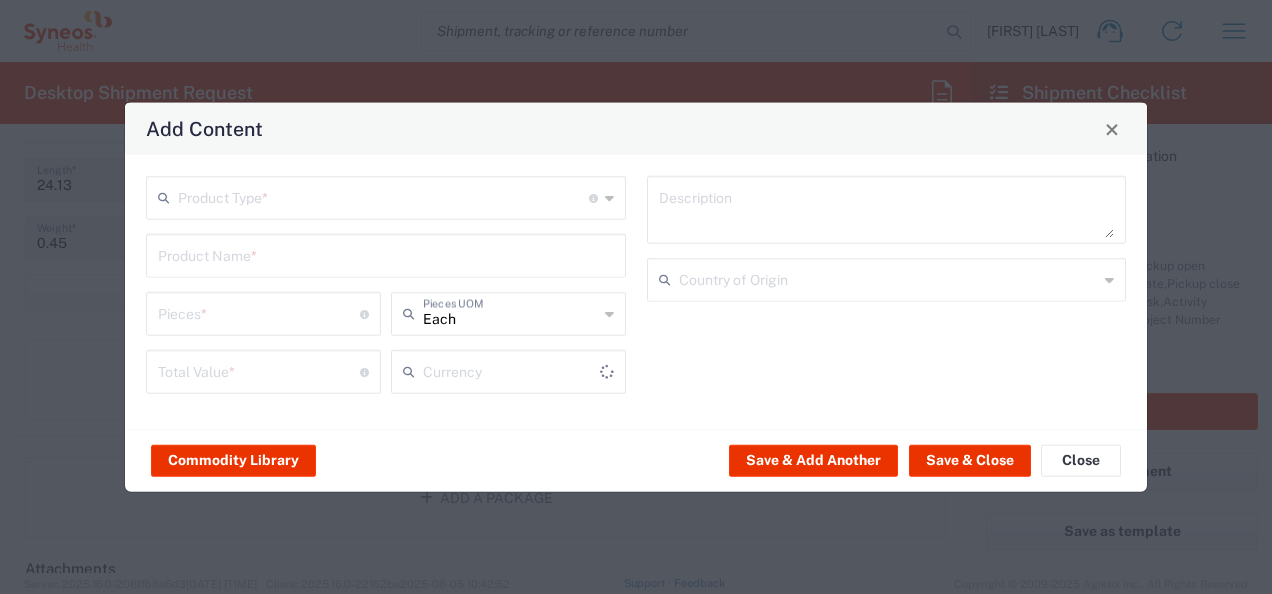 type on "US Dollar" 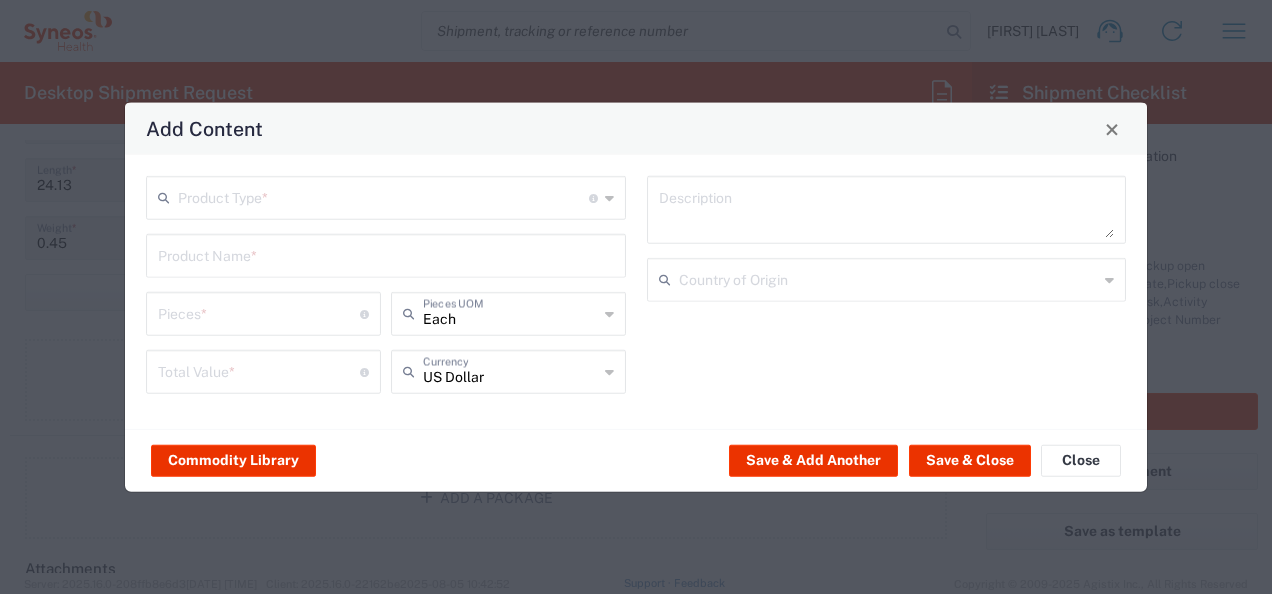 click 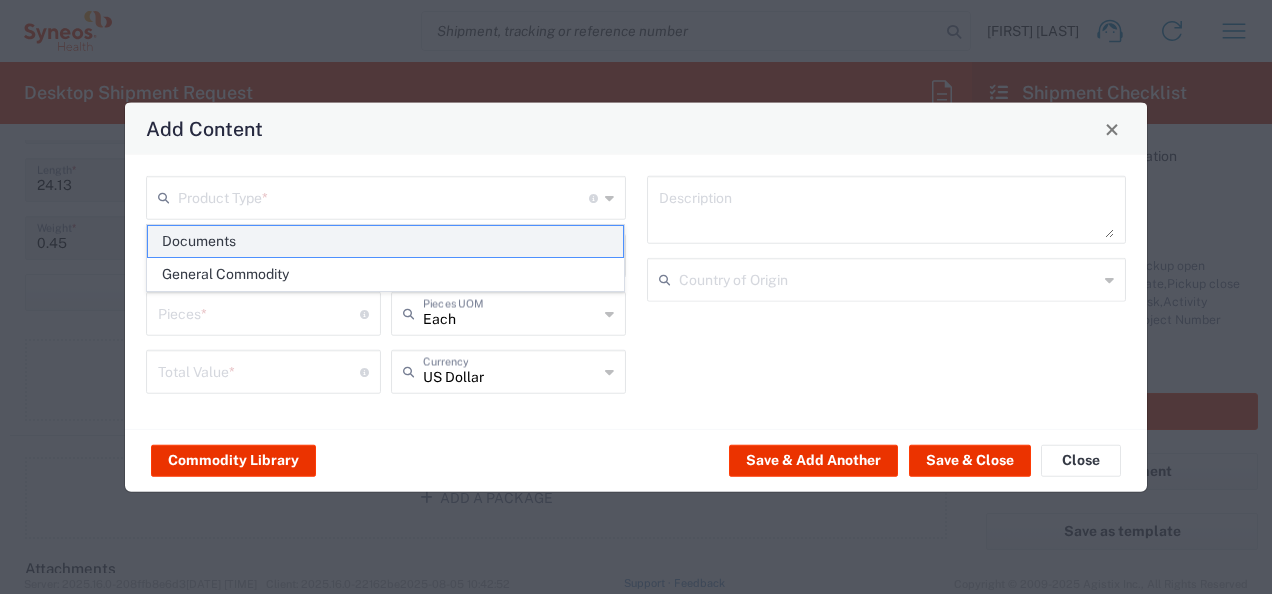 click on "Documents" 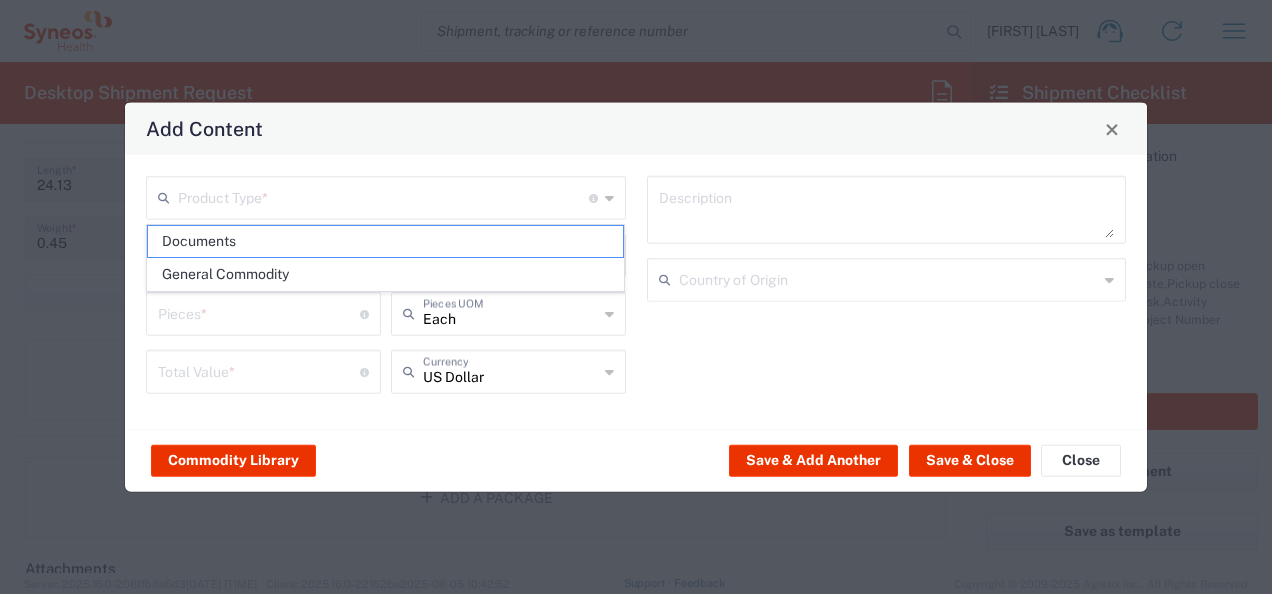 type on "Documents" 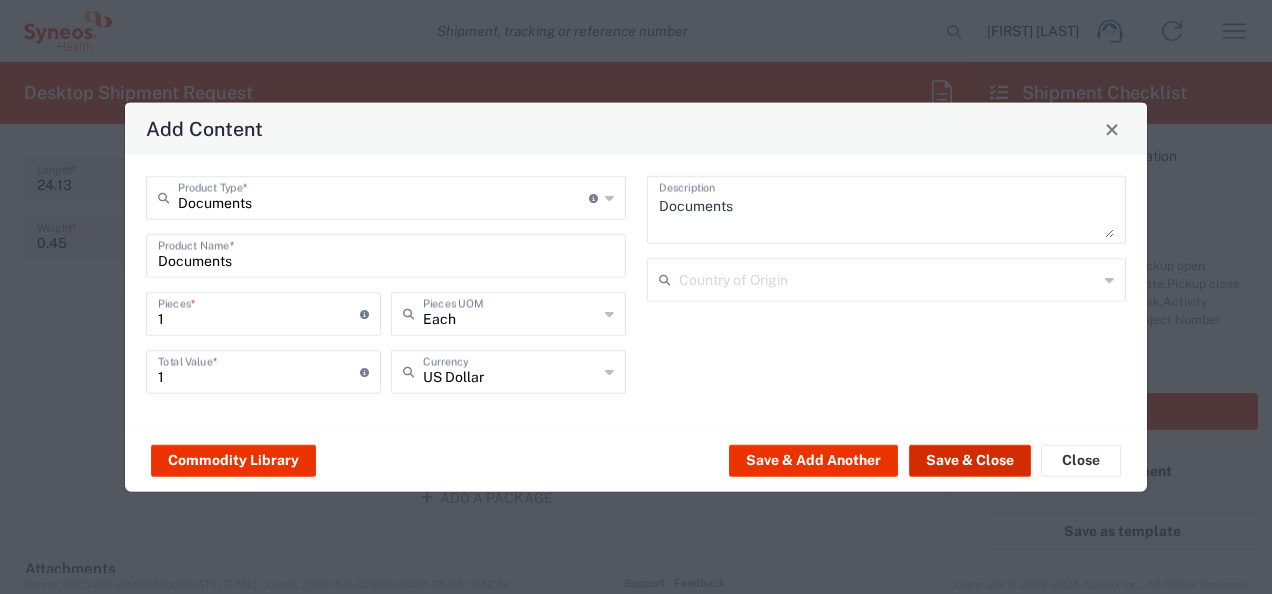 click on "Save & Close" 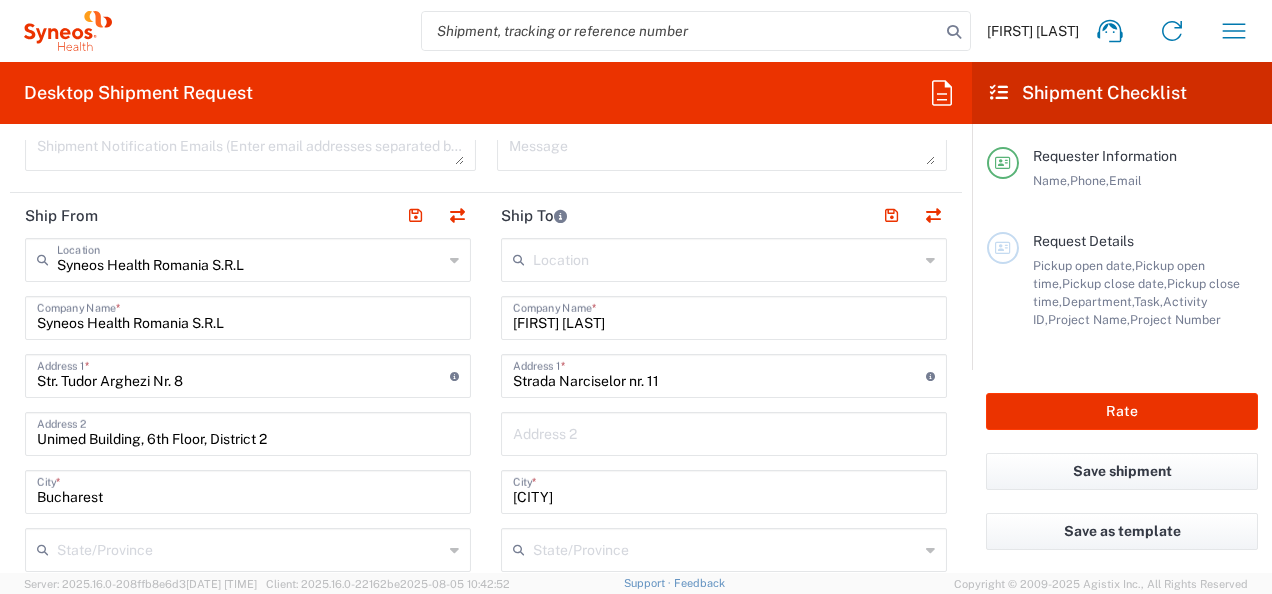 scroll, scrollTop: 700, scrollLeft: 0, axis: vertical 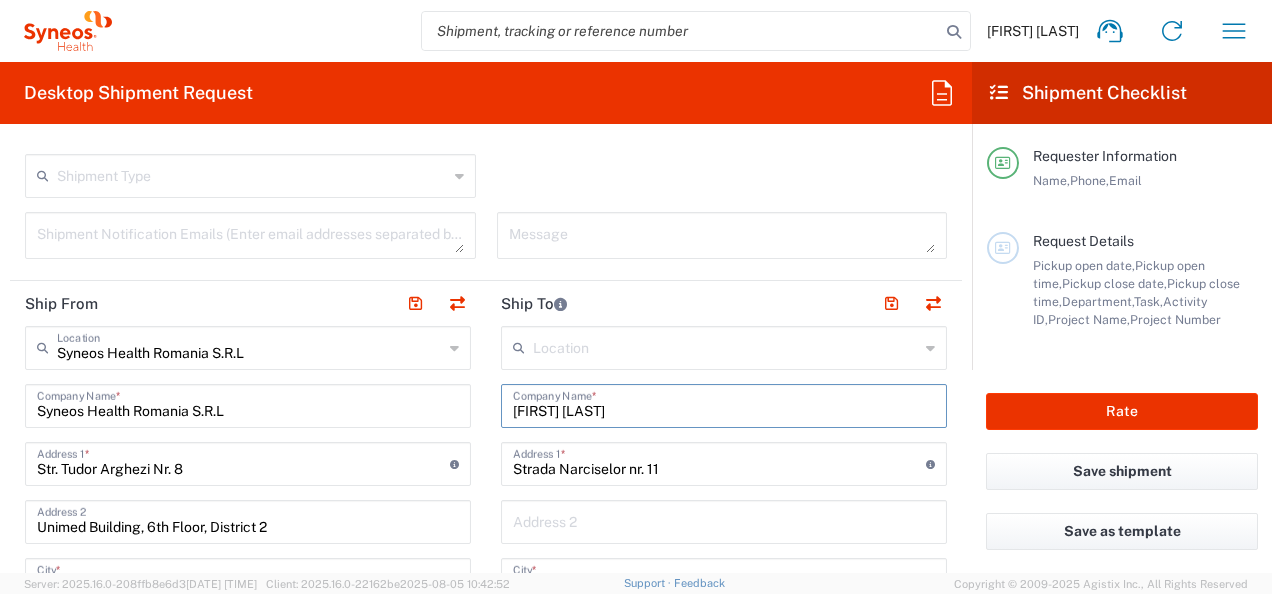 drag, startPoint x: 636, startPoint y: 404, endPoint x: 498, endPoint y: 408, distance: 138.05795 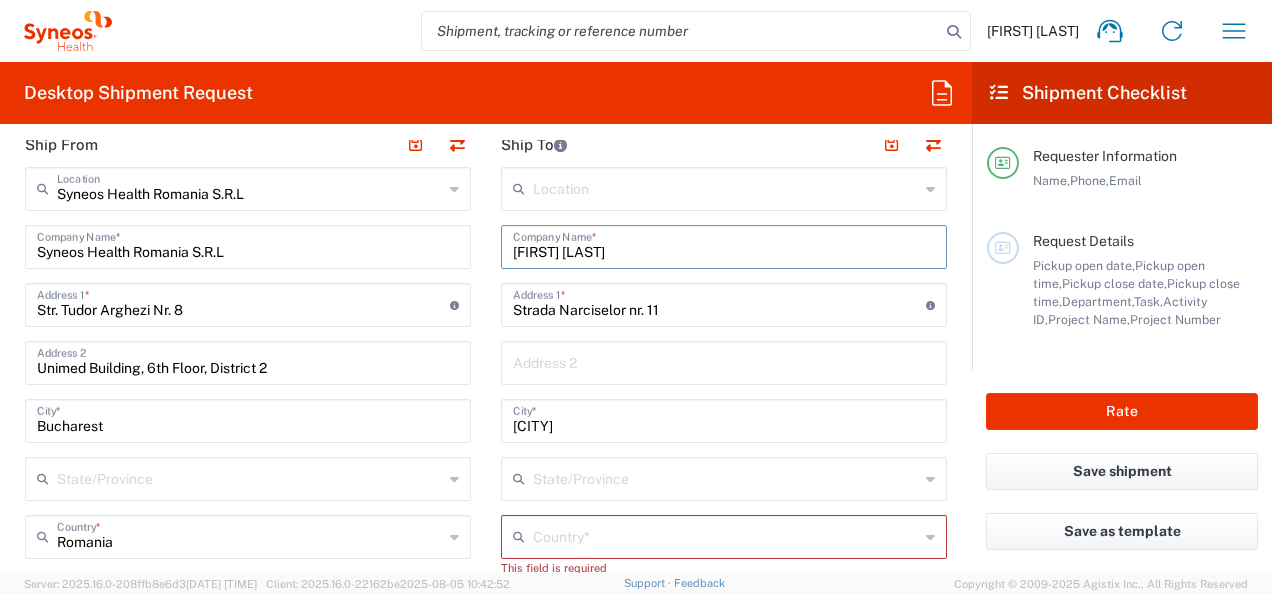 scroll, scrollTop: 900, scrollLeft: 0, axis: vertical 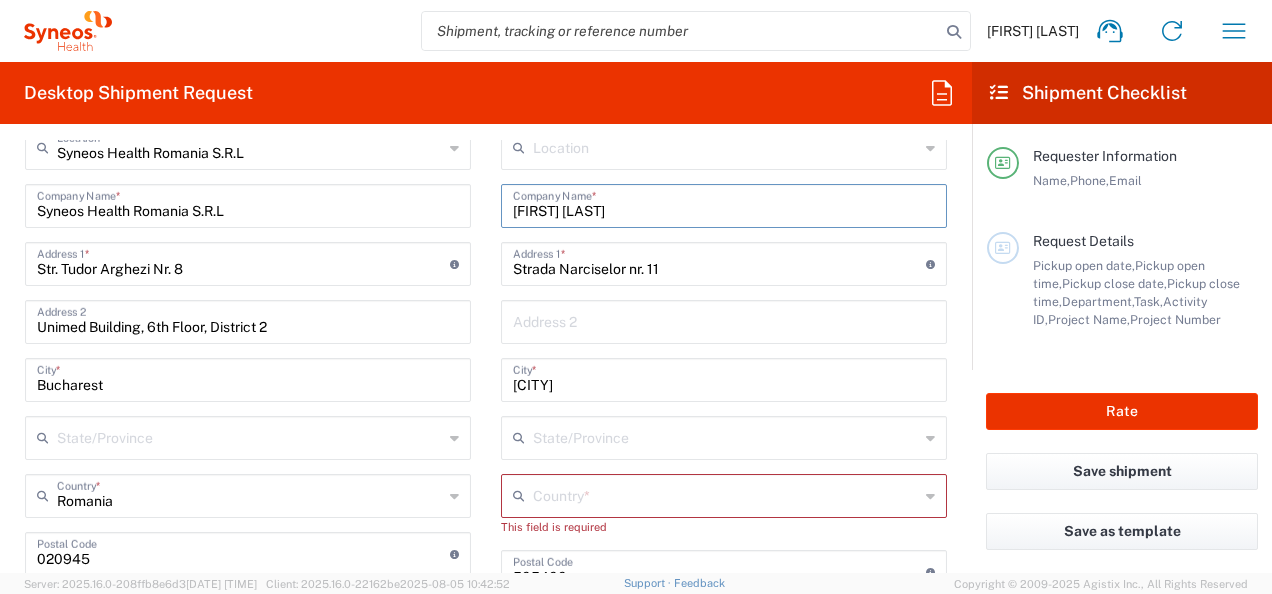 type on "[FIRST] [LAST]" 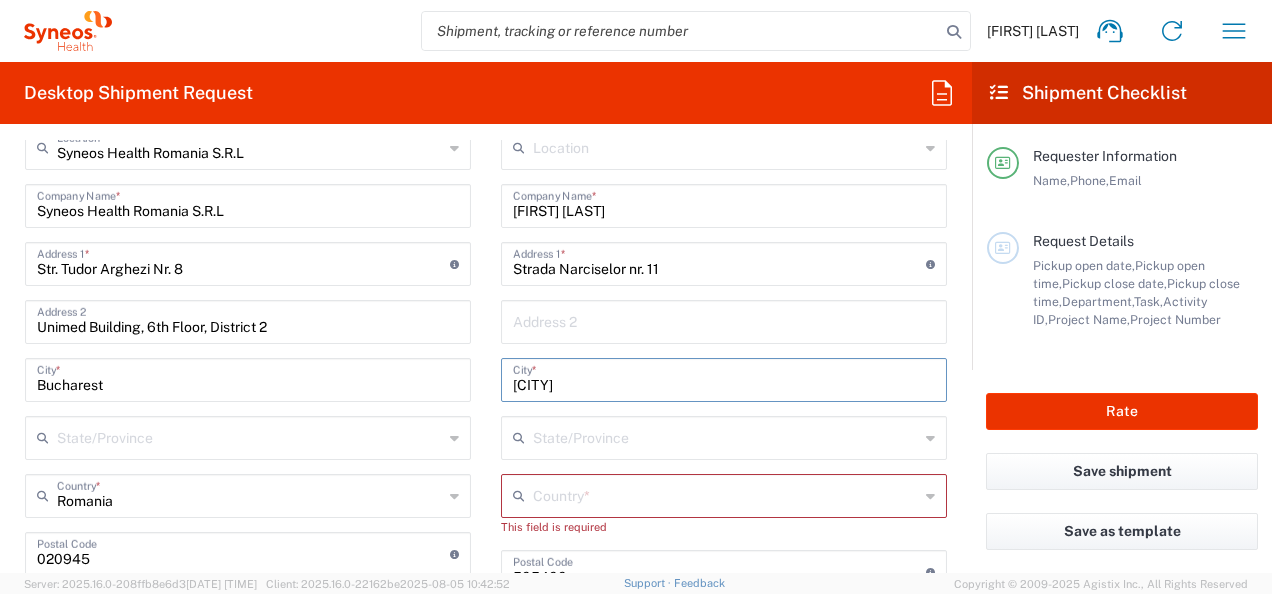 drag, startPoint x: 622, startPoint y: 383, endPoint x: 473, endPoint y: 383, distance: 149 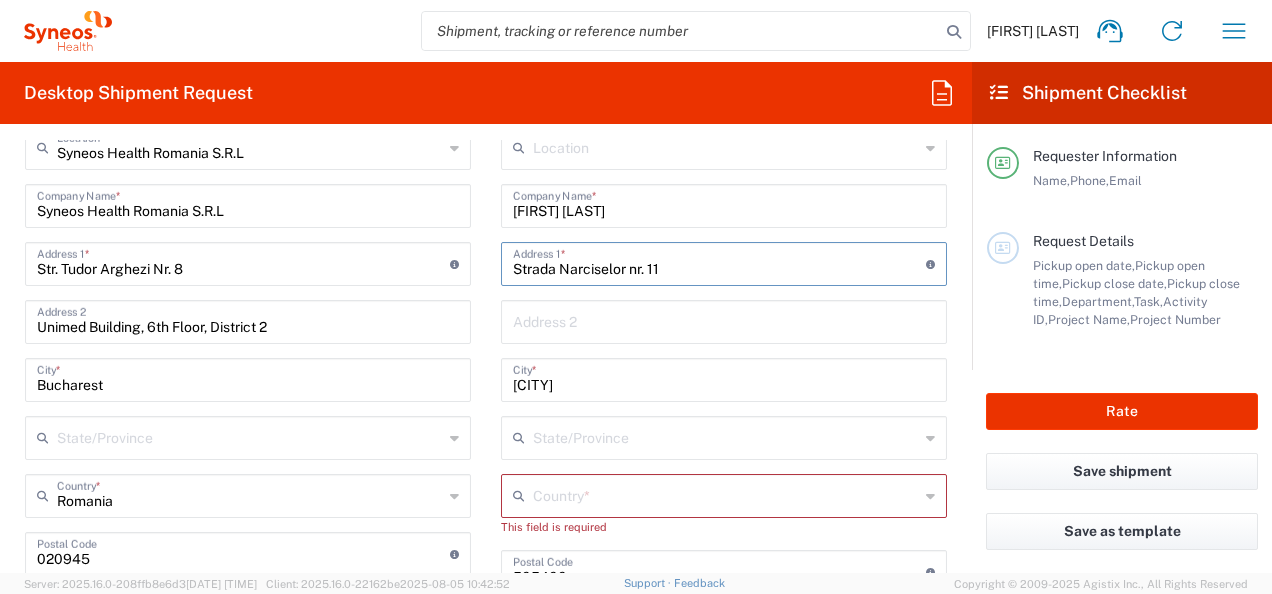 drag, startPoint x: 684, startPoint y: 266, endPoint x: 556, endPoint y: 272, distance: 128.14055 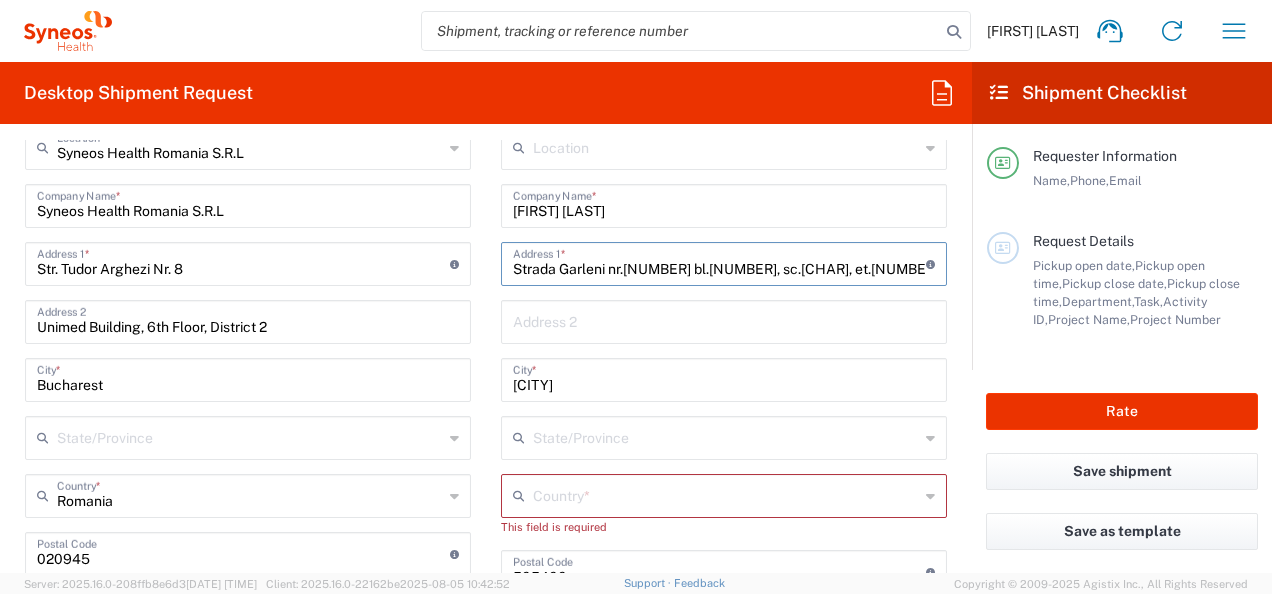 type on "Strada Garleni nr.[NUMBER] bl.[NUMBER], sc.[CHAR], et.[NUMBER], ap [NUMBER]" 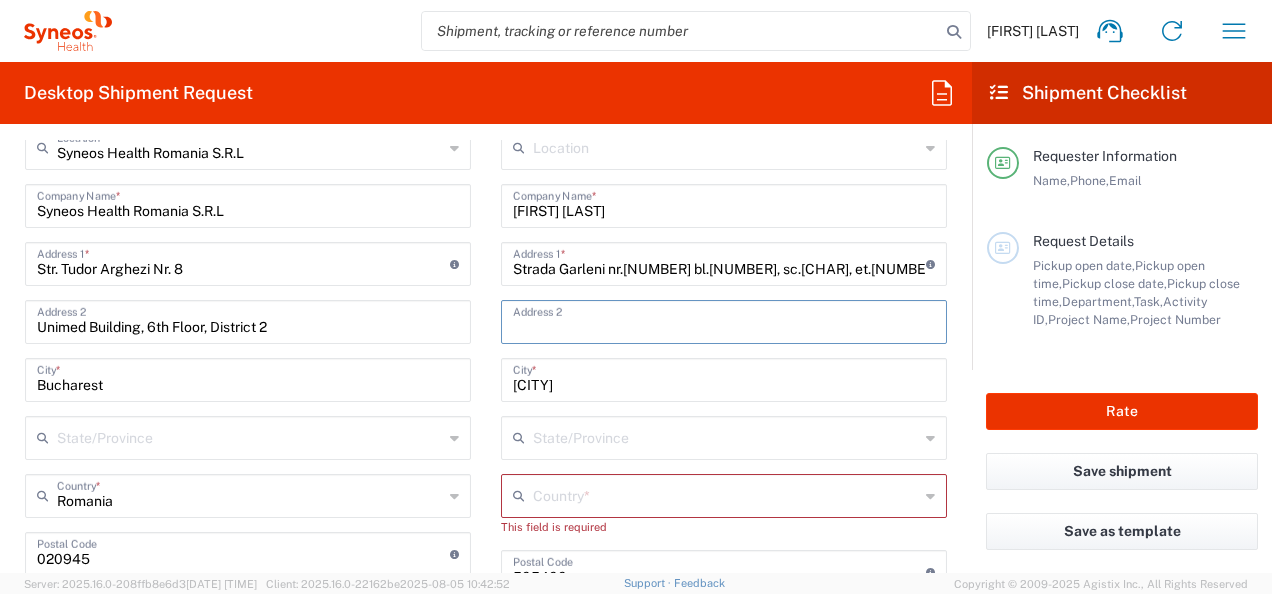 click at bounding box center (724, 320) 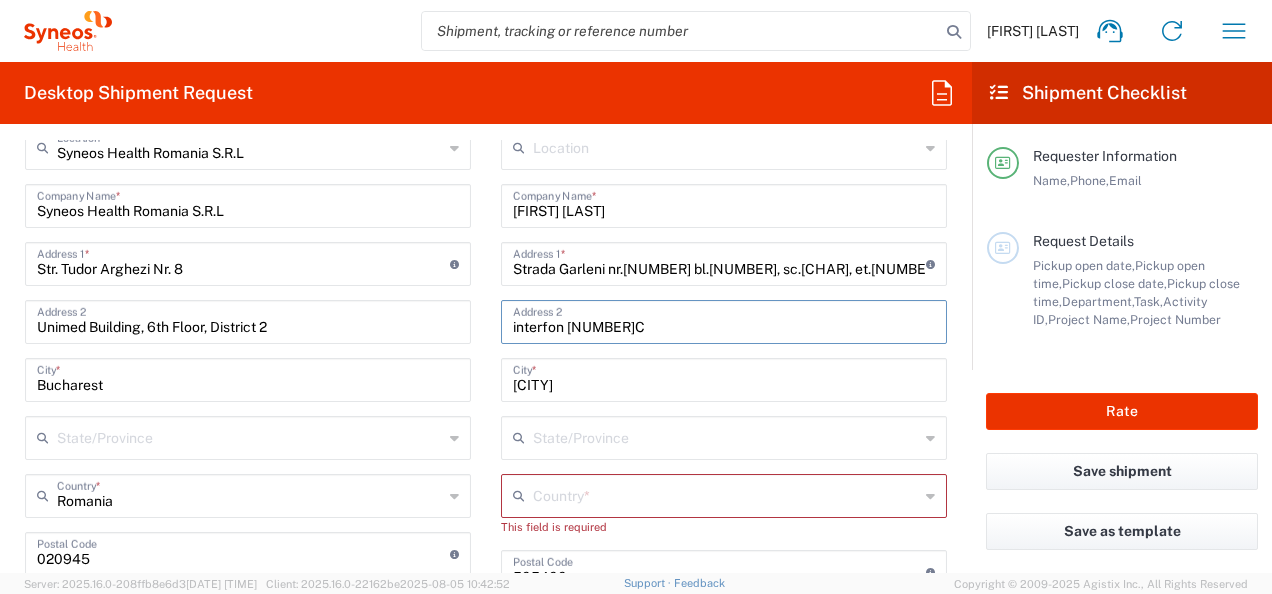 type on "interfon [NUMBER]C" 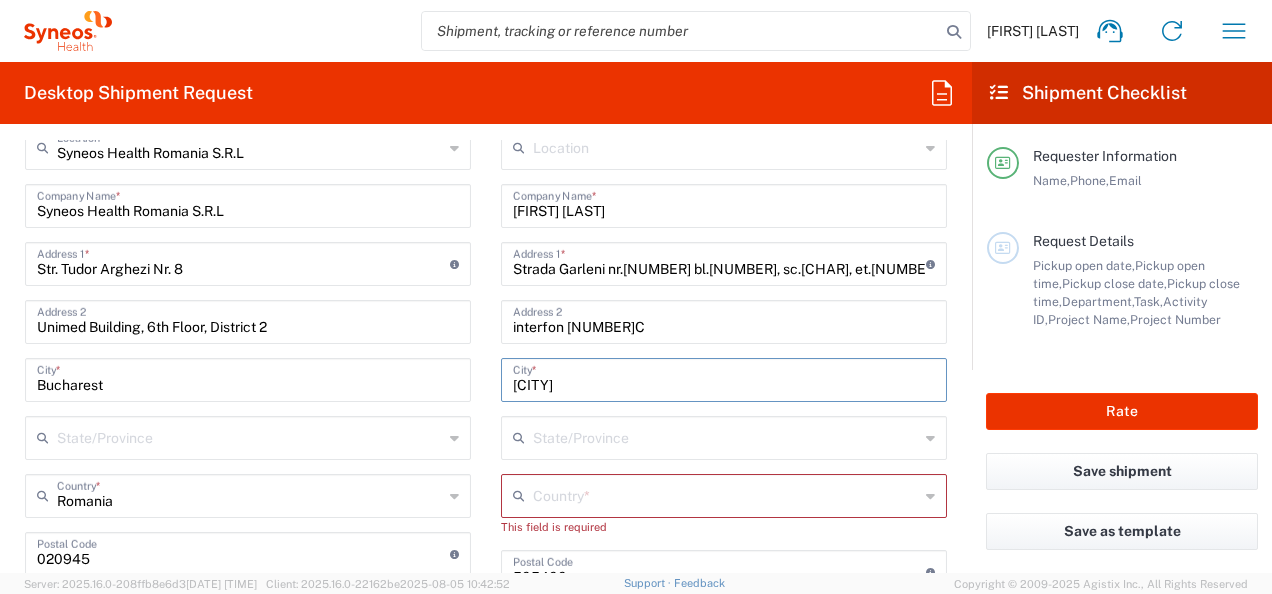 drag, startPoint x: 564, startPoint y: 379, endPoint x: 488, endPoint y: 380, distance: 76.00658 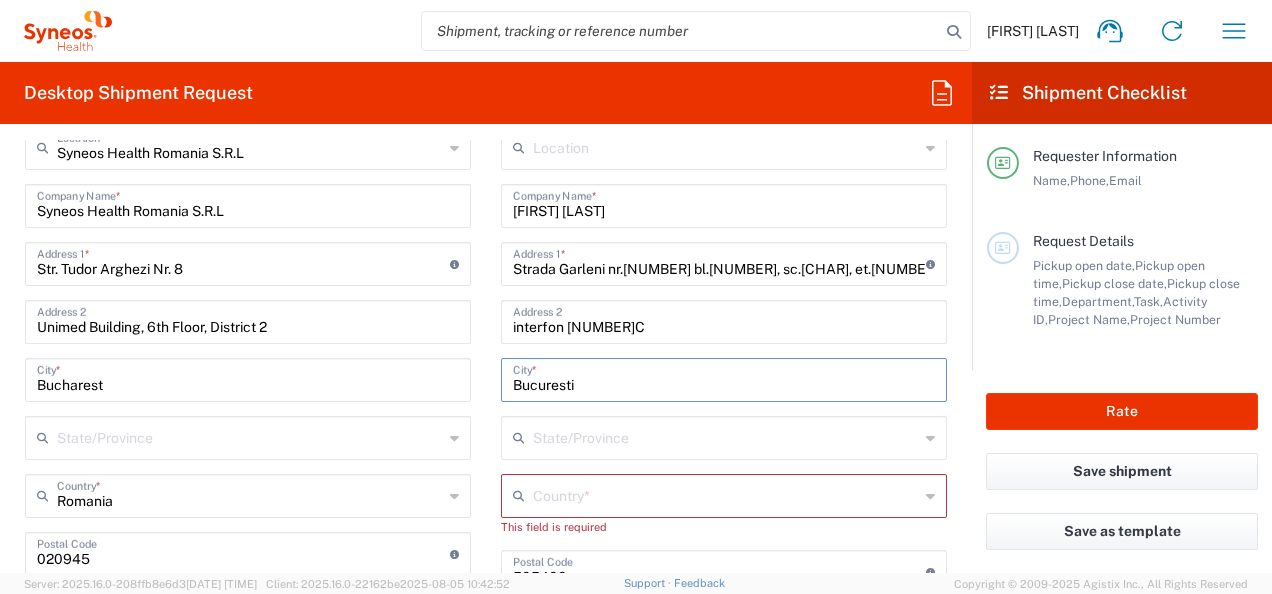 type on "Bucuresti" 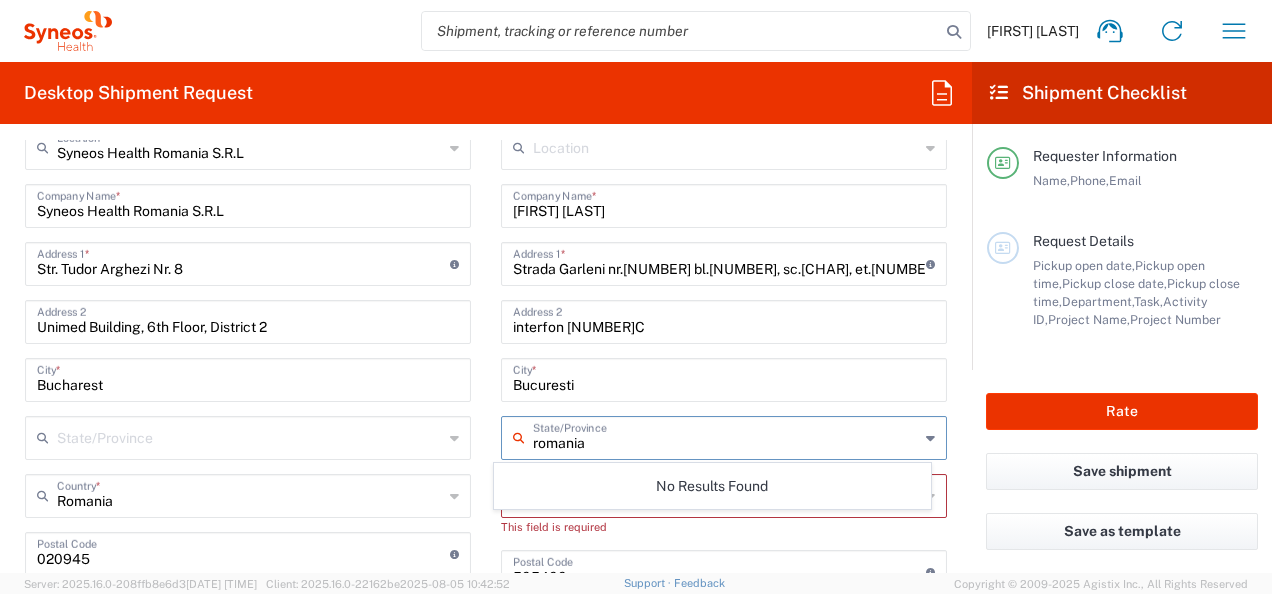 drag, startPoint x: 592, startPoint y: 440, endPoint x: 506, endPoint y: 449, distance: 86.46965 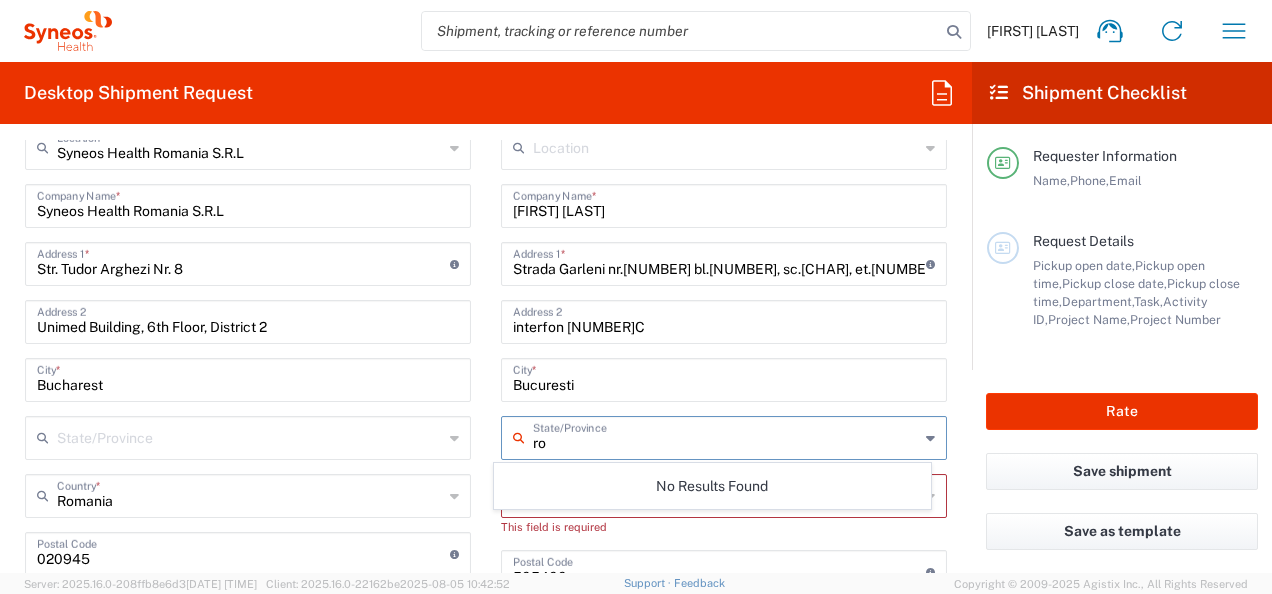 type on "r" 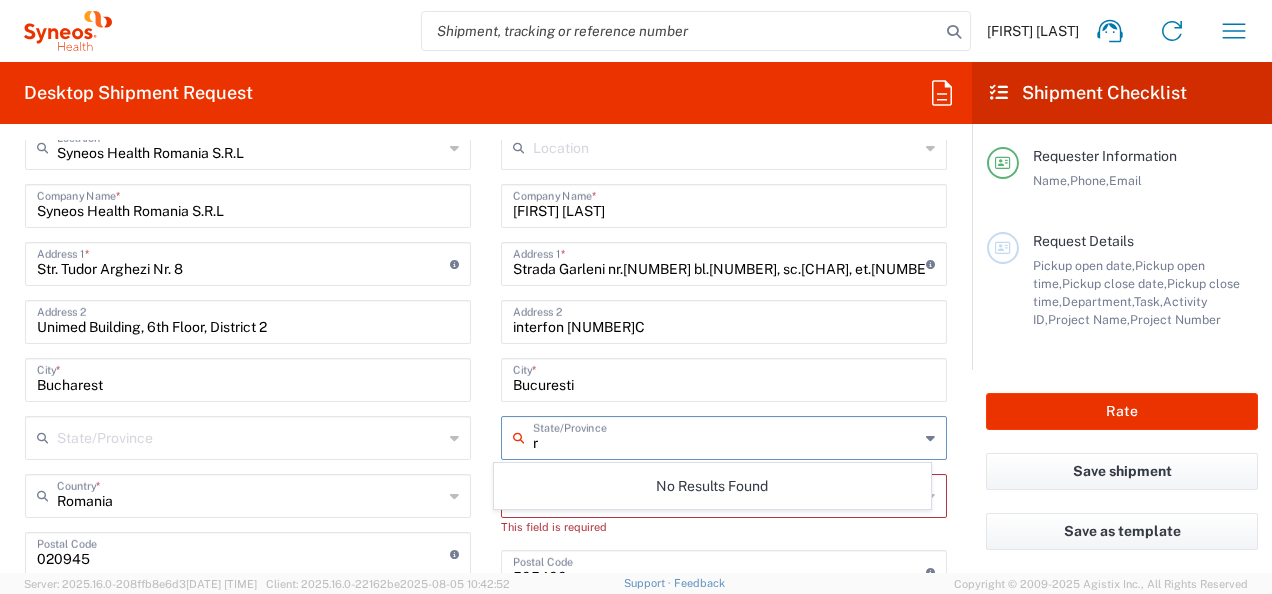 type 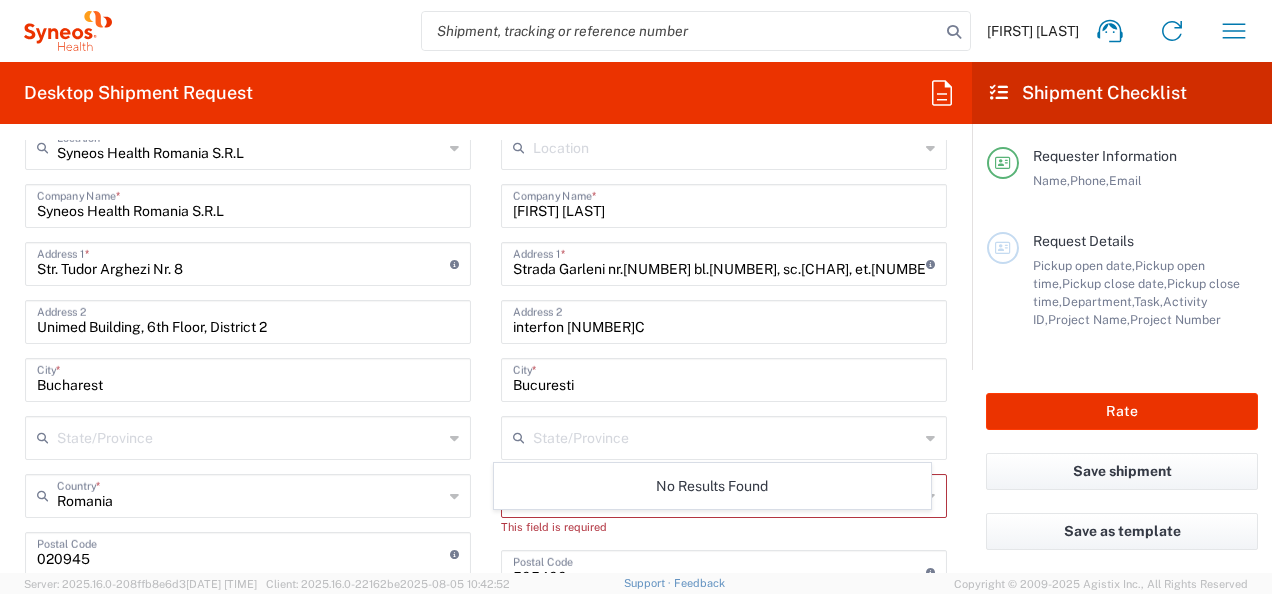 click on "Requester Information  [FIRST] [LAST]  Name  * [PHONE]  Phone  * [EMAIL]  Email  *  Name (on behalf of)   Phone (on behalf of)   Email (on behalf of)   Request Details  [DATE] ×  Pickup open date  * Cancel Apply [TIME]  Pickup open time  * [DATE] ×  Pickup close date  * Cancel Apply [TIME]  Pickup close time  *  Schedule pickup  When scheduling a pickup please be sure to meet the following criteria:
1. Pickup window should start at least 2 hours after current time.
2.Pickup window needs to be at least 2 hours.
3.Pickup close time should not exceed business hours.
Front  Package Location  Front None Rear Side Building  Building Part  Apartment Building Department Floor Room Suite reception  Building Part Description  [DATE] ×  Delivery open date  Cancel Apply [TIME]  Delivery open time  [DATE] ×  Delivery close date  Cancel Apply [TIME]  Delivery close time  [POSTAL_CODE]  Department  * [POSTAL_CODE] [NUMBER] [NUMBER] [NUMBER] [NUMBER] [NUMBER] [NUMBER] [NUMBER] [NUMBER] [NUMBER] [NUMBER] [NUMBER] [NUMBER] [NUMBER] [NUMBER]" 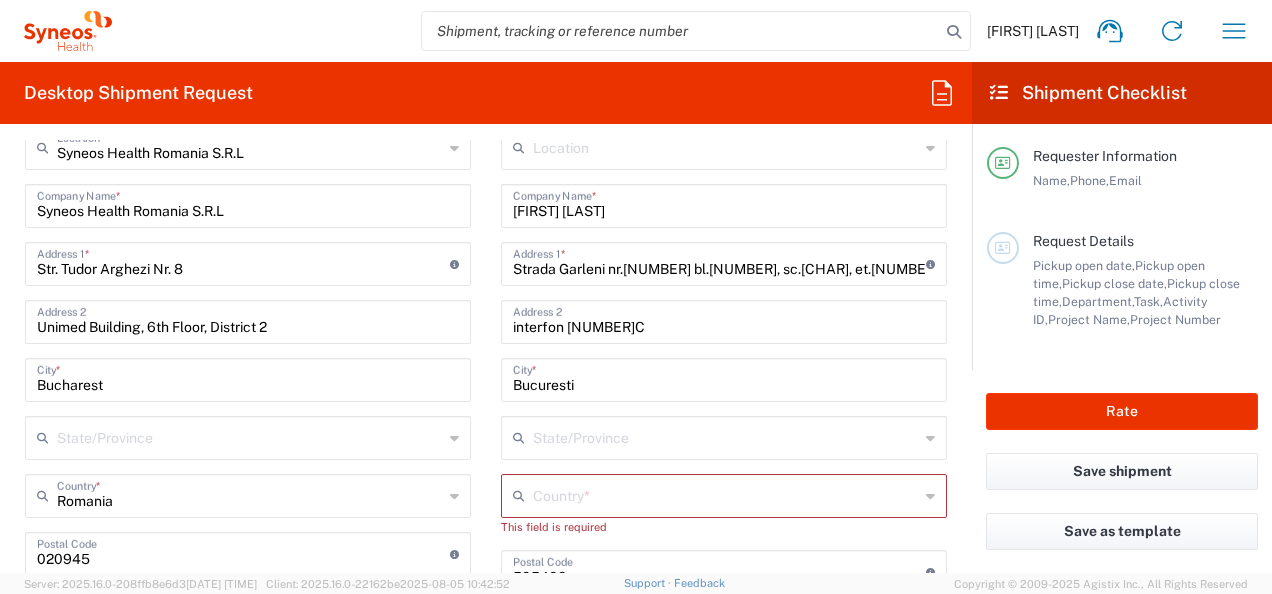 click at bounding box center [726, 494] 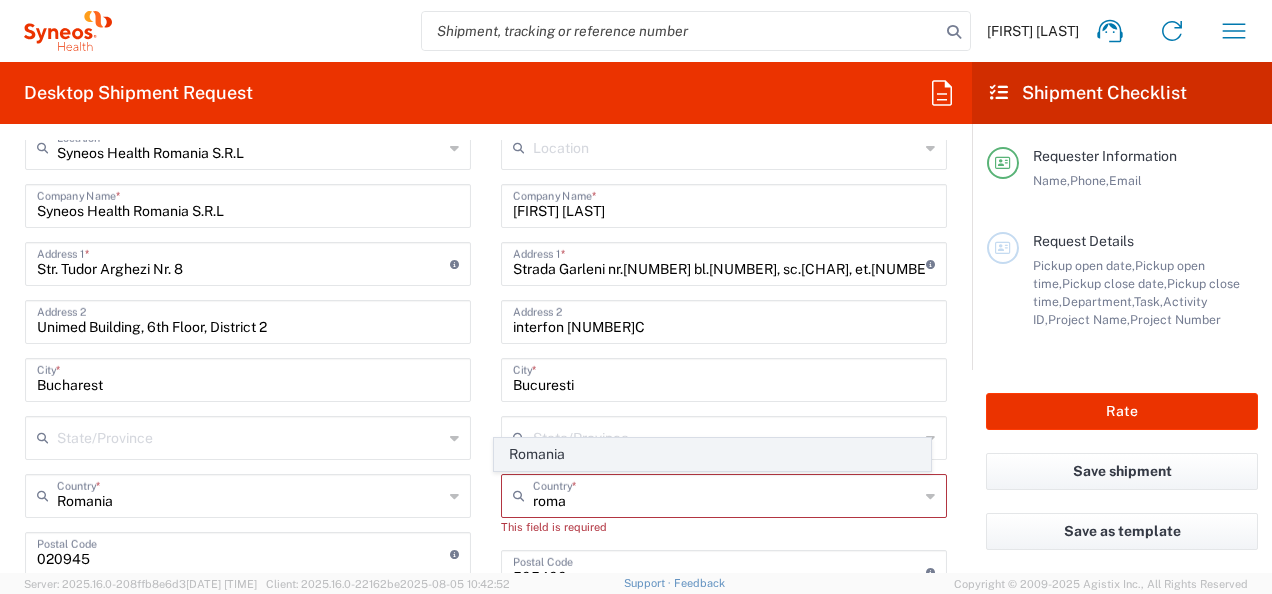 click on "Romania" 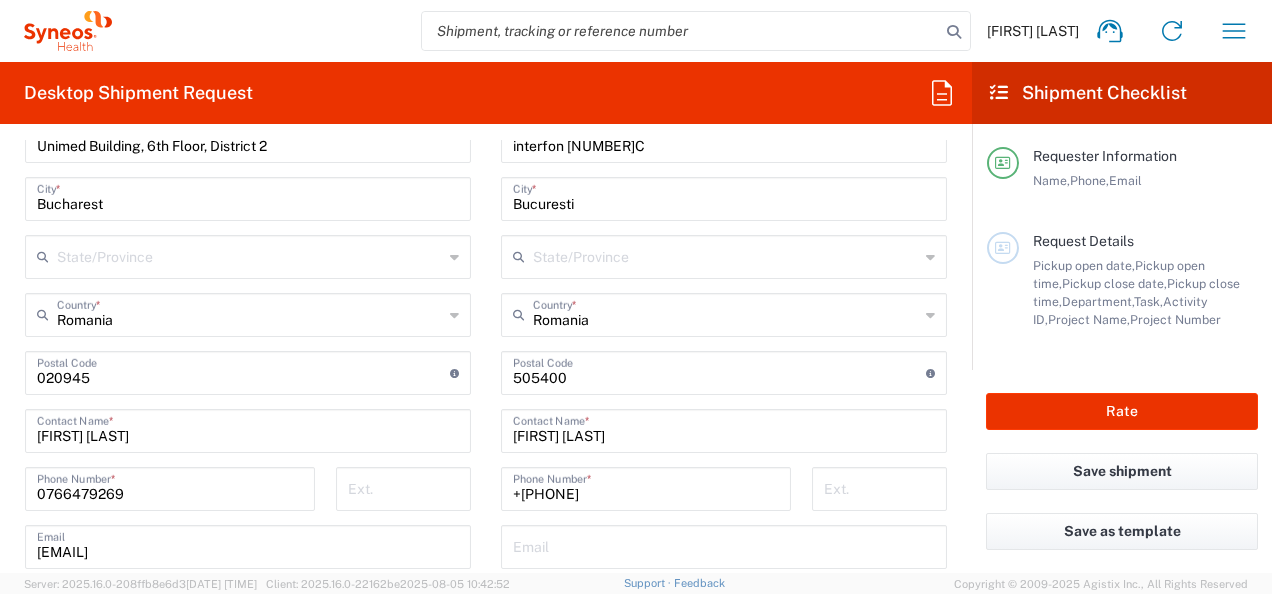 scroll, scrollTop: 1100, scrollLeft: 0, axis: vertical 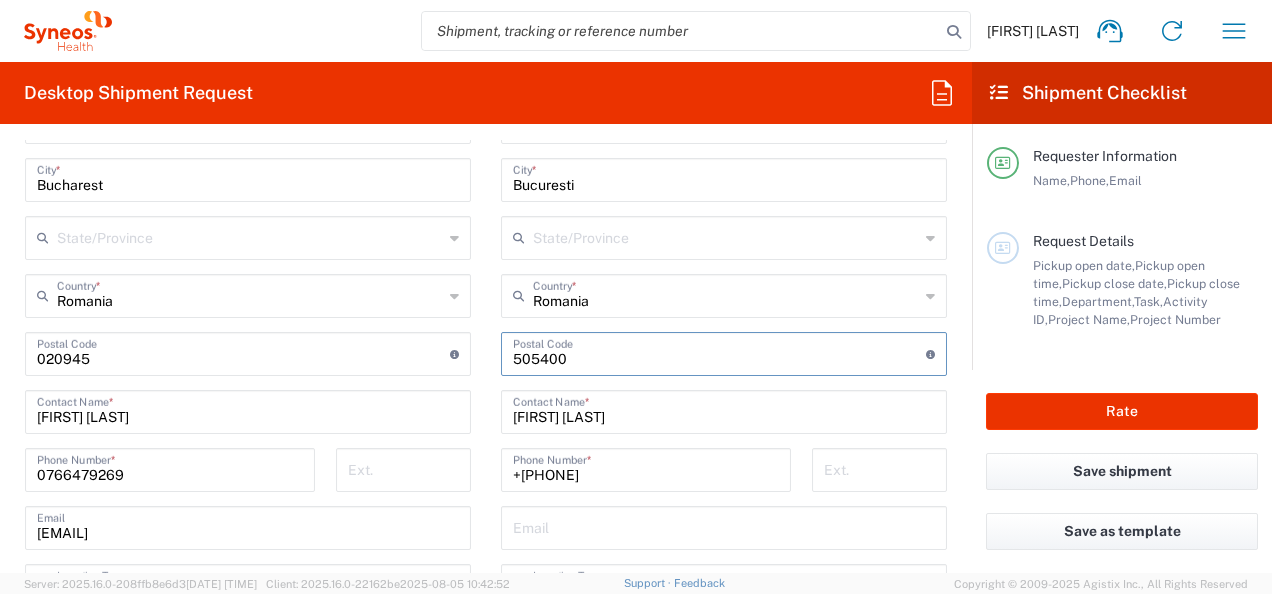 drag, startPoint x: 462, startPoint y: 356, endPoint x: 406, endPoint y: 356, distance: 56 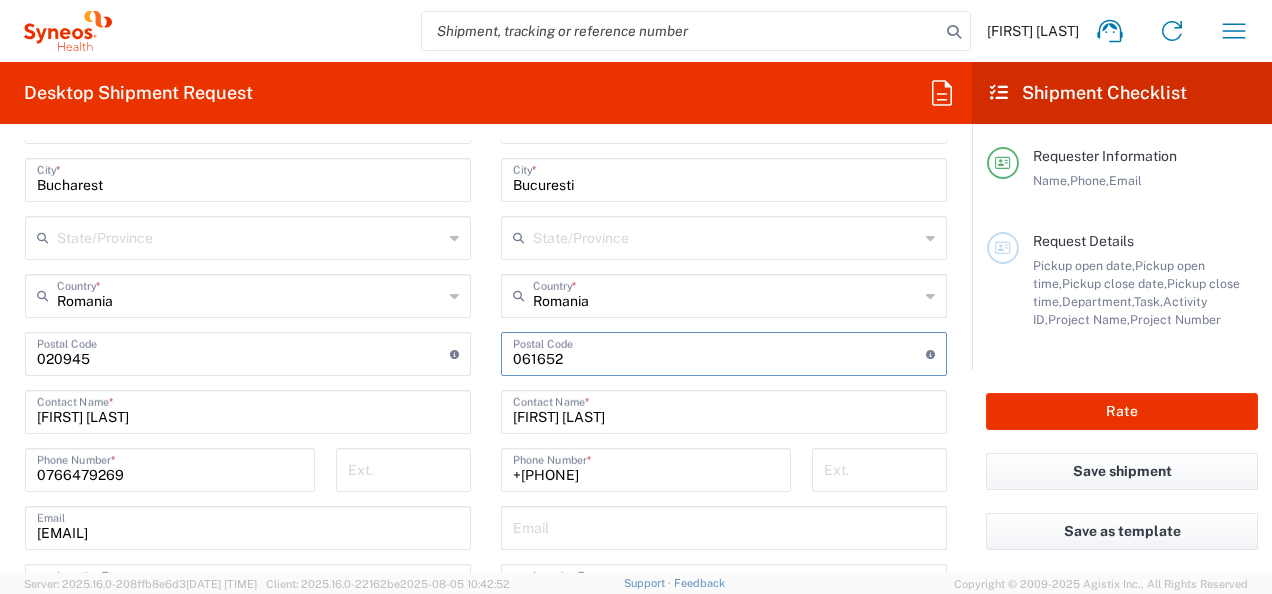 type on "061652" 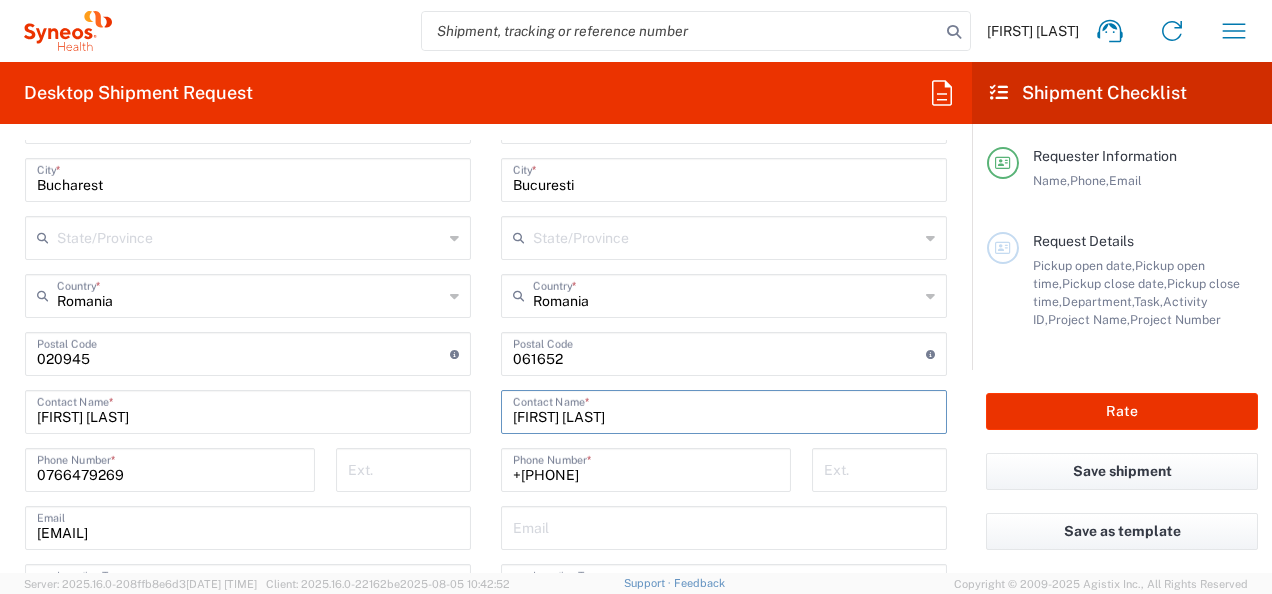 drag, startPoint x: 622, startPoint y: 416, endPoint x: 484, endPoint y: 427, distance: 138.43771 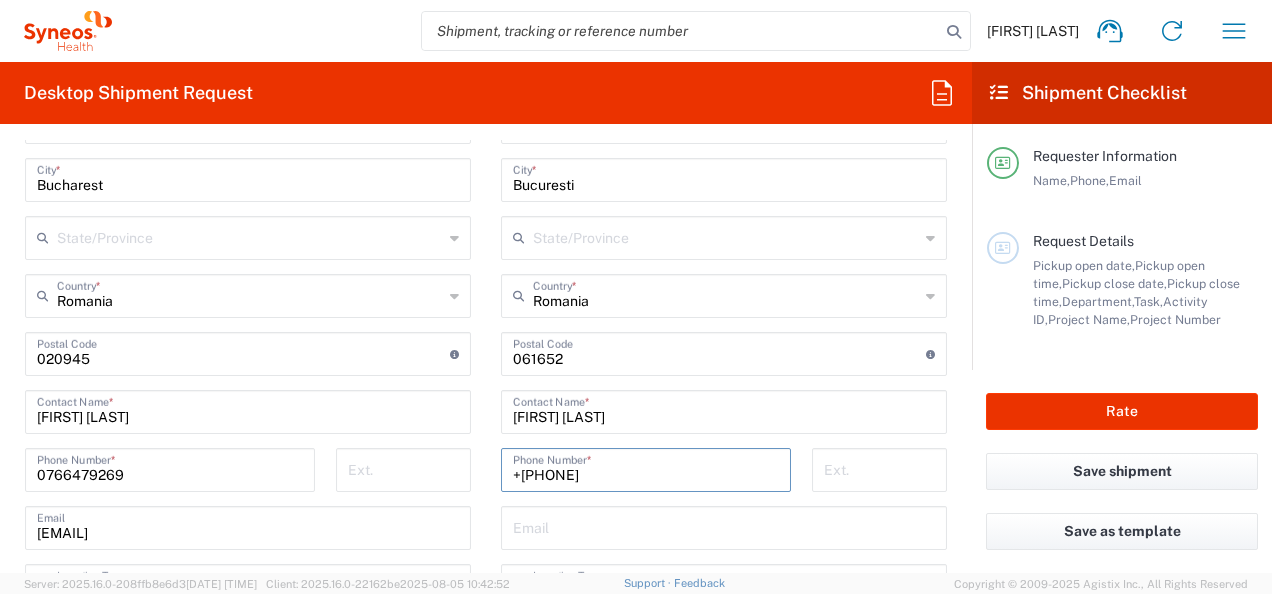 drag, startPoint x: 617, startPoint y: 472, endPoint x: 463, endPoint y: 476, distance: 154.05194 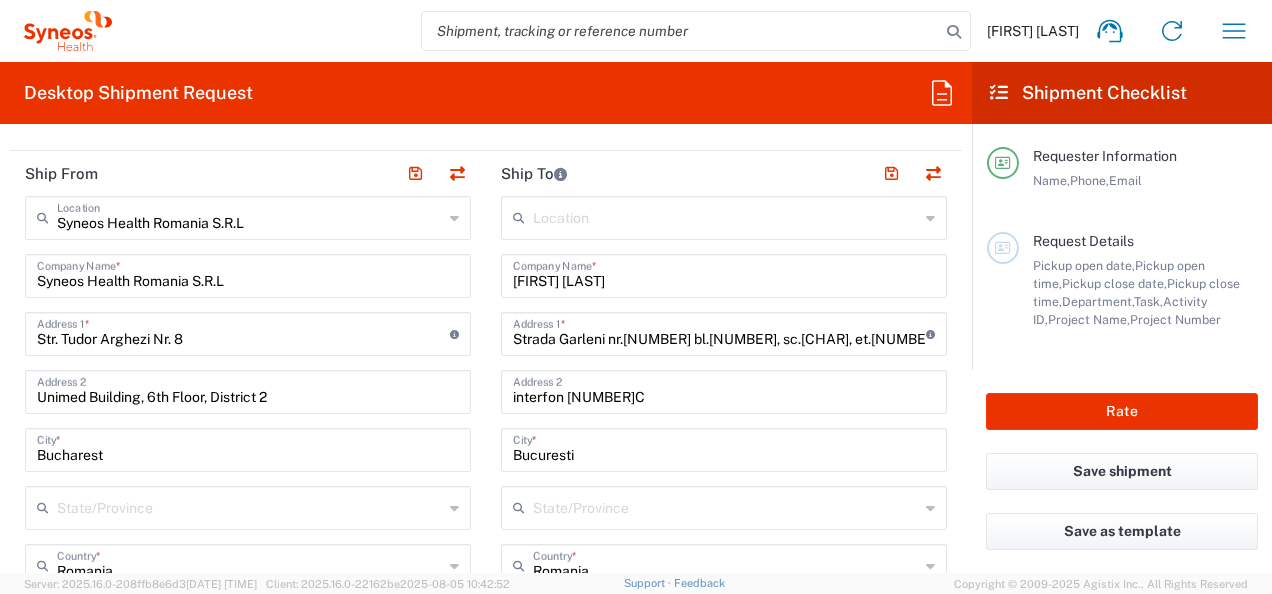 scroll, scrollTop: 800, scrollLeft: 0, axis: vertical 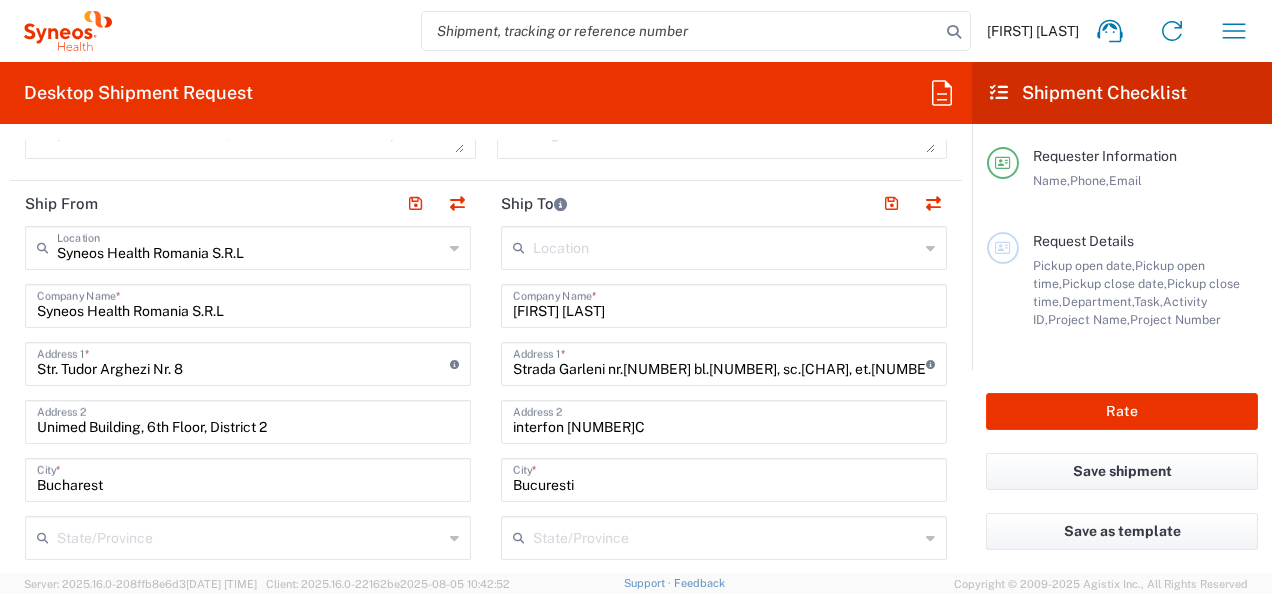 type 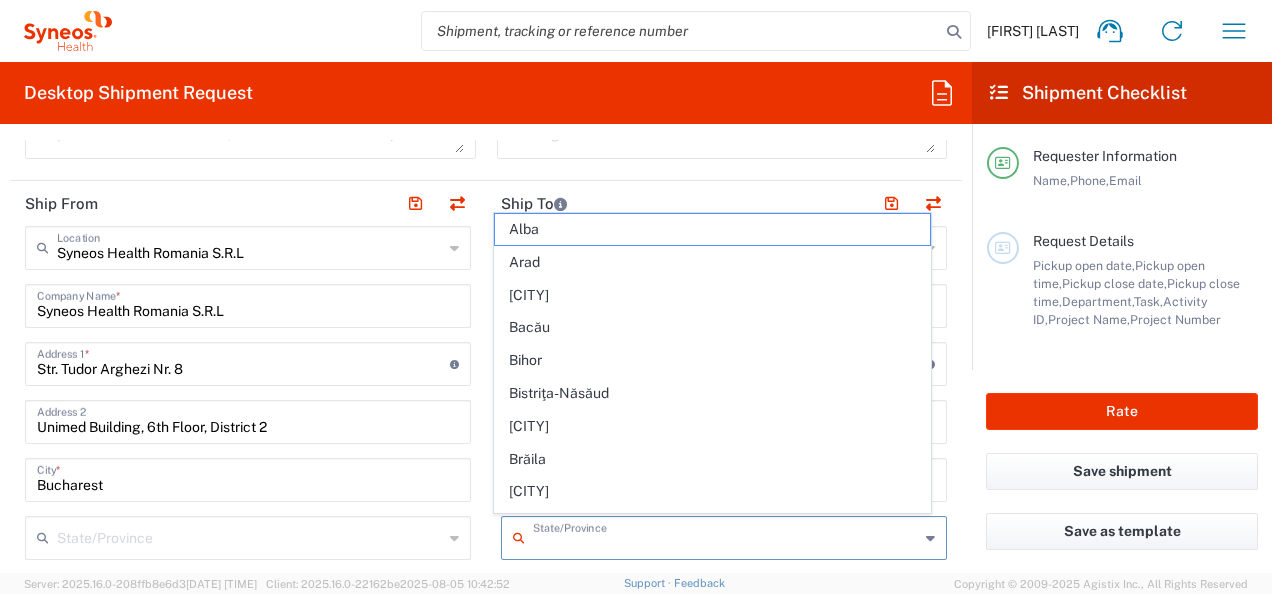 click at bounding box center (726, 536) 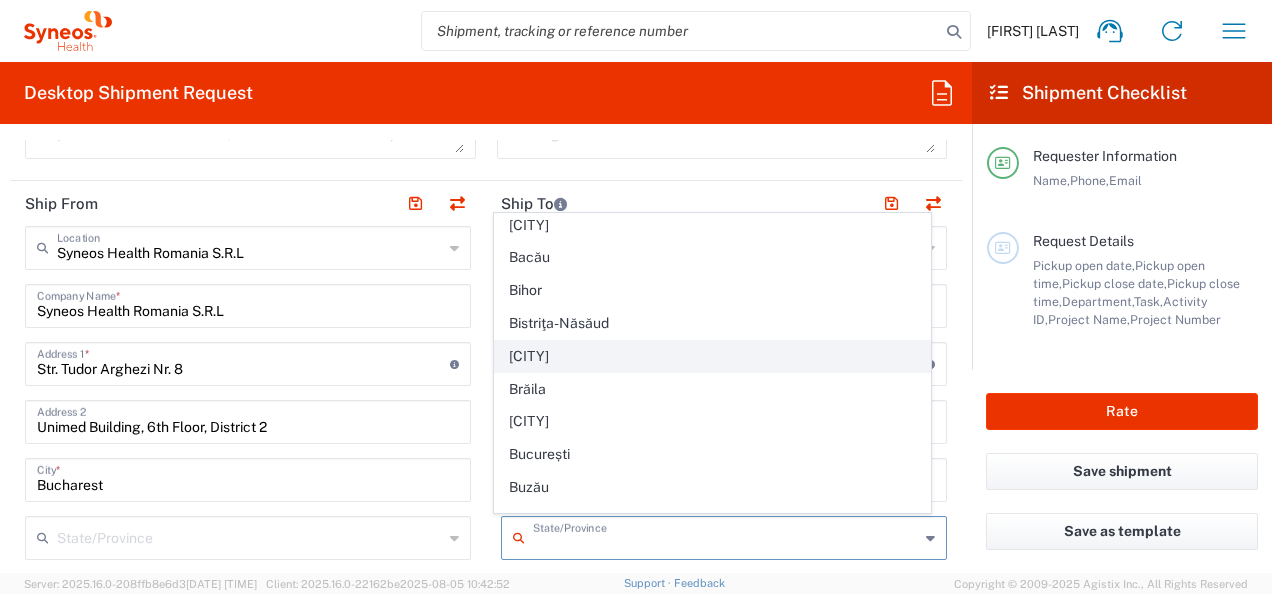 scroll, scrollTop: 100, scrollLeft: 0, axis: vertical 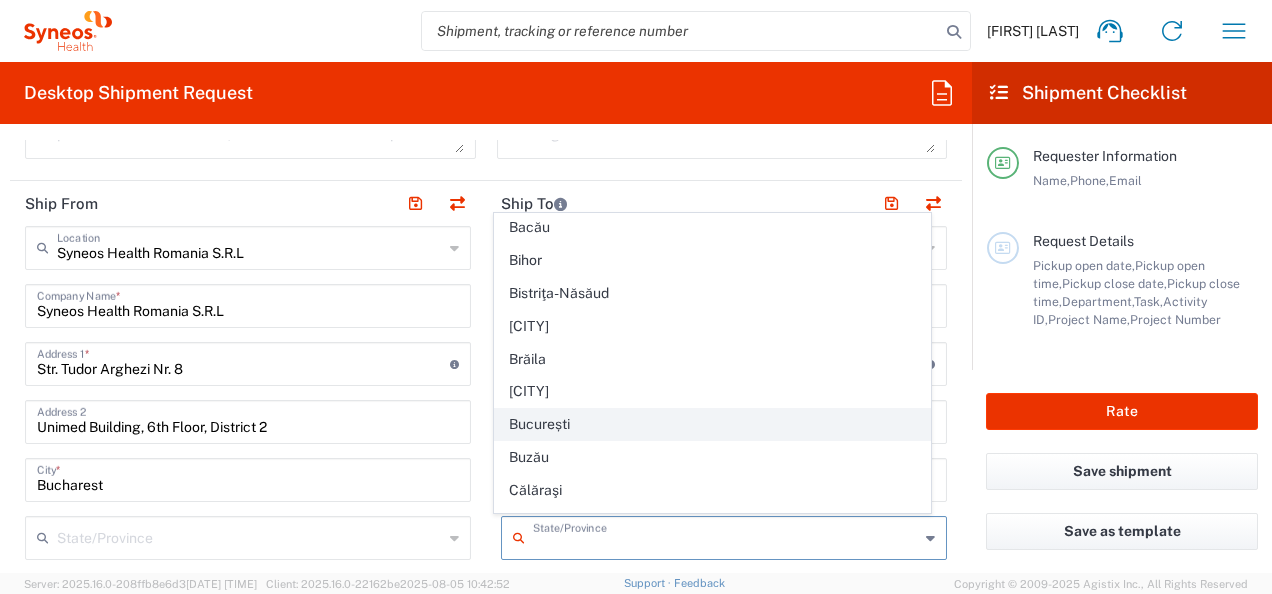 click on "București" 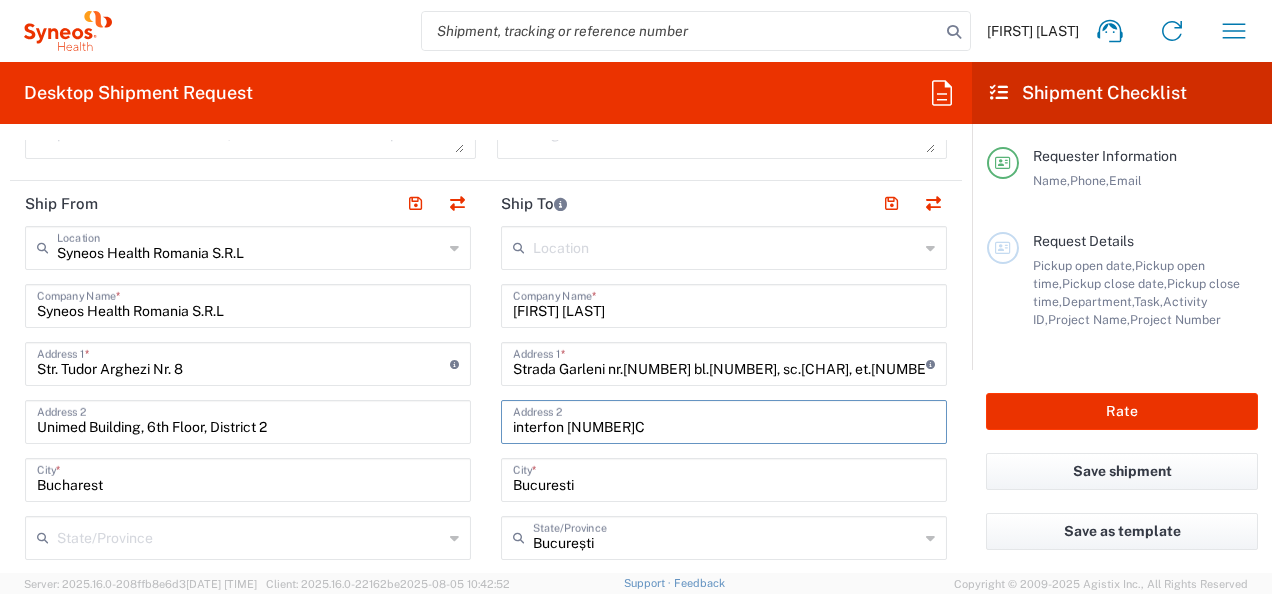 click on "interfon [NUMBER]C" at bounding box center [724, 420] 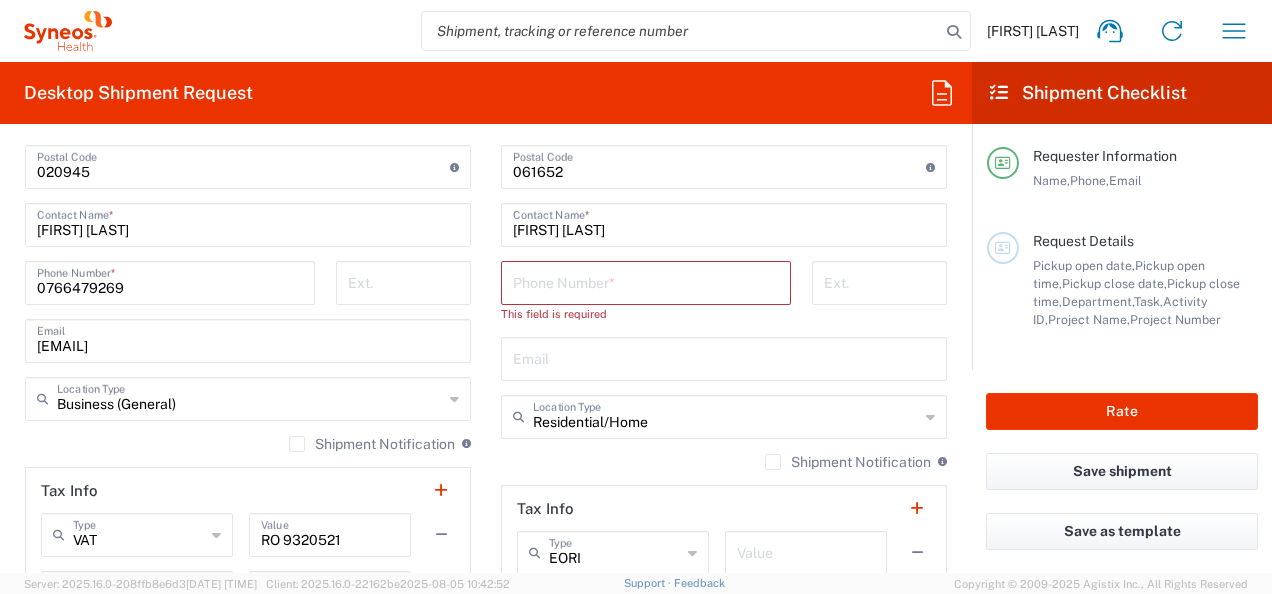 scroll, scrollTop: 1300, scrollLeft: 0, axis: vertical 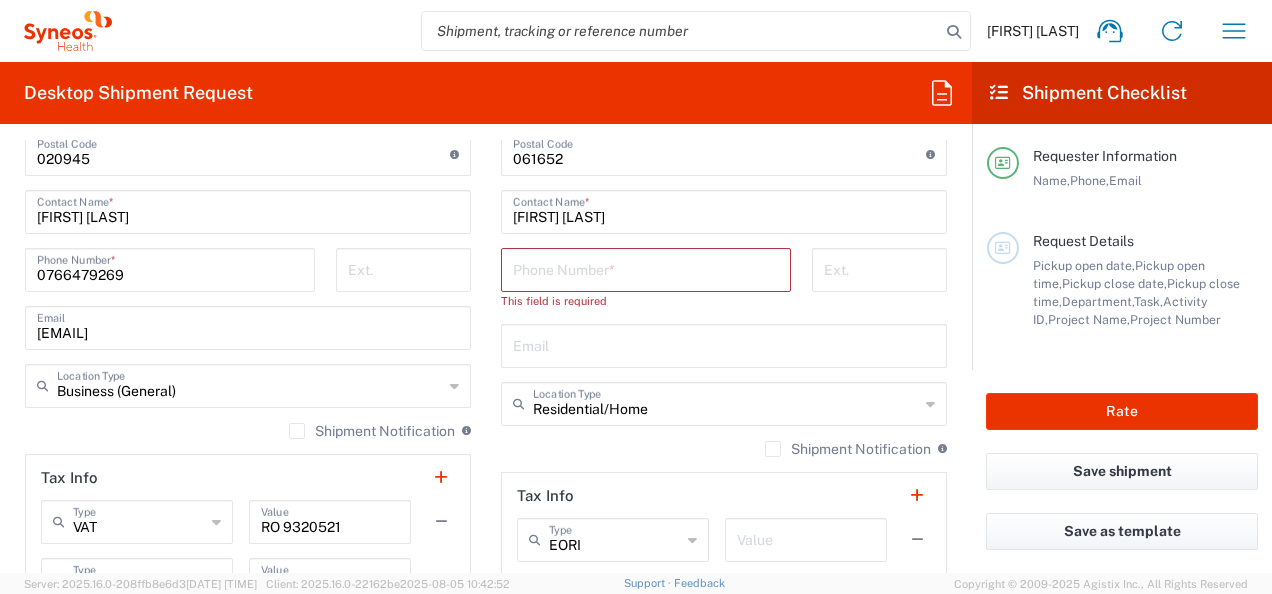 type on "sector 6, interfon 45C" 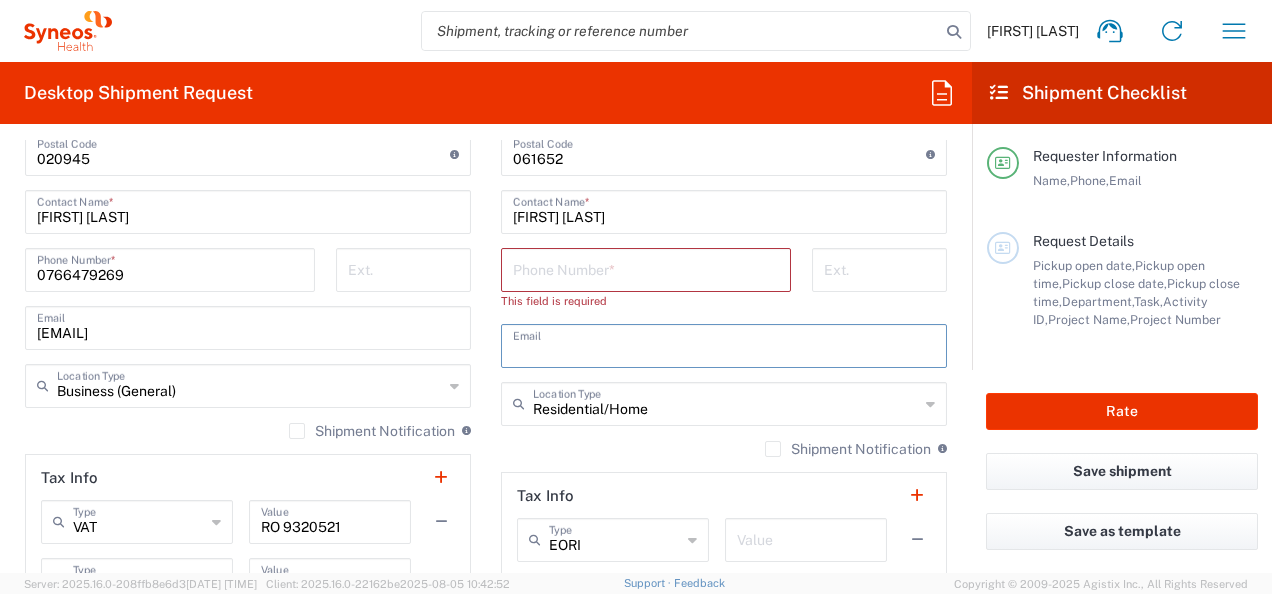 click at bounding box center [646, 268] 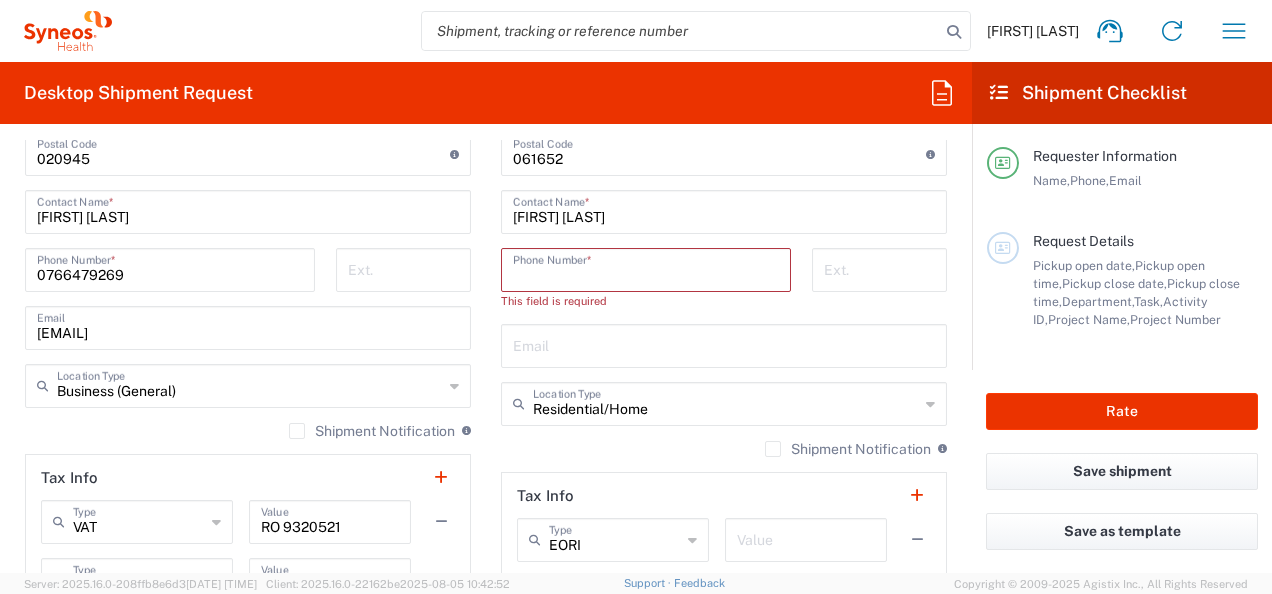 paste on "[PHONE]" 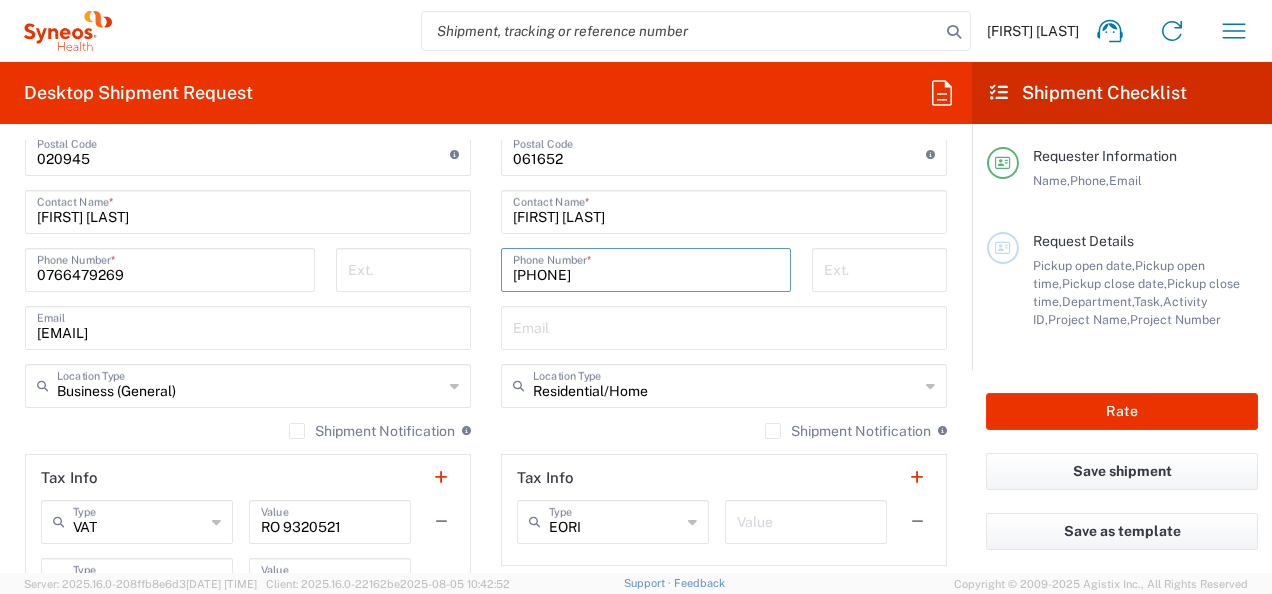 click on "[PHONE]" at bounding box center [646, 268] 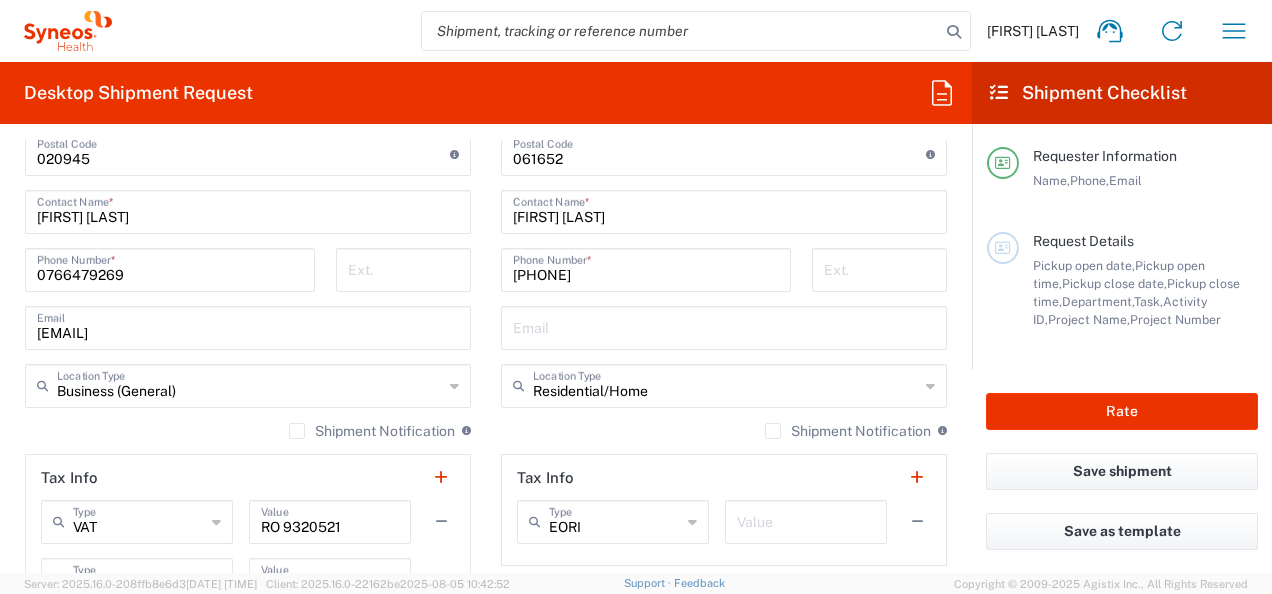 click on "Shipment Notification  If checked, a shipment notification email will be sent to the email address above when shipment is booked with carrier" 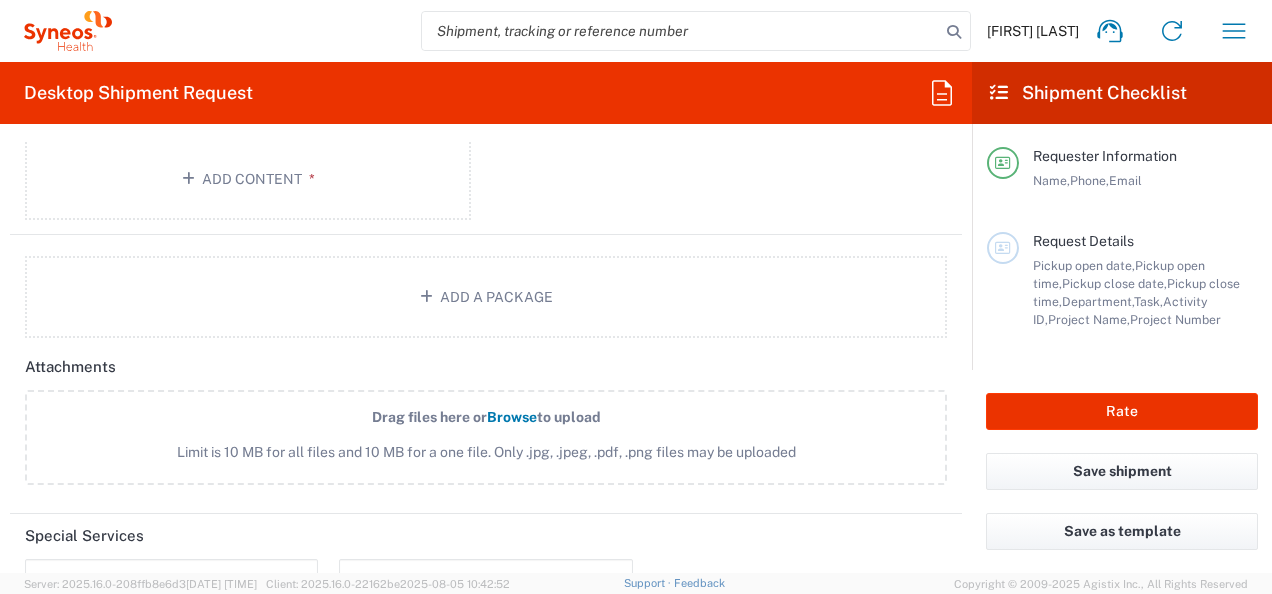 scroll, scrollTop: 2500, scrollLeft: 0, axis: vertical 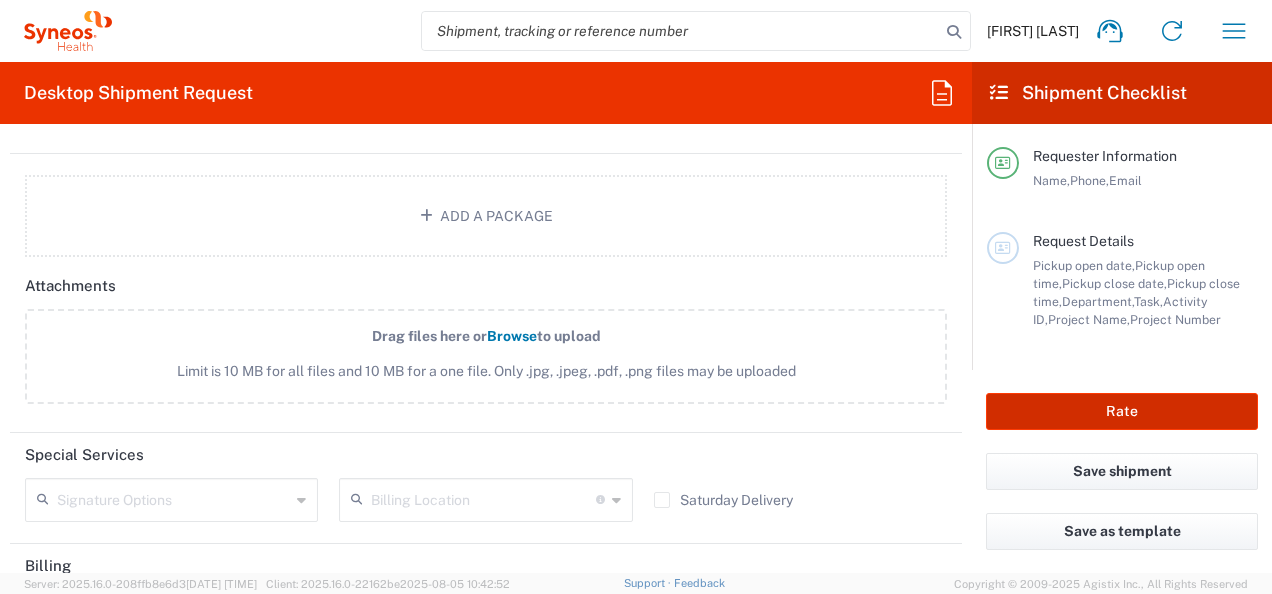 click on "Rate" 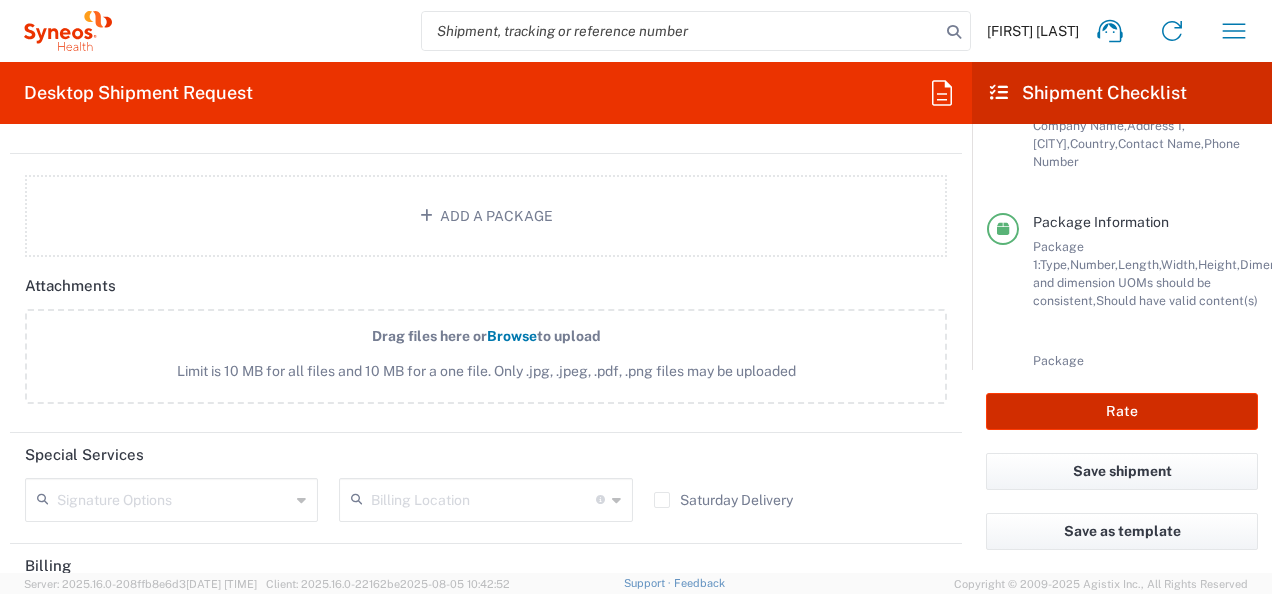 type on "8480 DEPARTMENTAL EXPENSE" 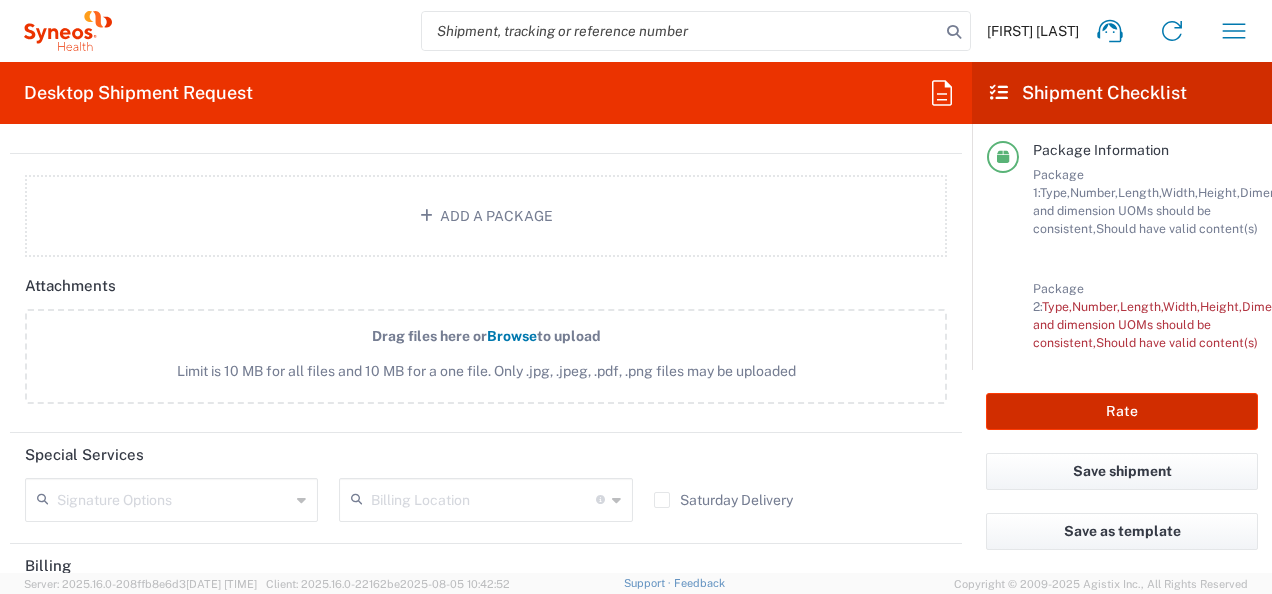 scroll, scrollTop: 530, scrollLeft: 0, axis: vertical 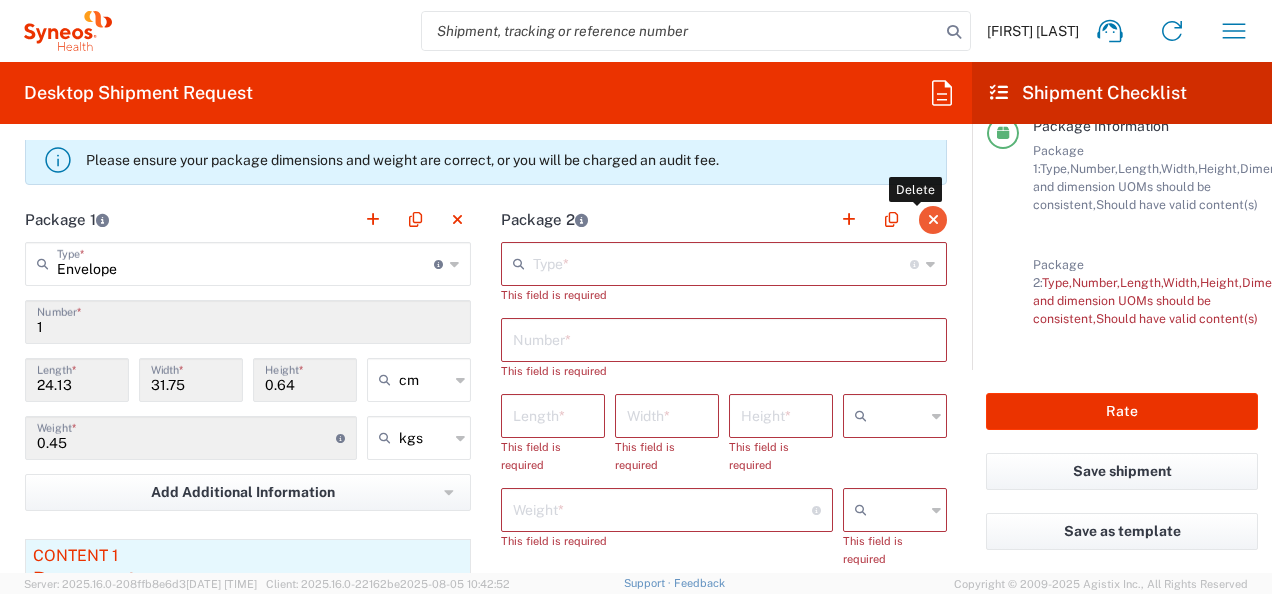 click 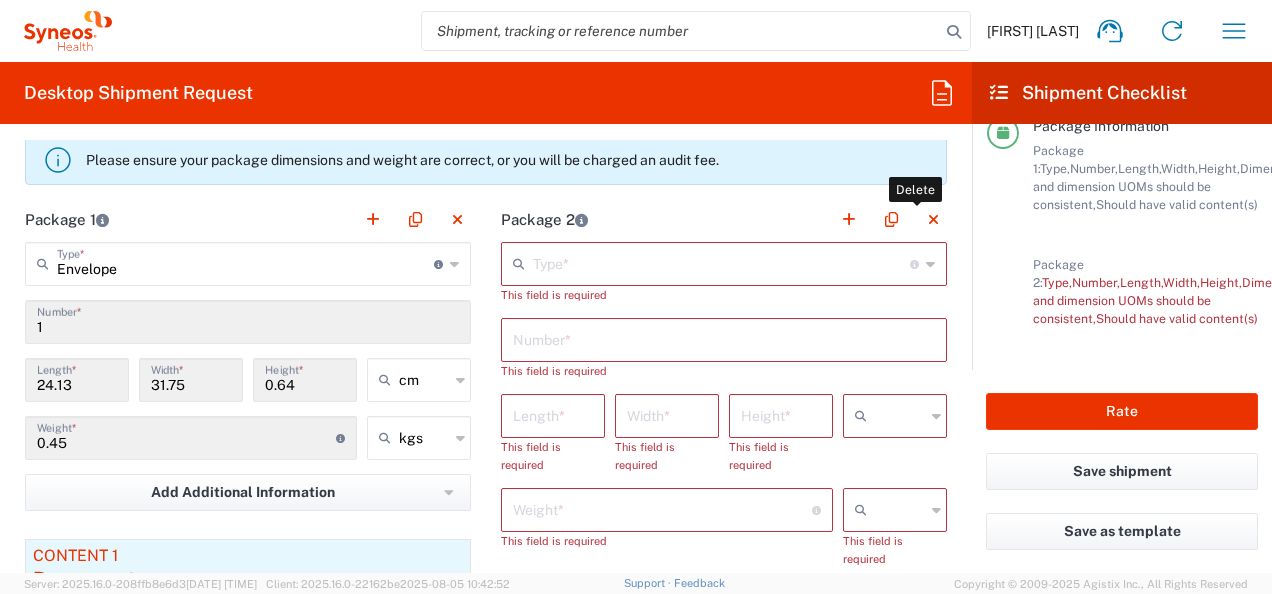 scroll, scrollTop: 398, scrollLeft: 0, axis: vertical 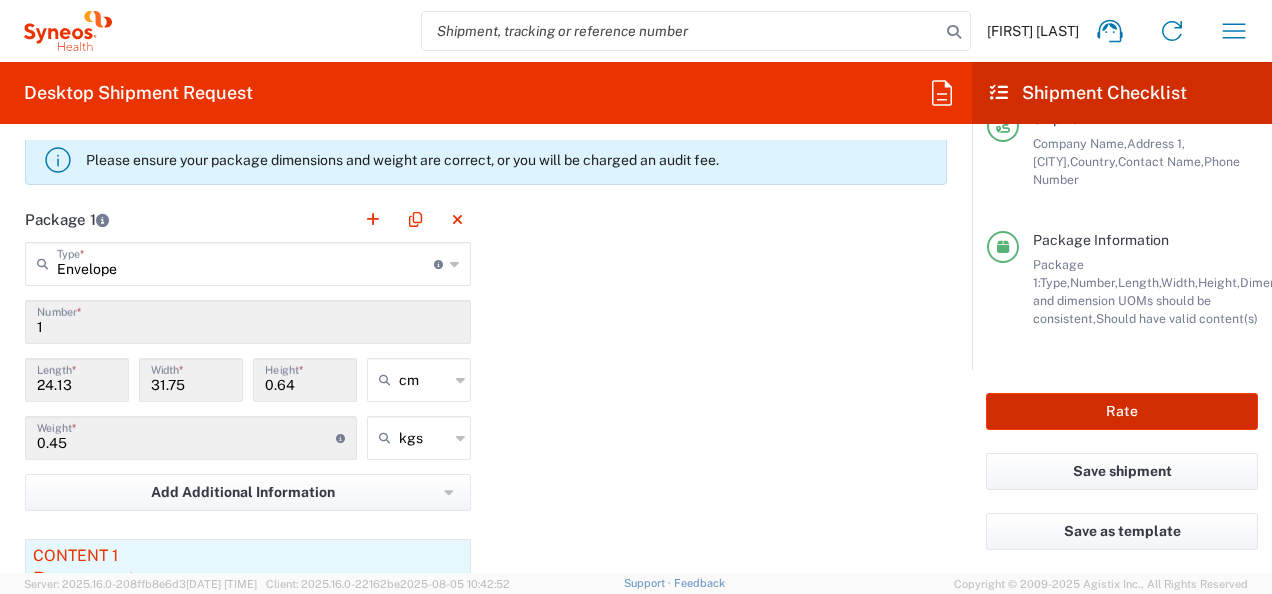 click on "Rate" 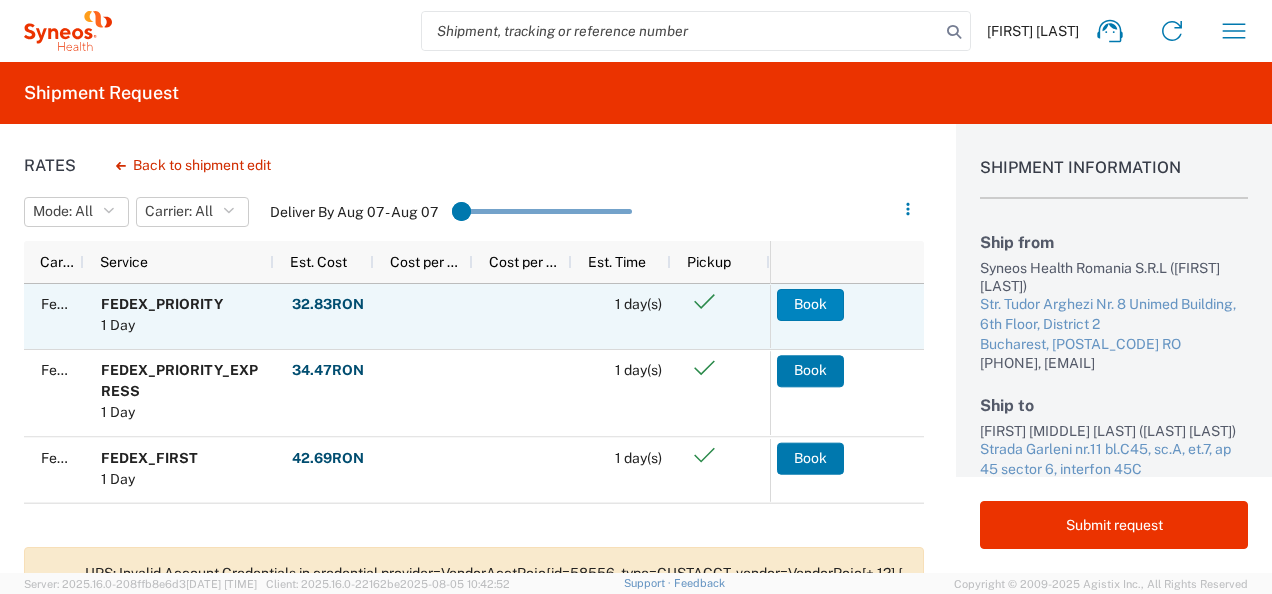 click on "Book" 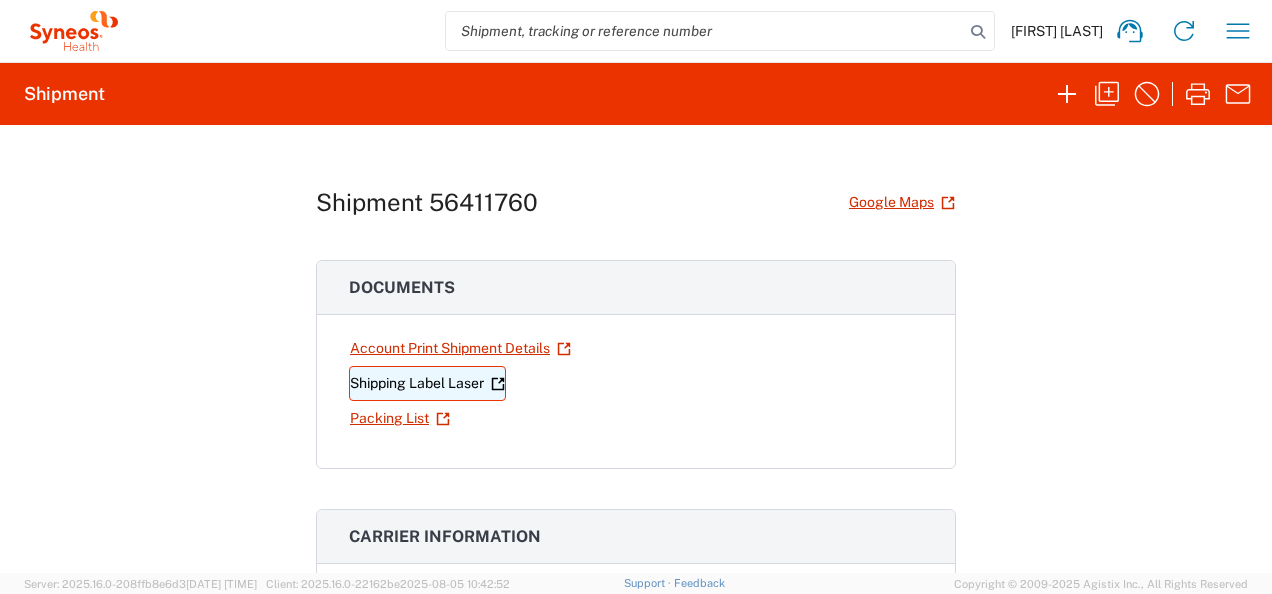 click 